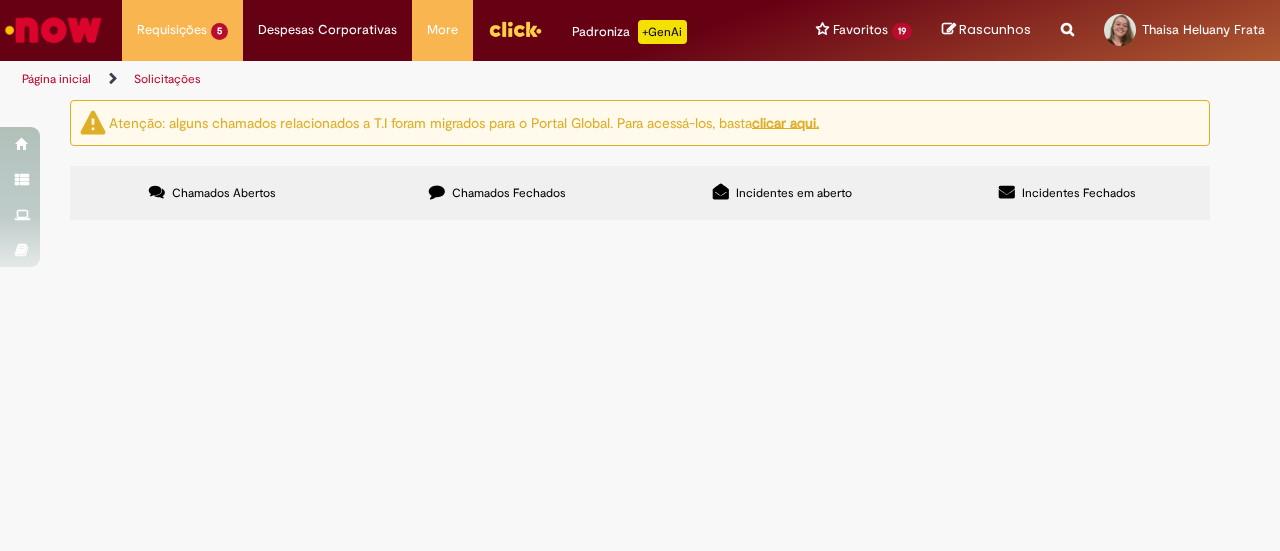 scroll, scrollTop: 0, scrollLeft: 0, axis: both 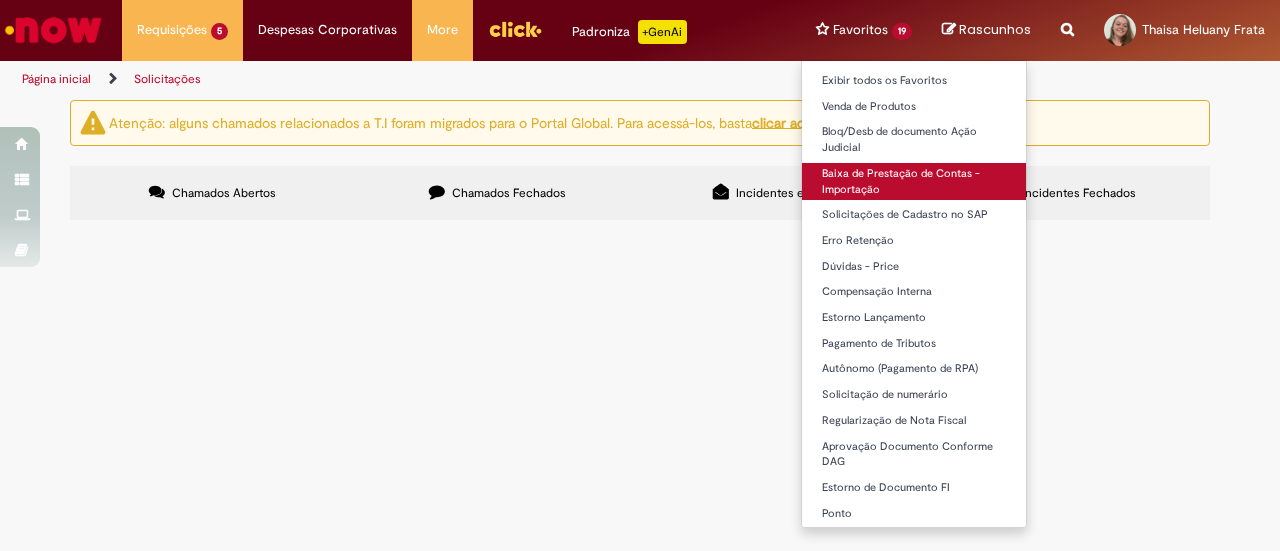 click on "Baixa de Prestação de Contas - Importação" at bounding box center [914, 181] 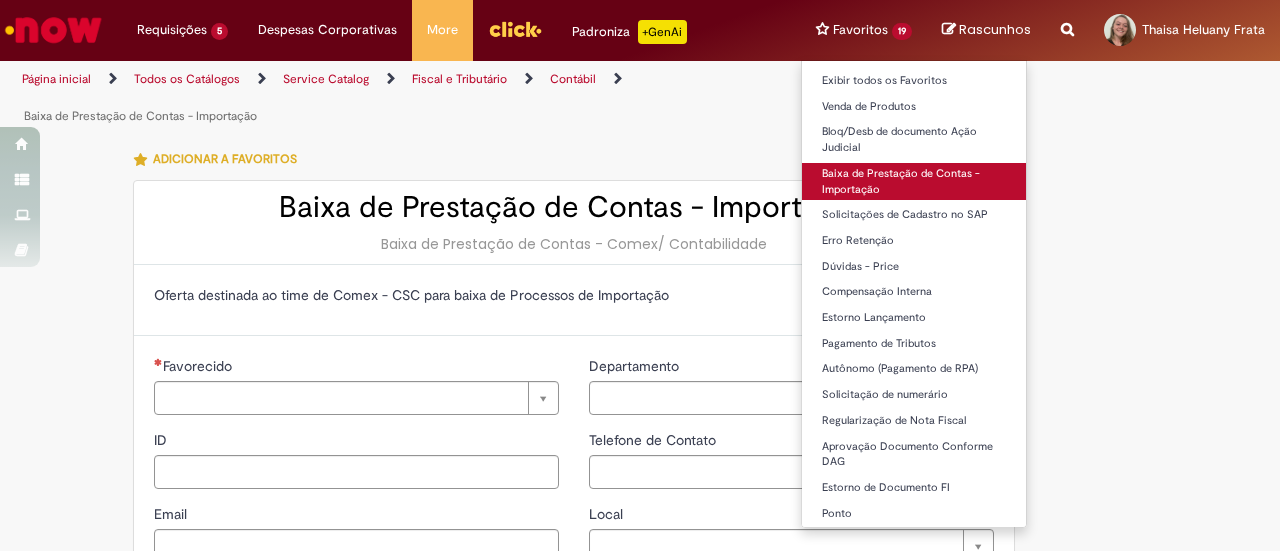 type on "********" 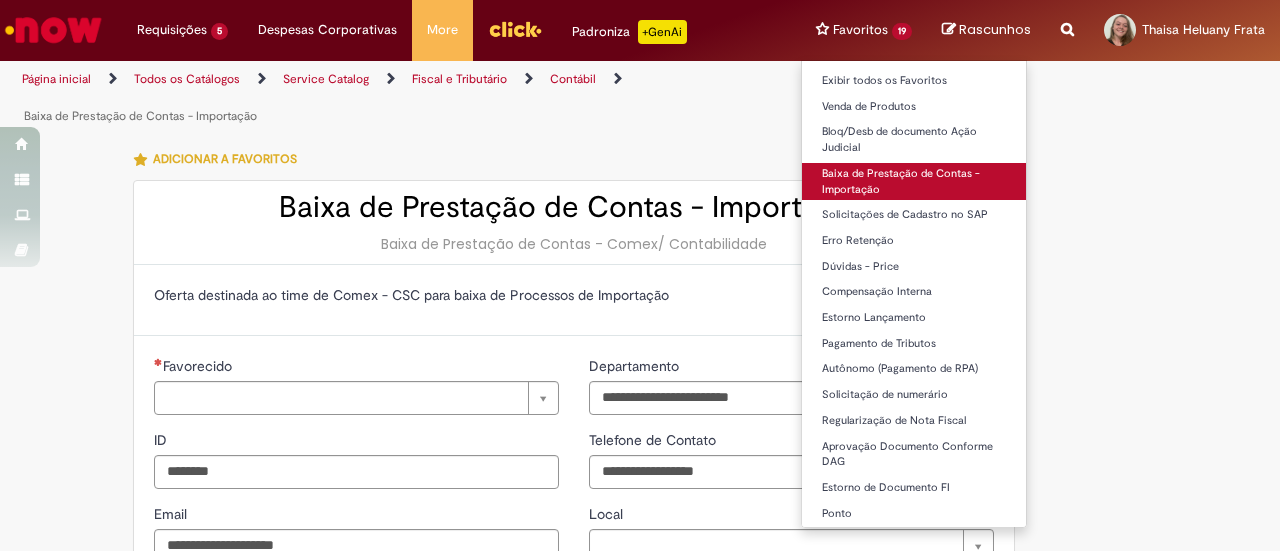 type on "**********" 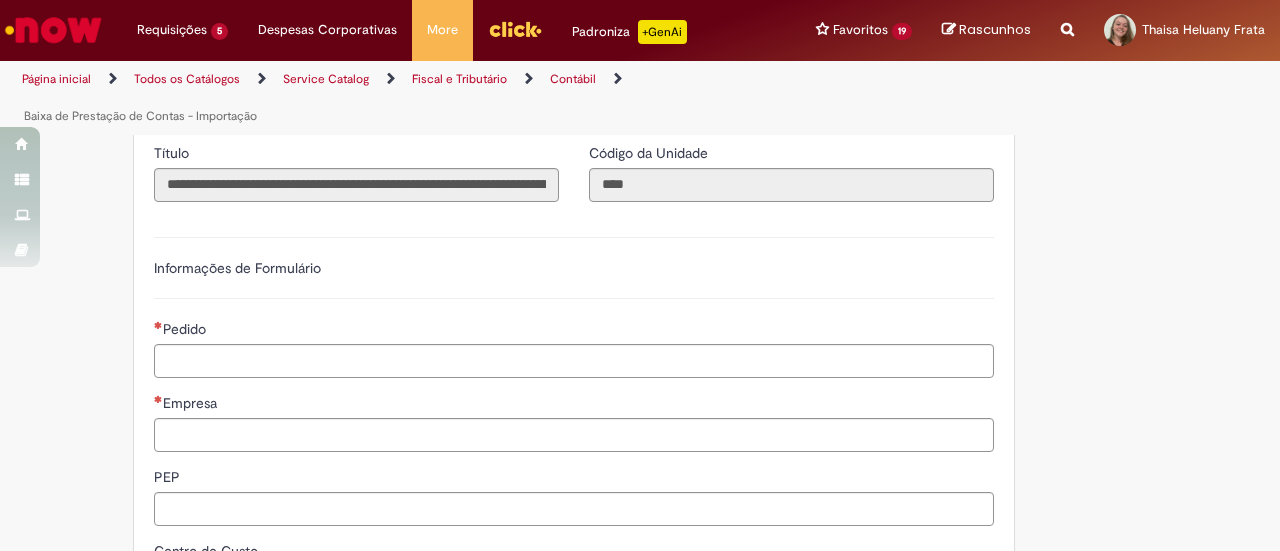 scroll, scrollTop: 453, scrollLeft: 0, axis: vertical 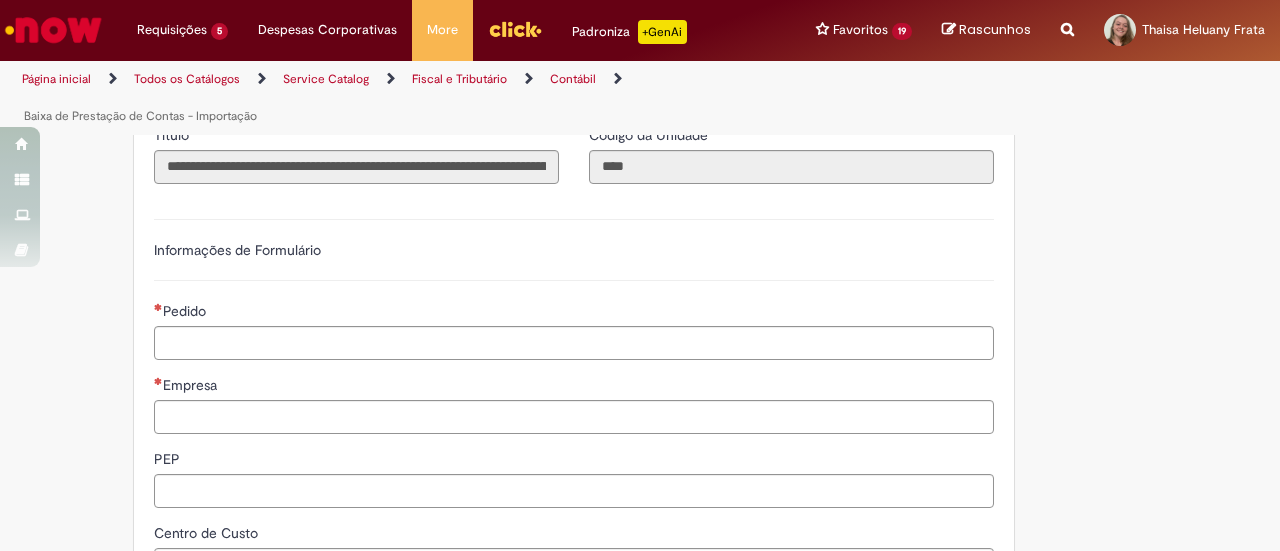 click on "Pedido" at bounding box center [574, 343] 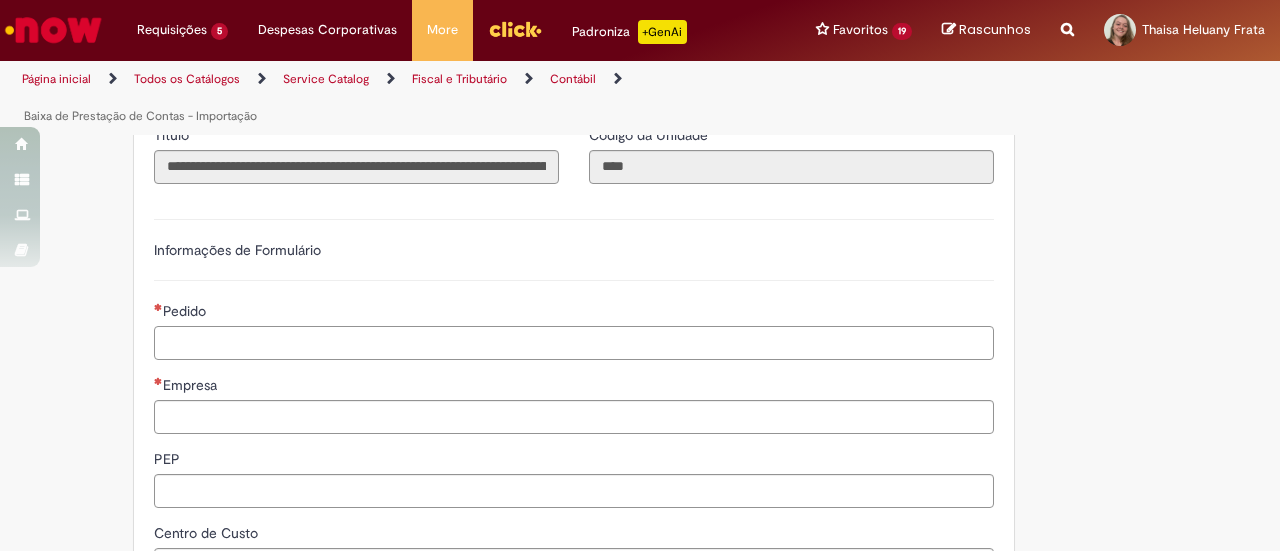 click on "Pedido" at bounding box center [574, 343] 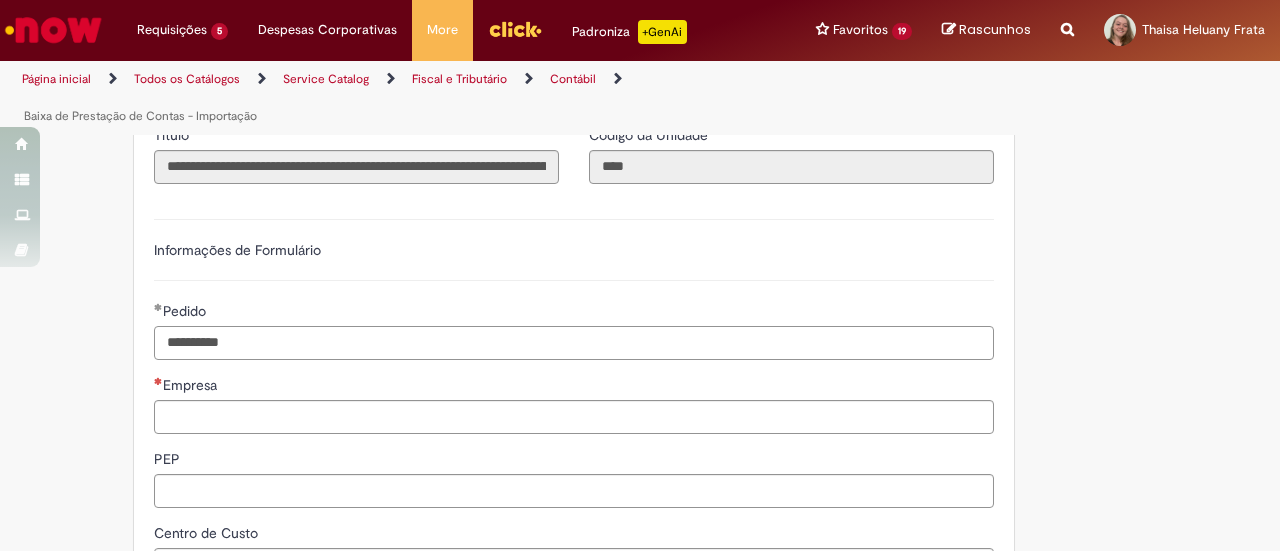type on "**********" 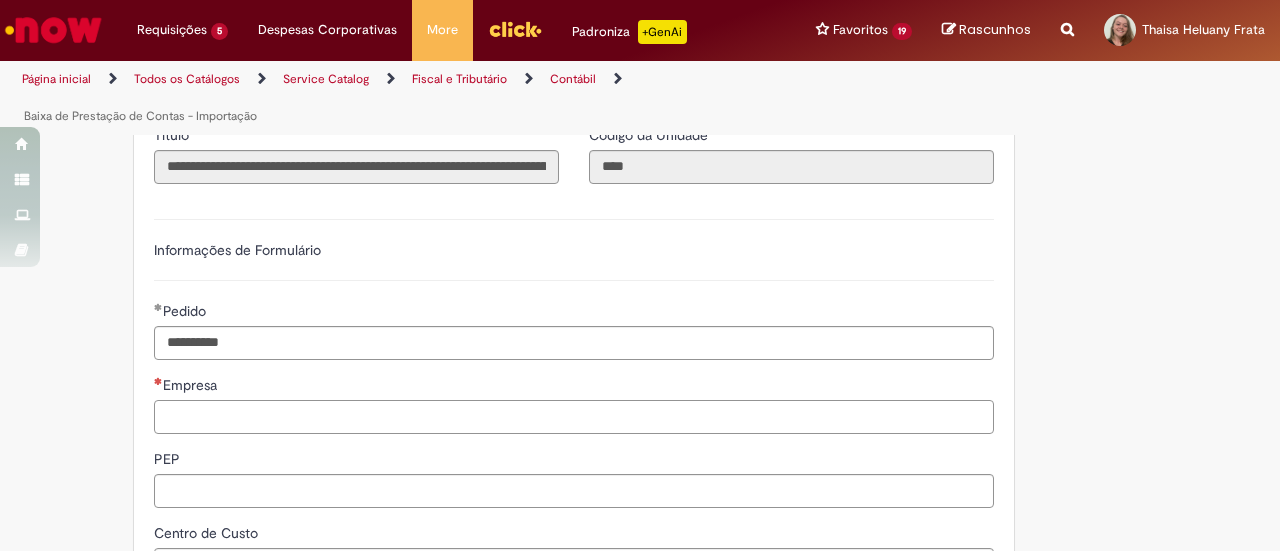 paste on "****" 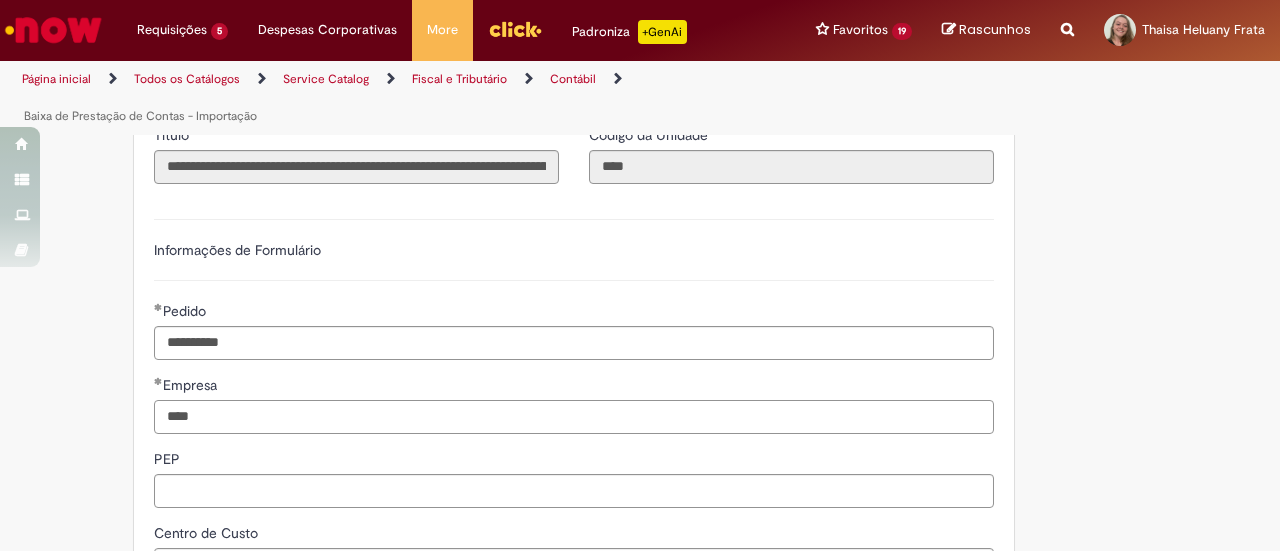 type on "****" 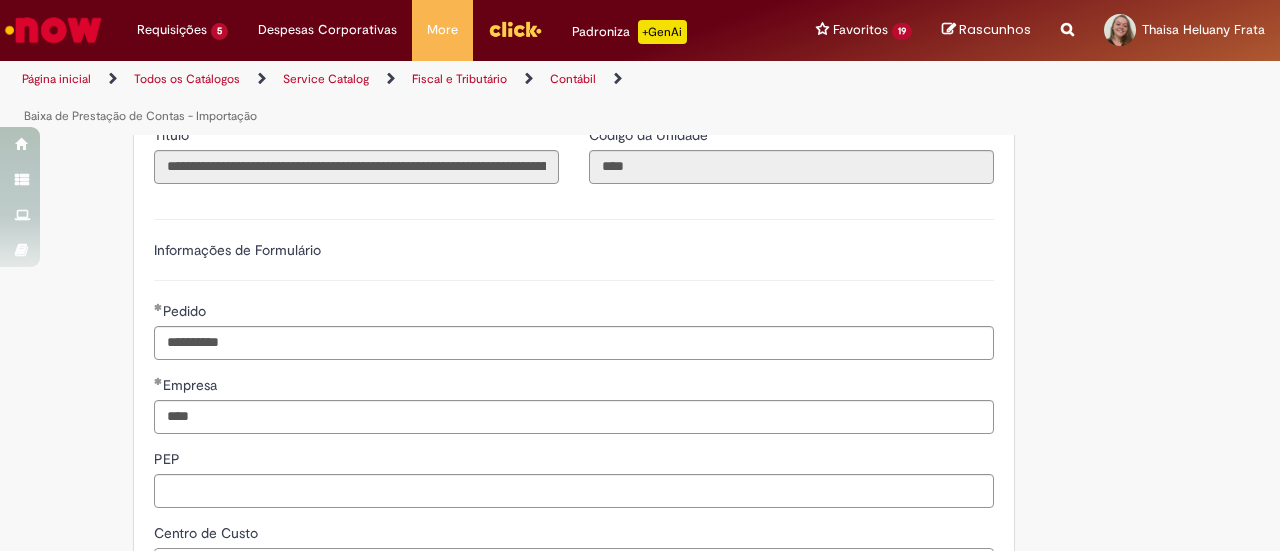 scroll, scrollTop: 746, scrollLeft: 0, axis: vertical 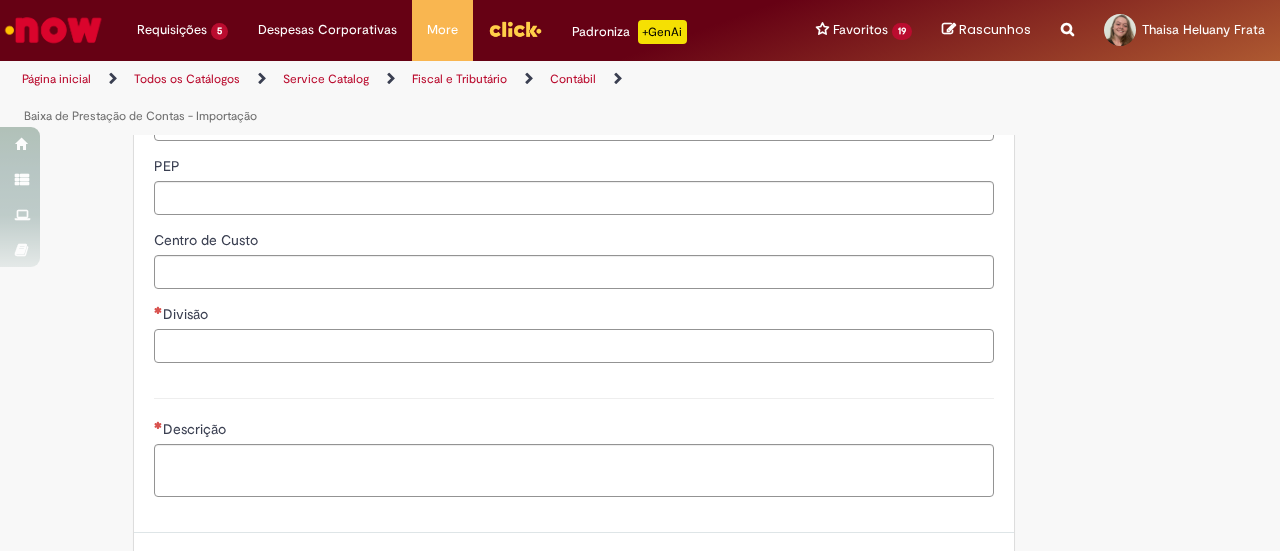 paste on "****" 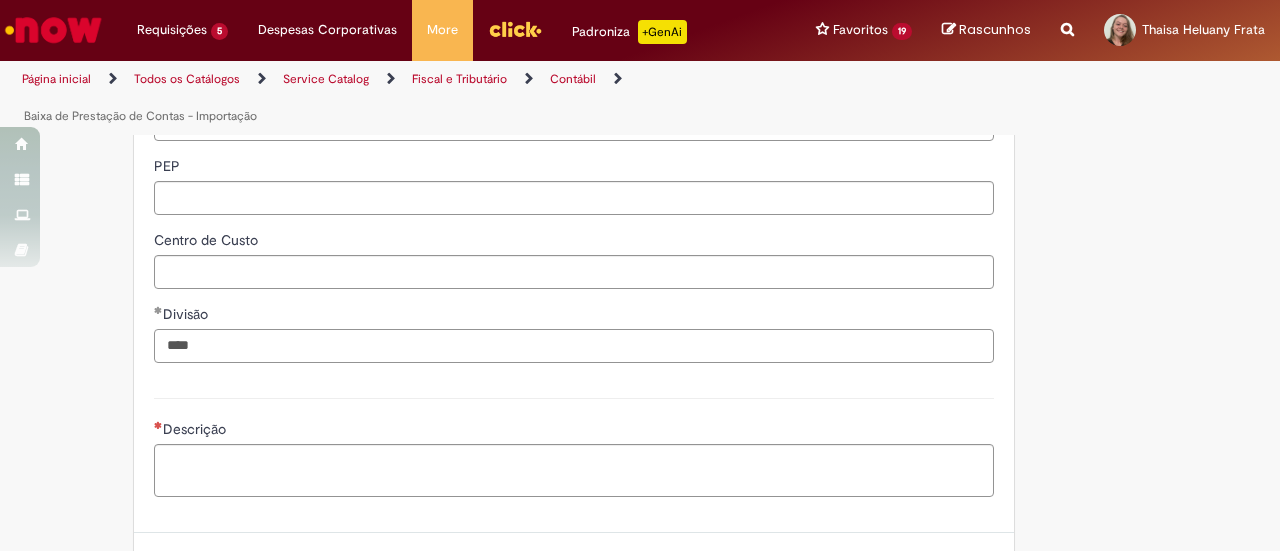 type on "****" 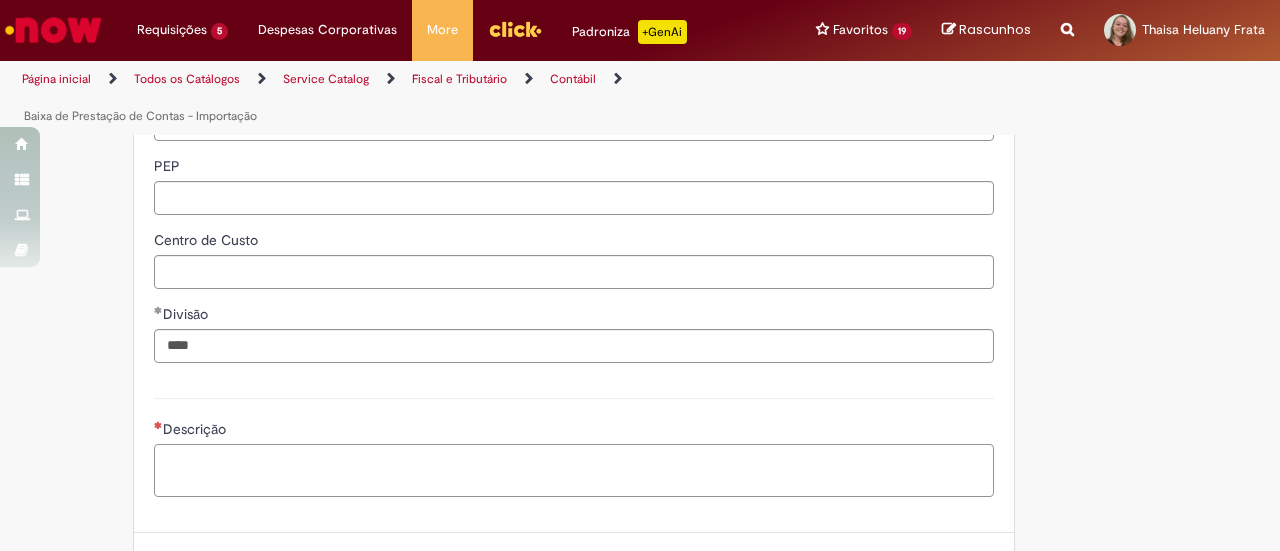 paste on "**********" 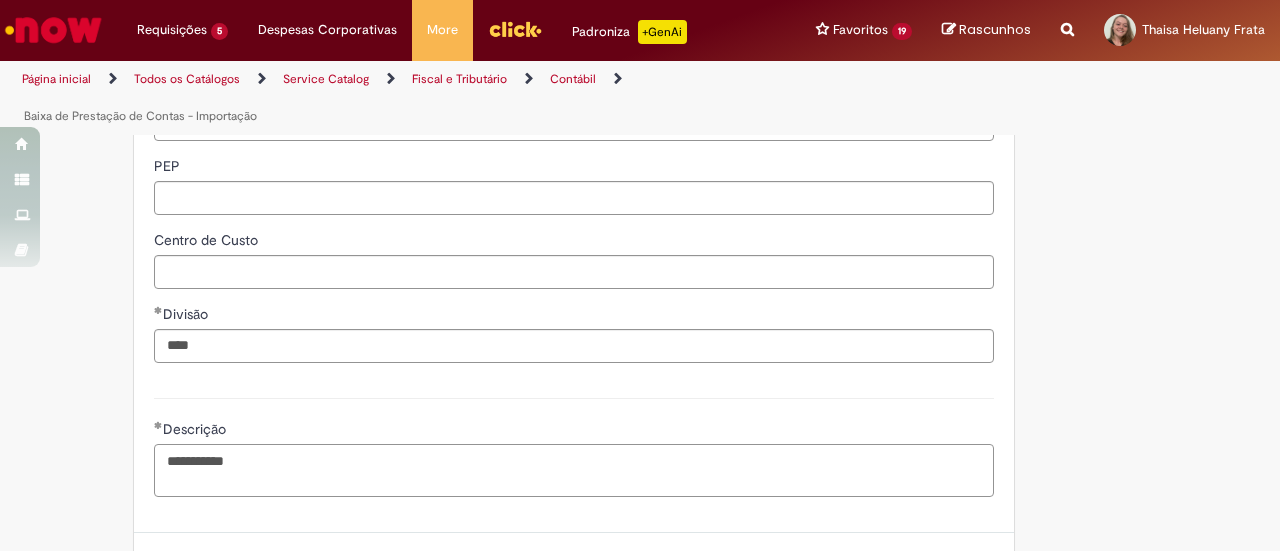 scroll, scrollTop: 908, scrollLeft: 0, axis: vertical 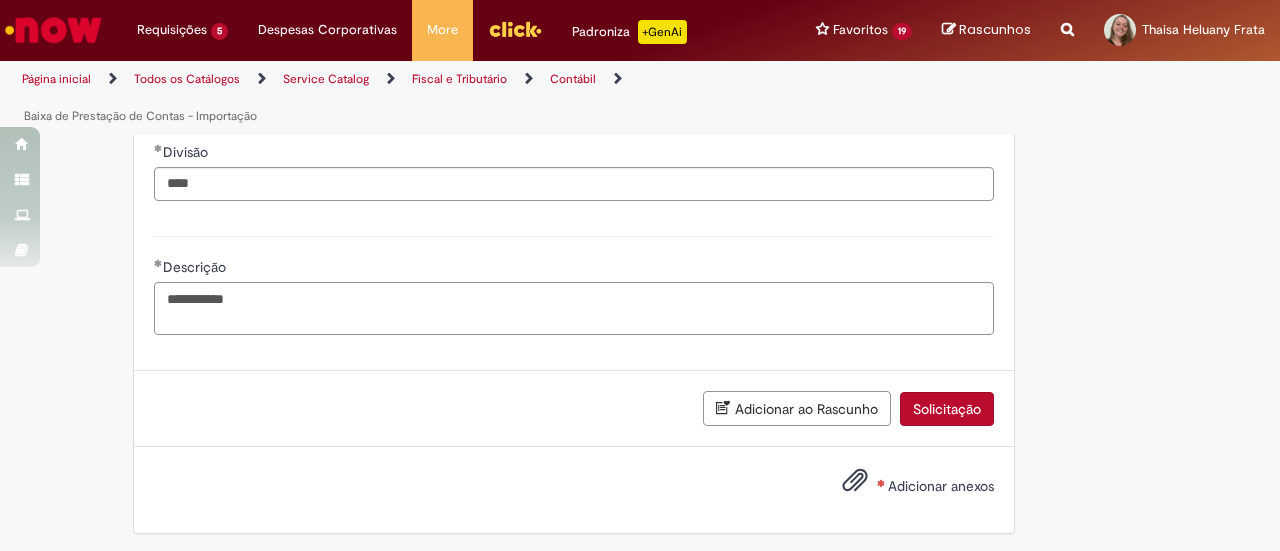type on "**********" 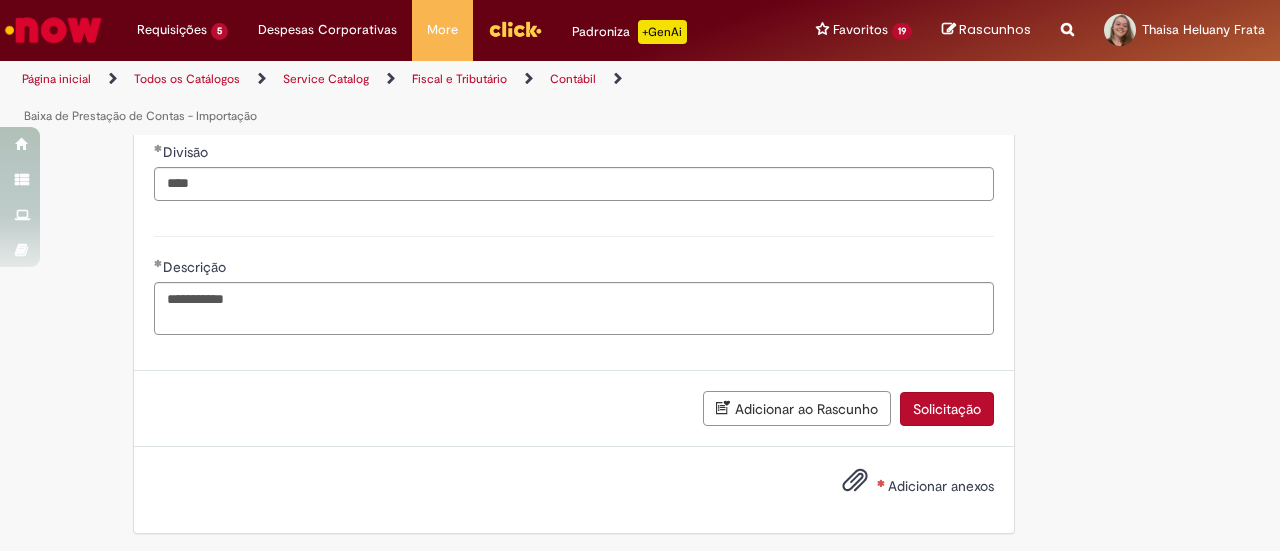click on "Adicionar anexos" at bounding box center (941, 486) 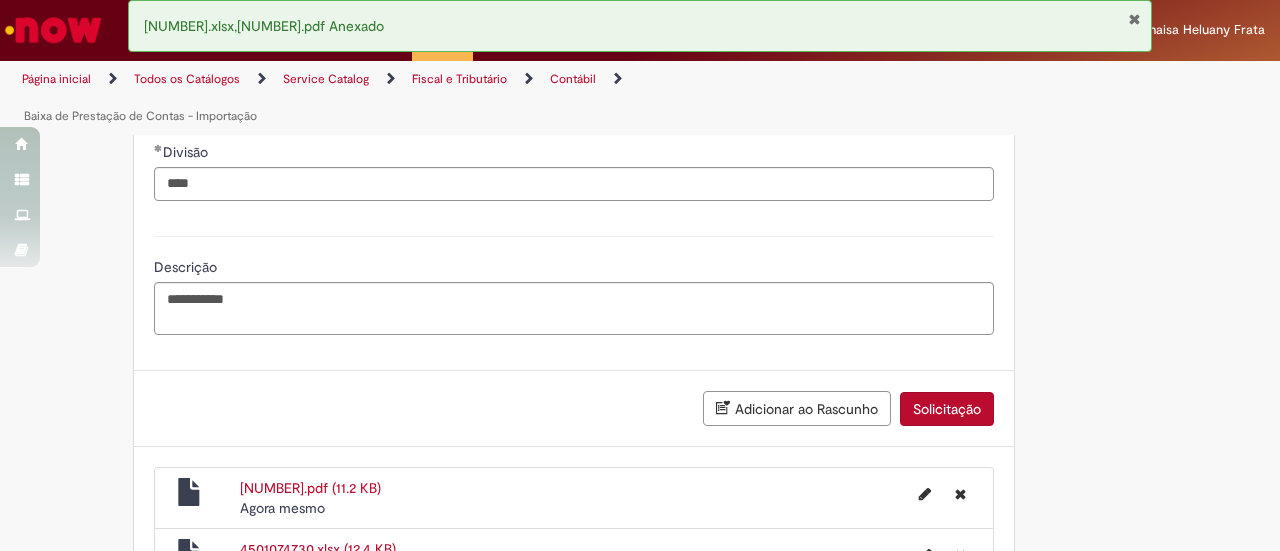 click on "Solicitação" at bounding box center (947, 409) 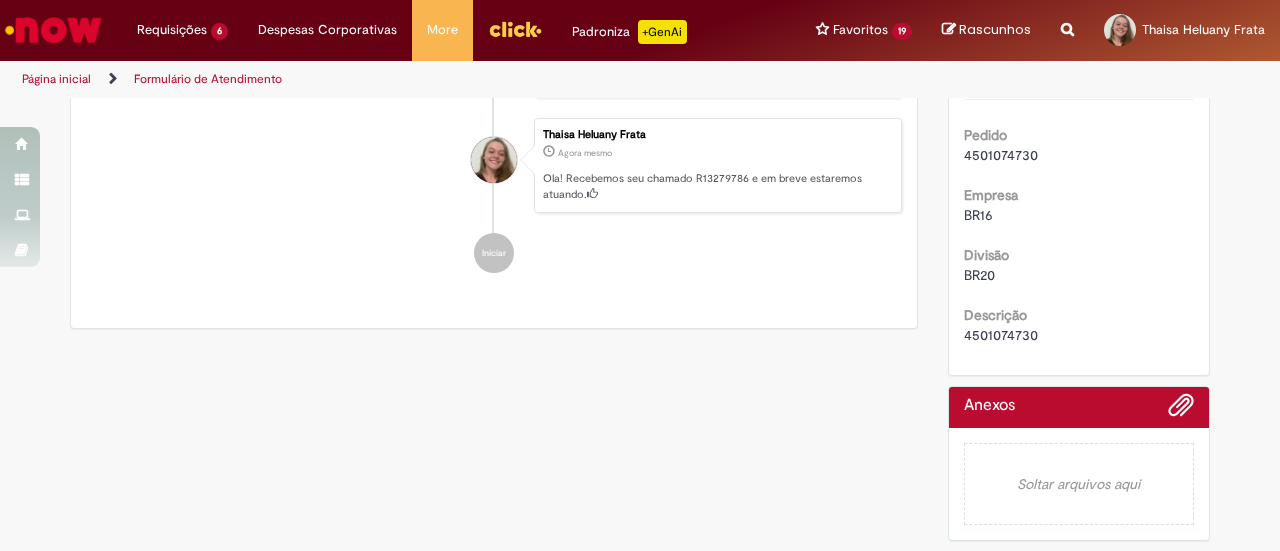 scroll, scrollTop: 0, scrollLeft: 0, axis: both 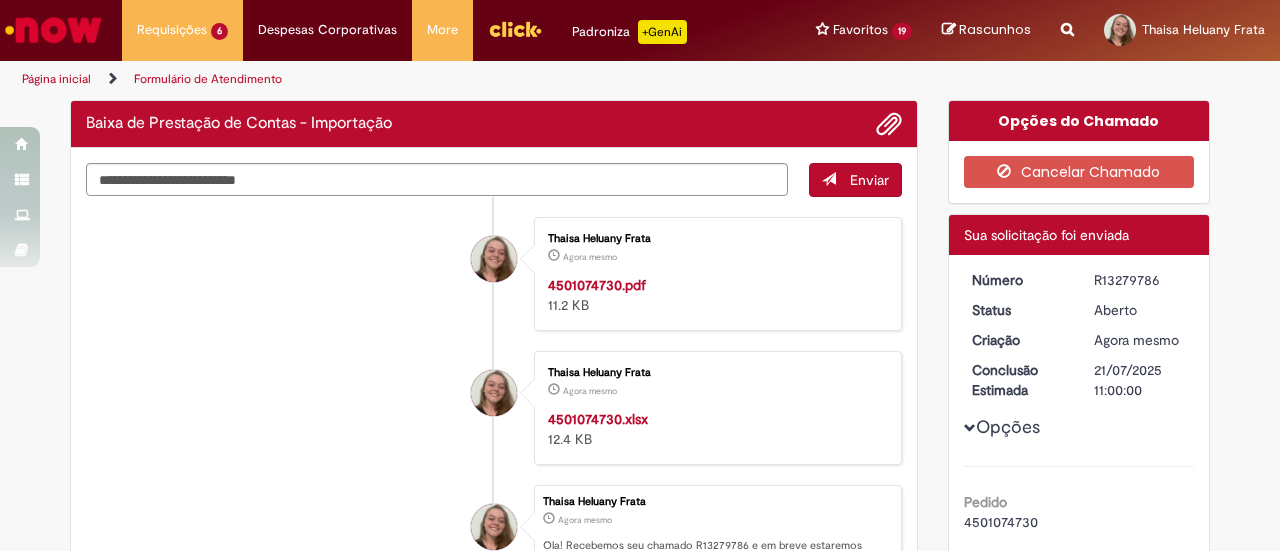 click on "R13279786" at bounding box center [1140, 280] 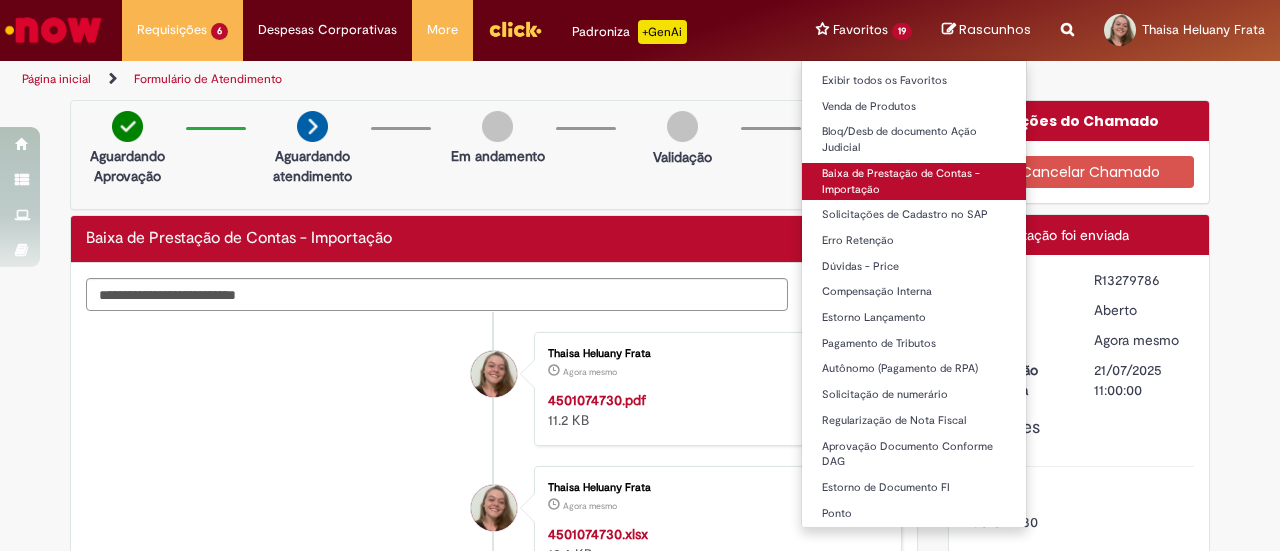 click on "Baixa de Prestação de Contas - Importação" at bounding box center (914, 181) 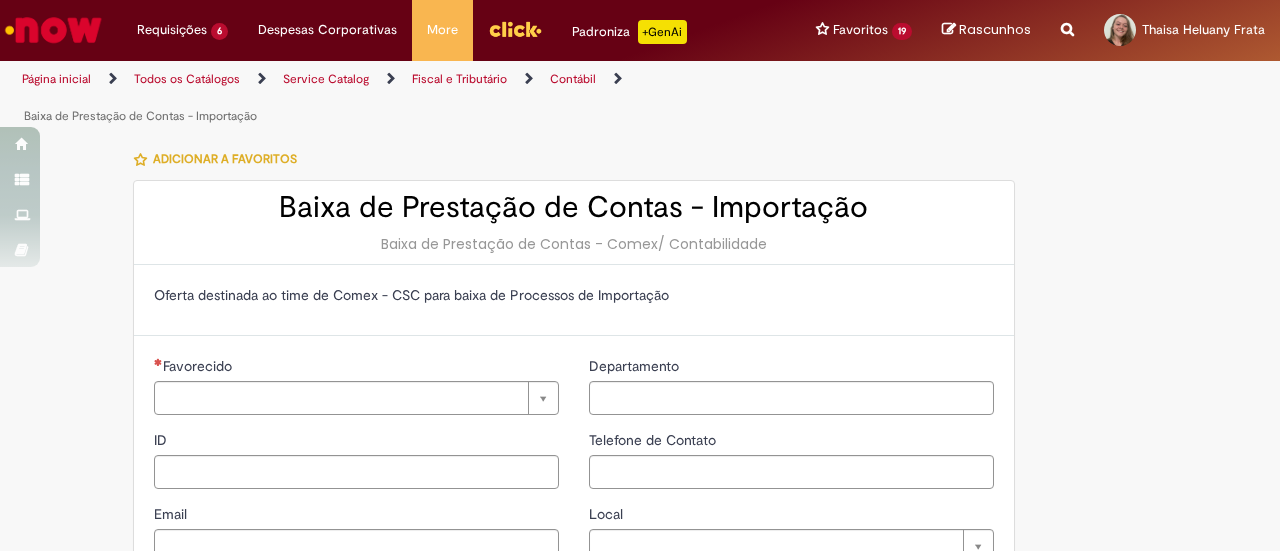 type on "********" 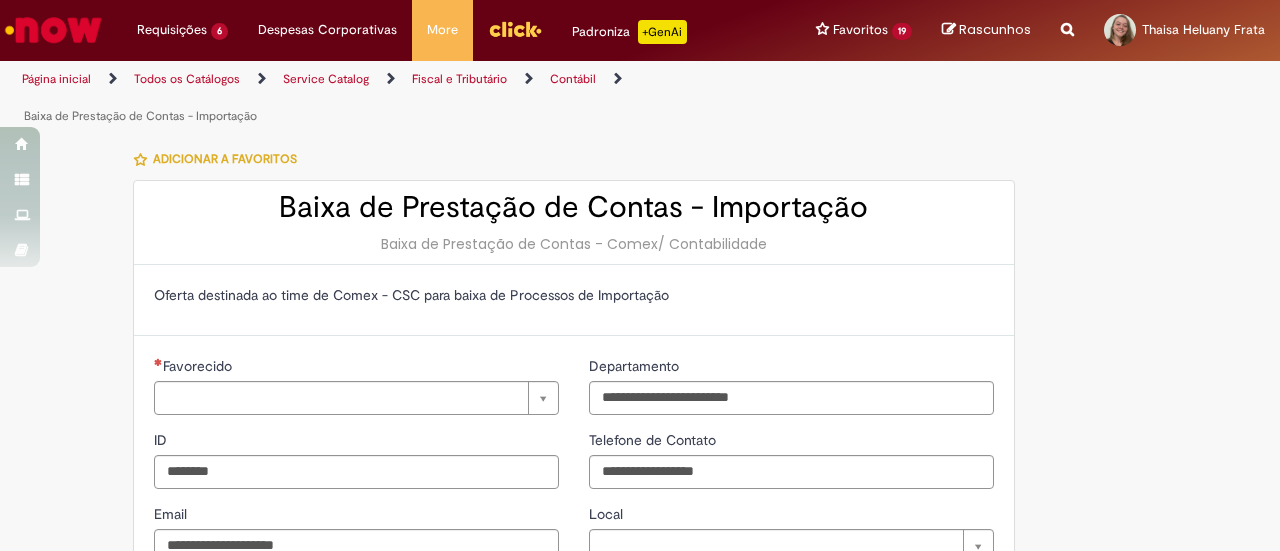 type on "**********" 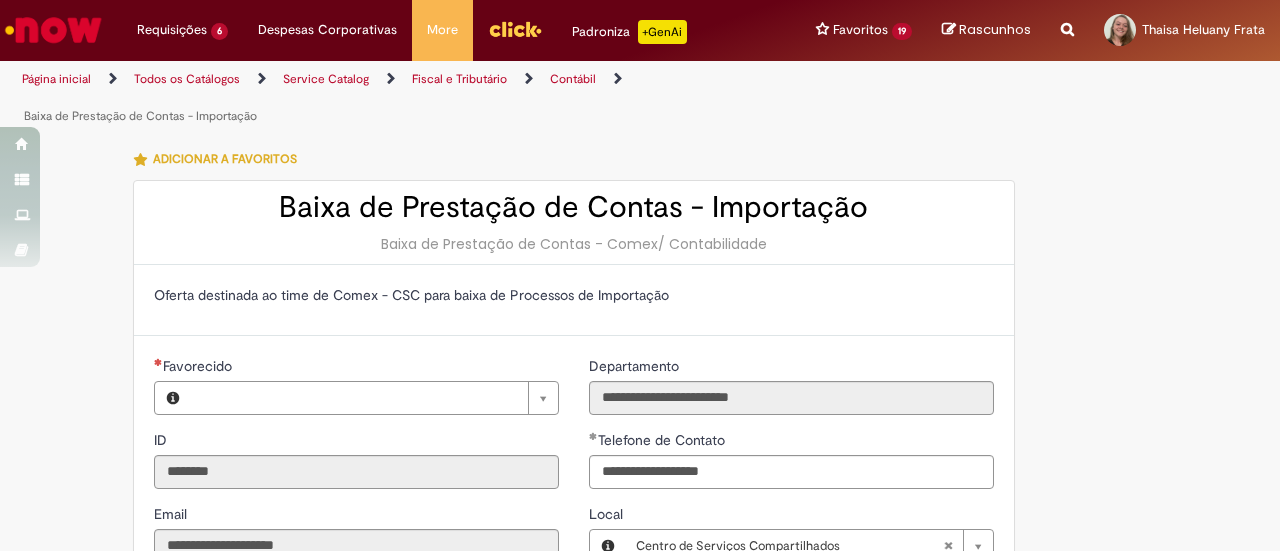 type on "**********" 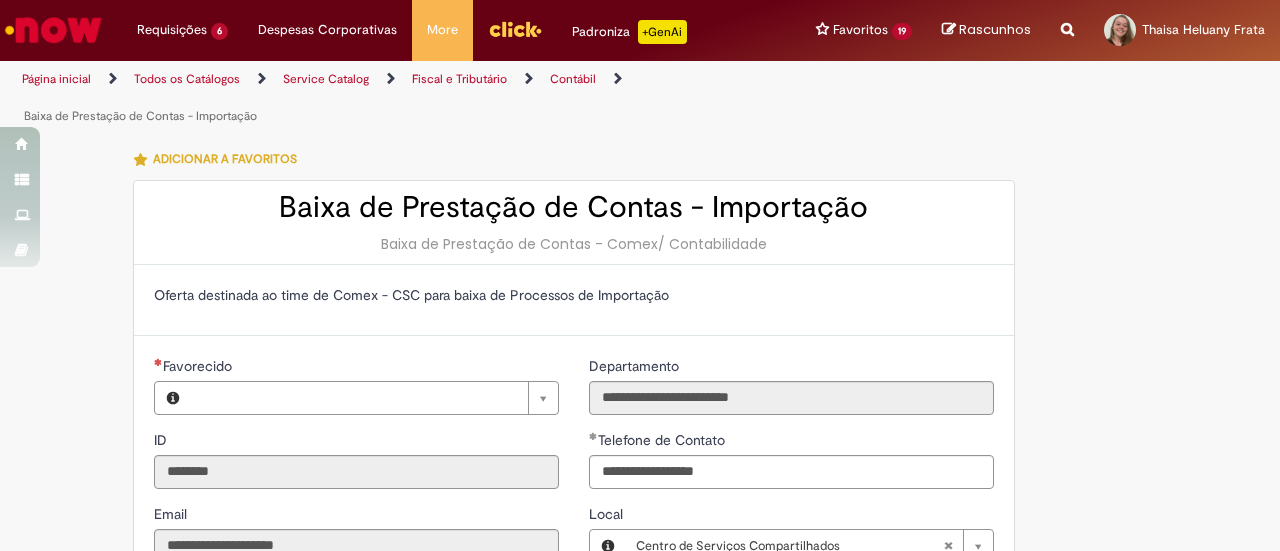 type on "**********" 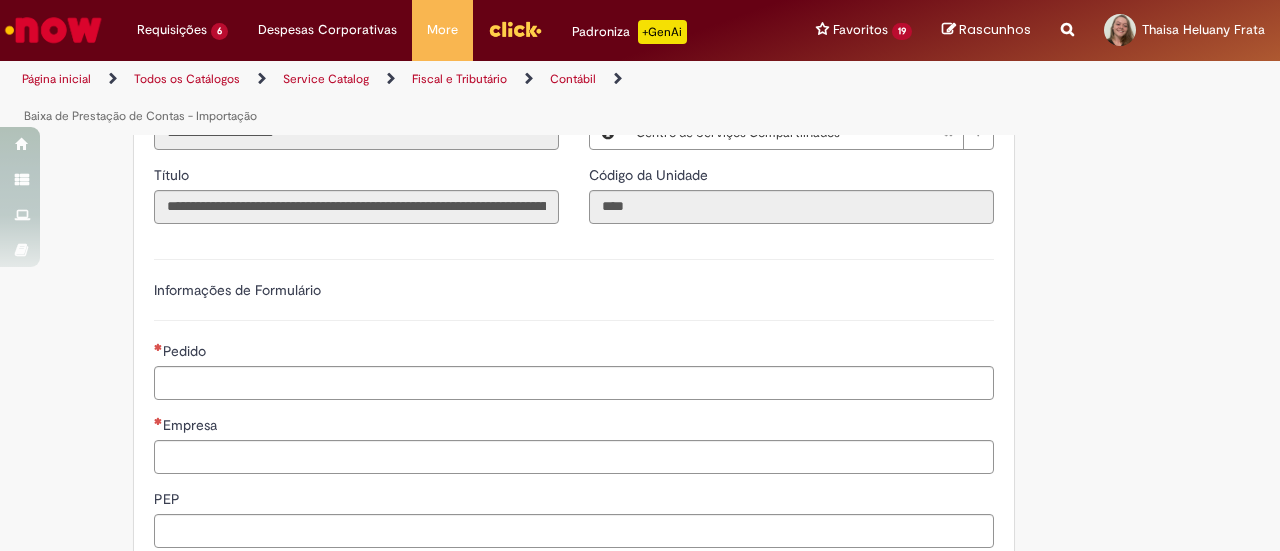 scroll, scrollTop: 417, scrollLeft: 0, axis: vertical 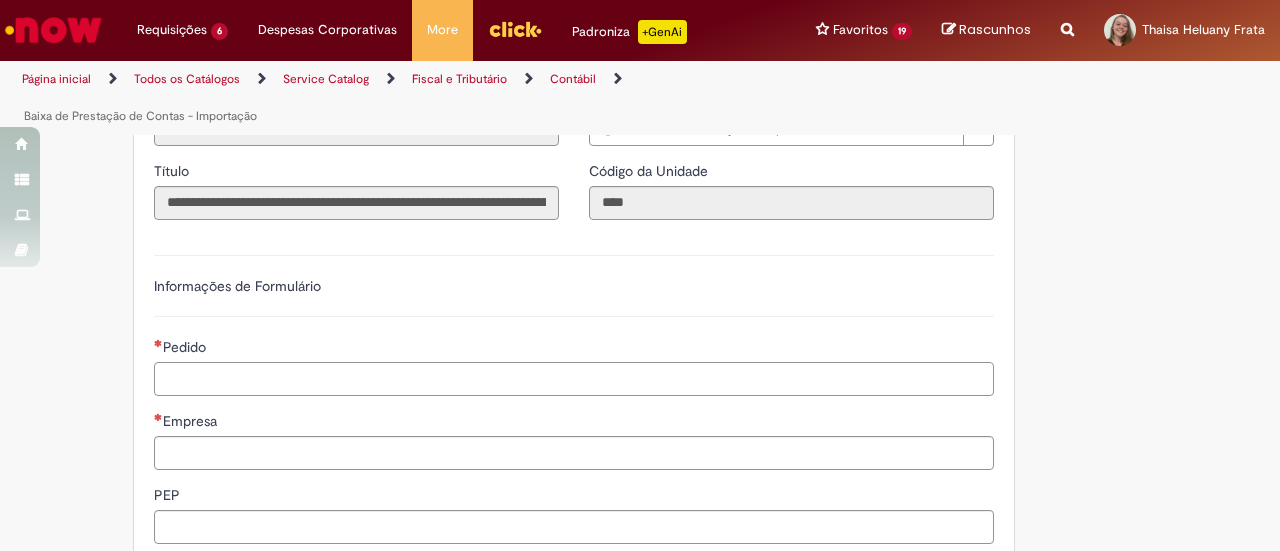 paste on "**********" 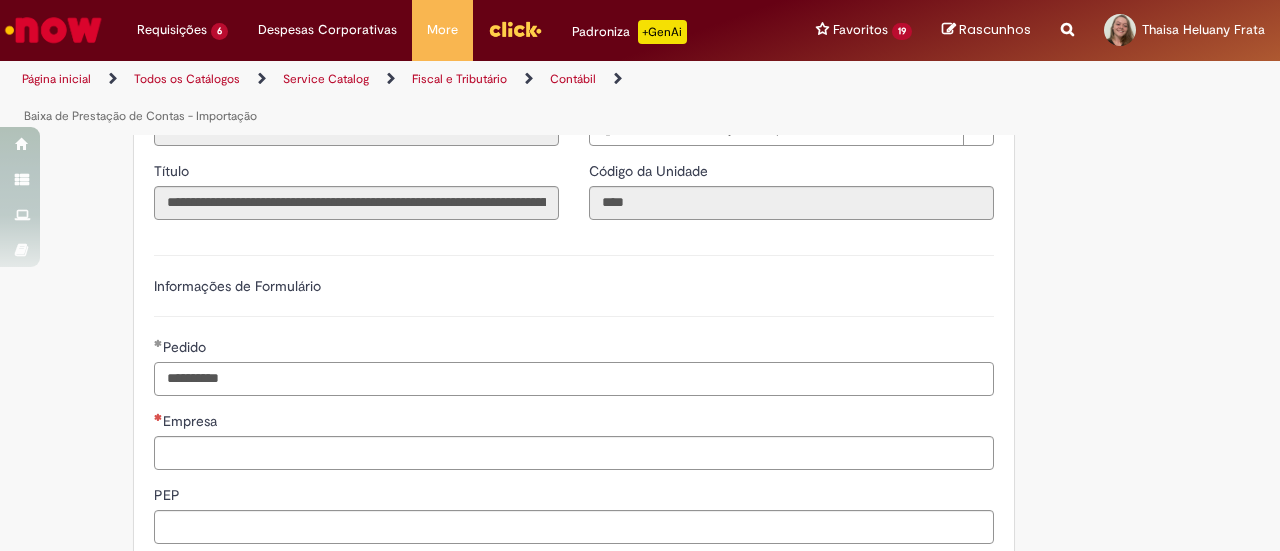 type on "**********" 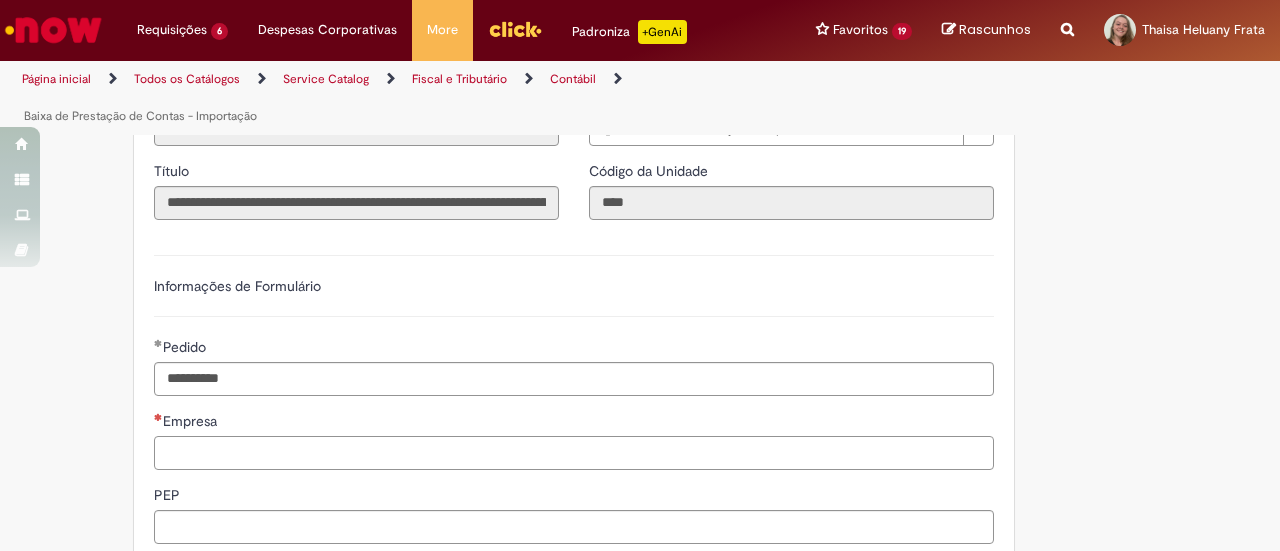 paste on "****" 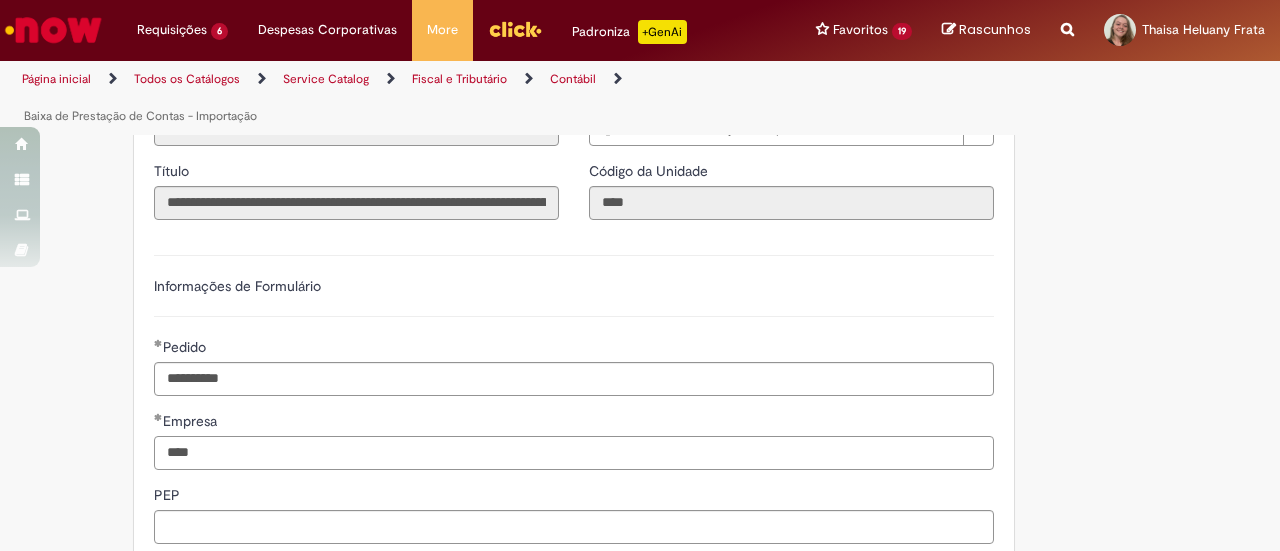 type on "****" 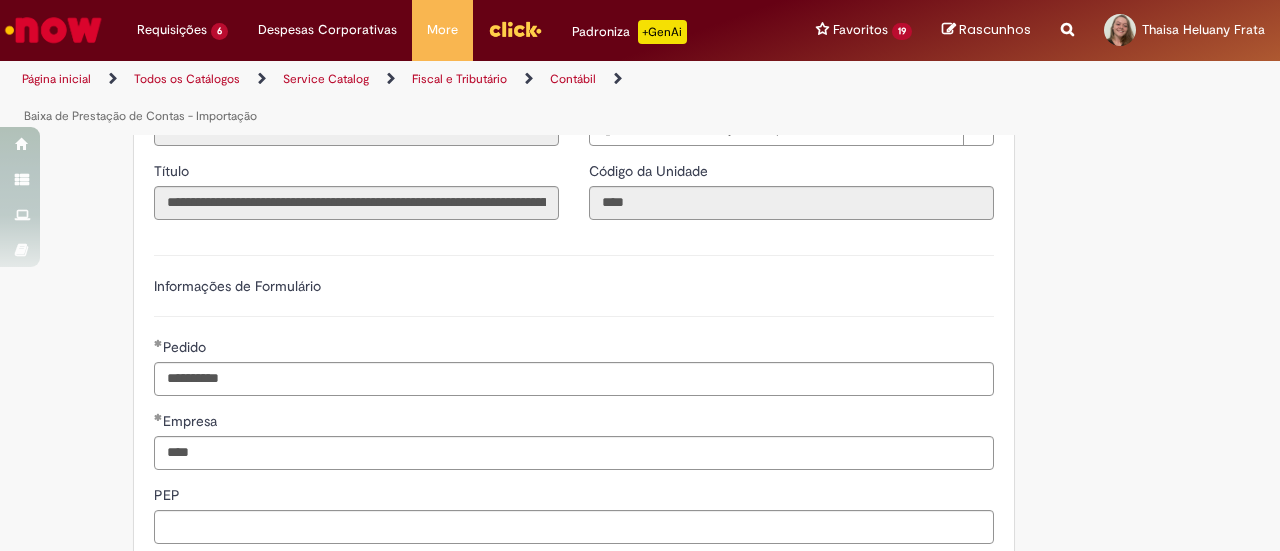 scroll, scrollTop: 672, scrollLeft: 0, axis: vertical 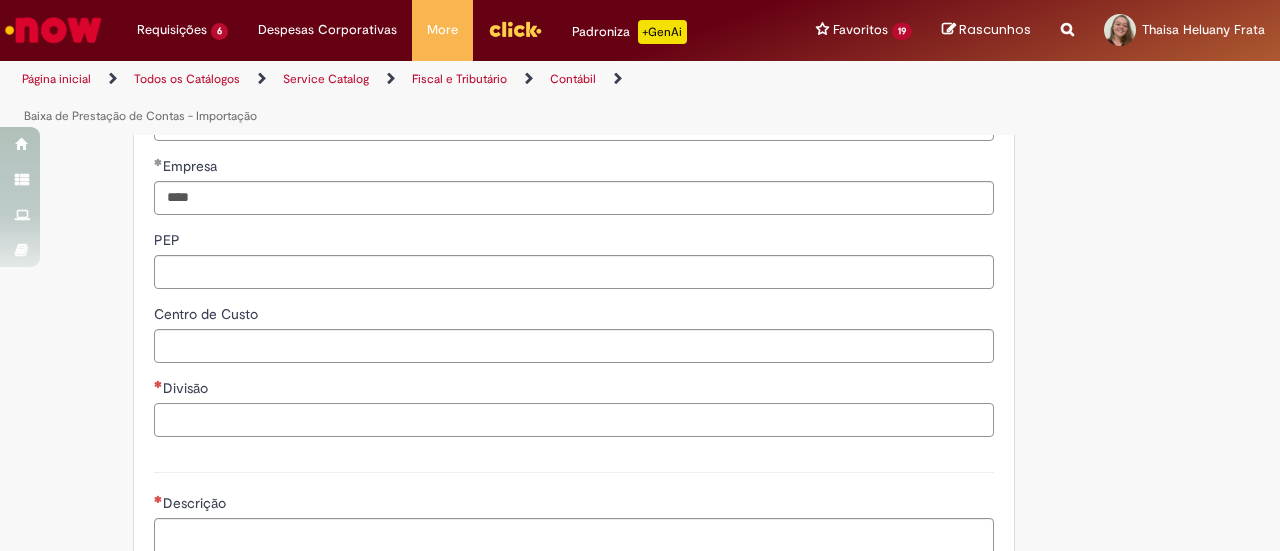 paste on "****" 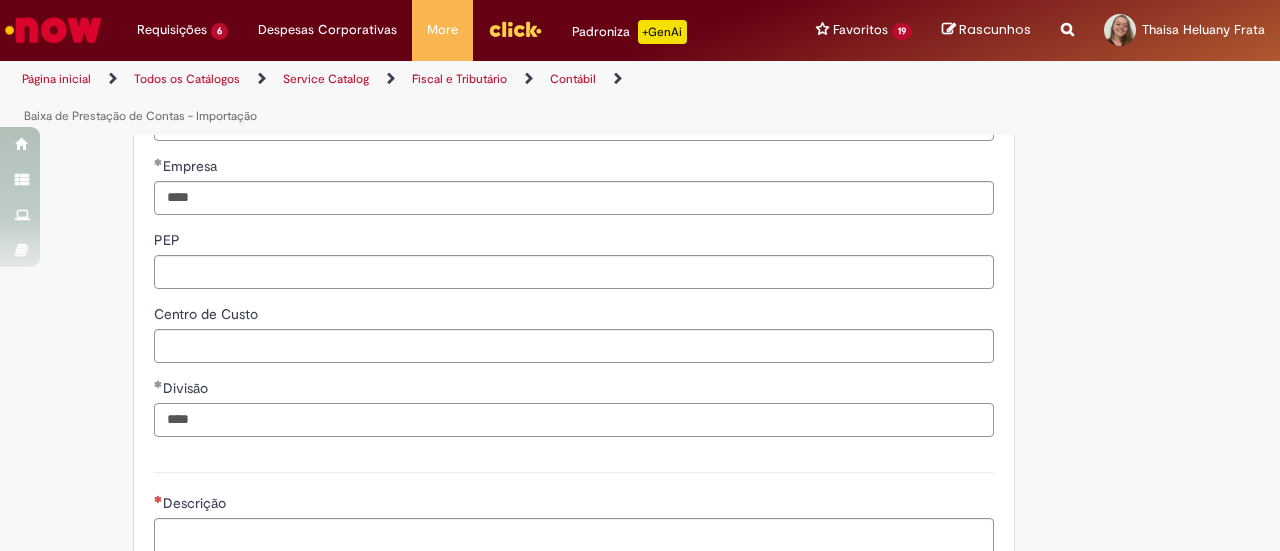 type on "****" 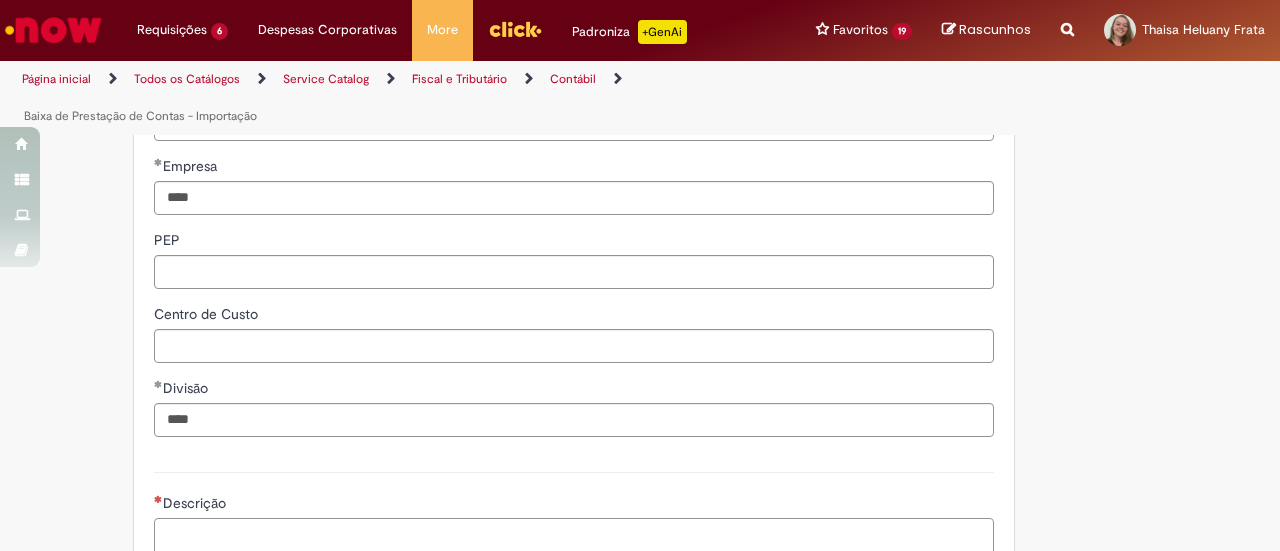 paste on "**********" 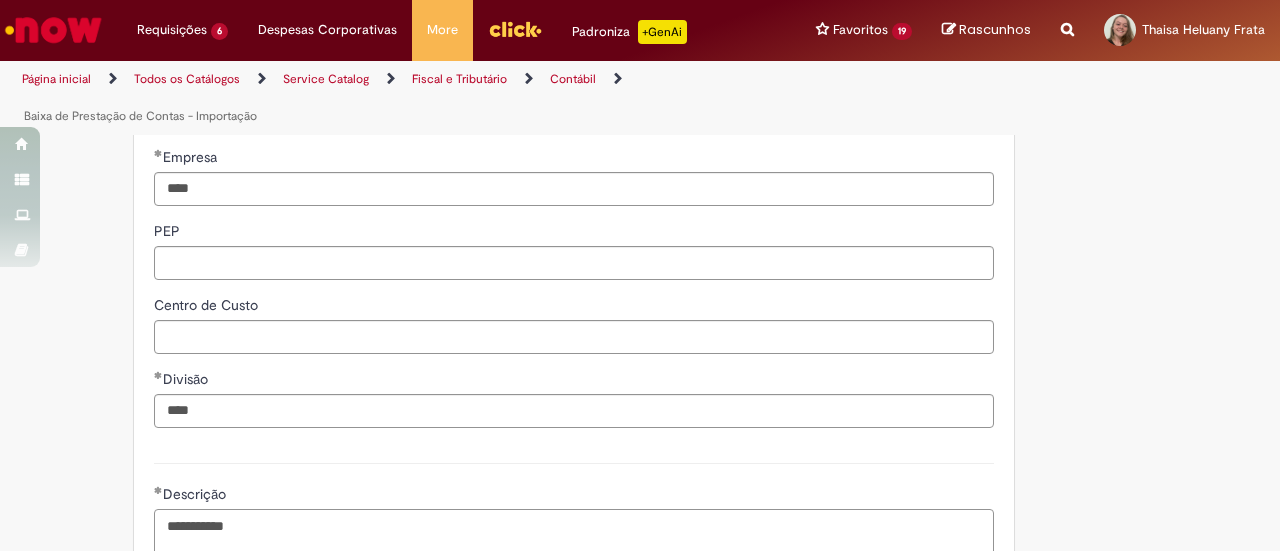 scroll, scrollTop: 908, scrollLeft: 0, axis: vertical 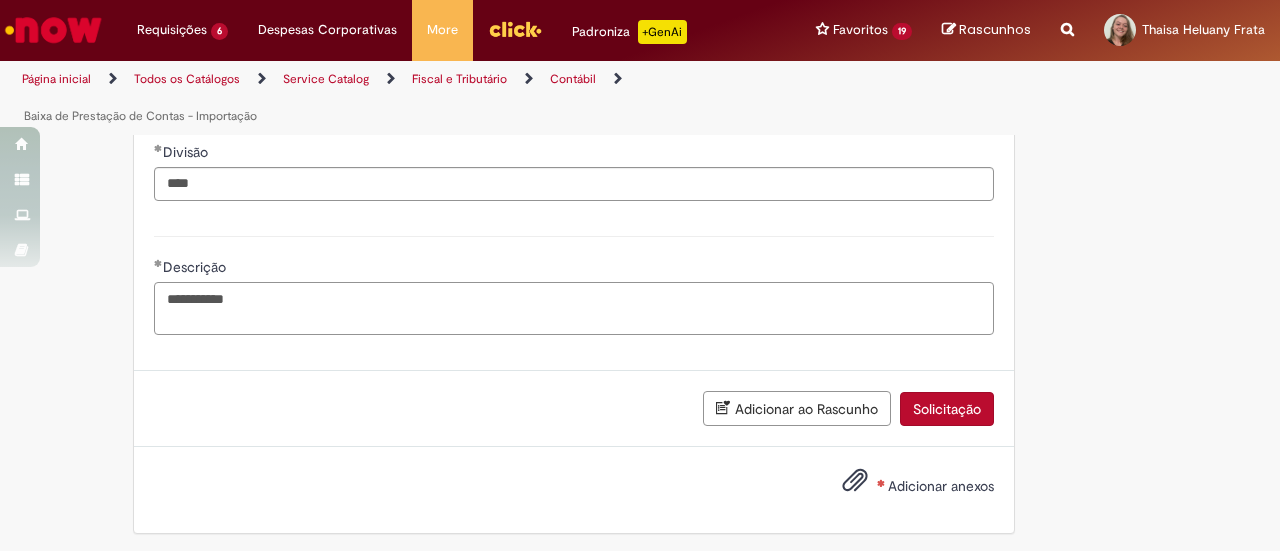 type on "**********" 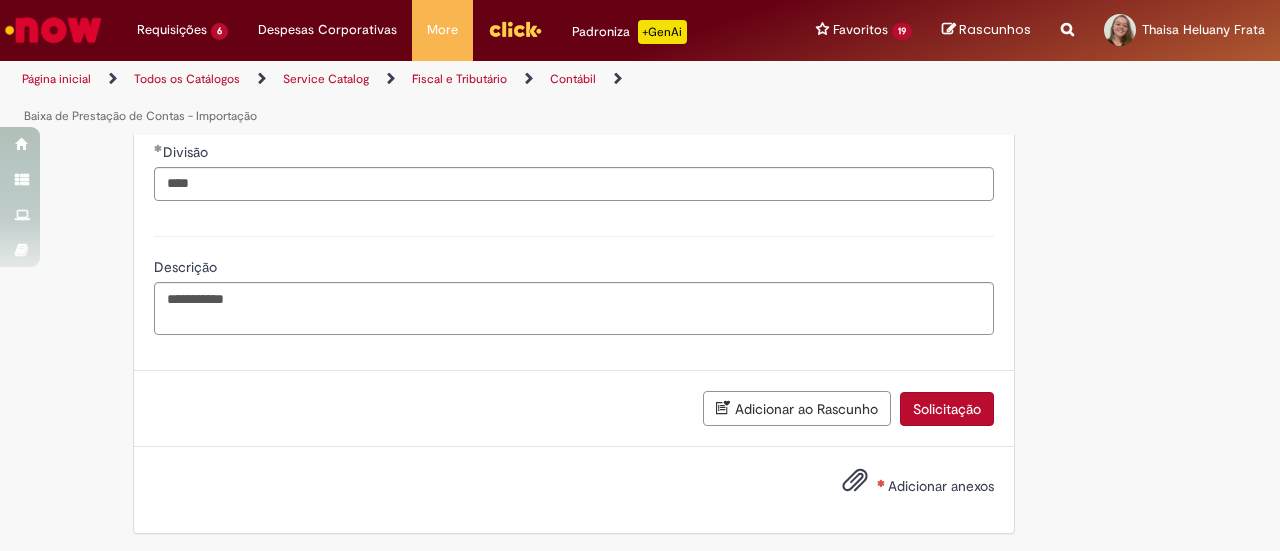 click on "Adicionar anexos" at bounding box center [941, 486] 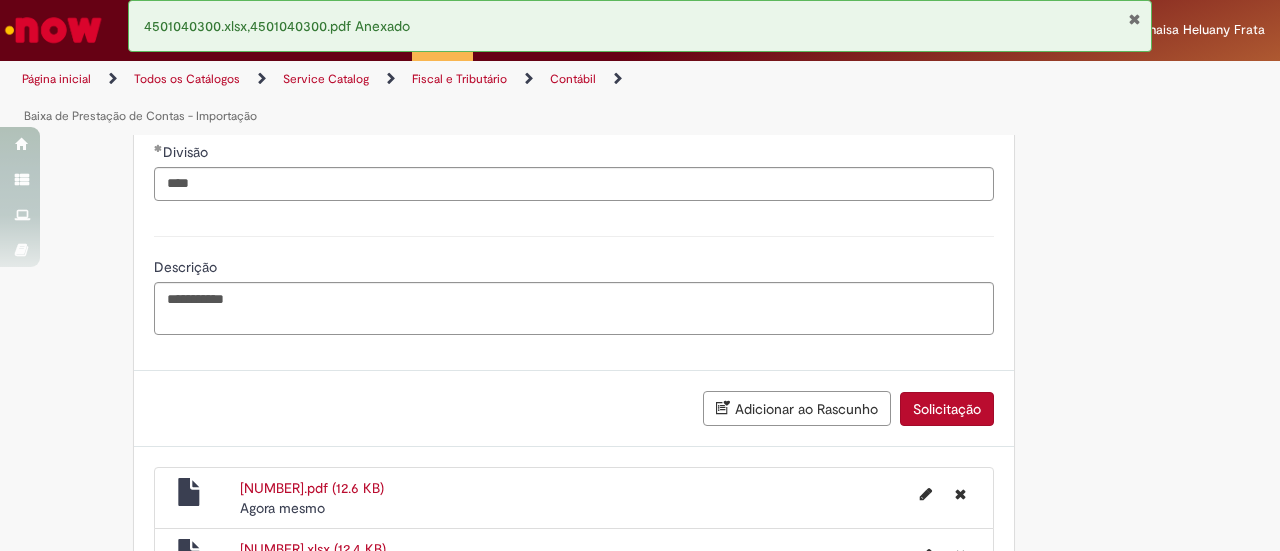 click on "Solicitação" at bounding box center (947, 409) 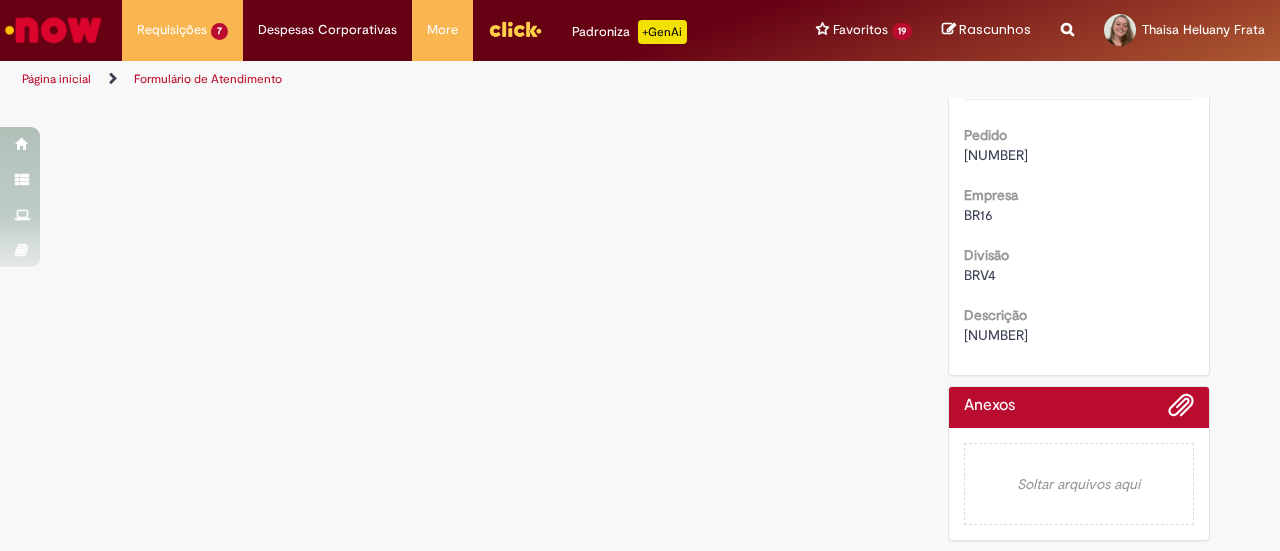 scroll, scrollTop: 0, scrollLeft: 0, axis: both 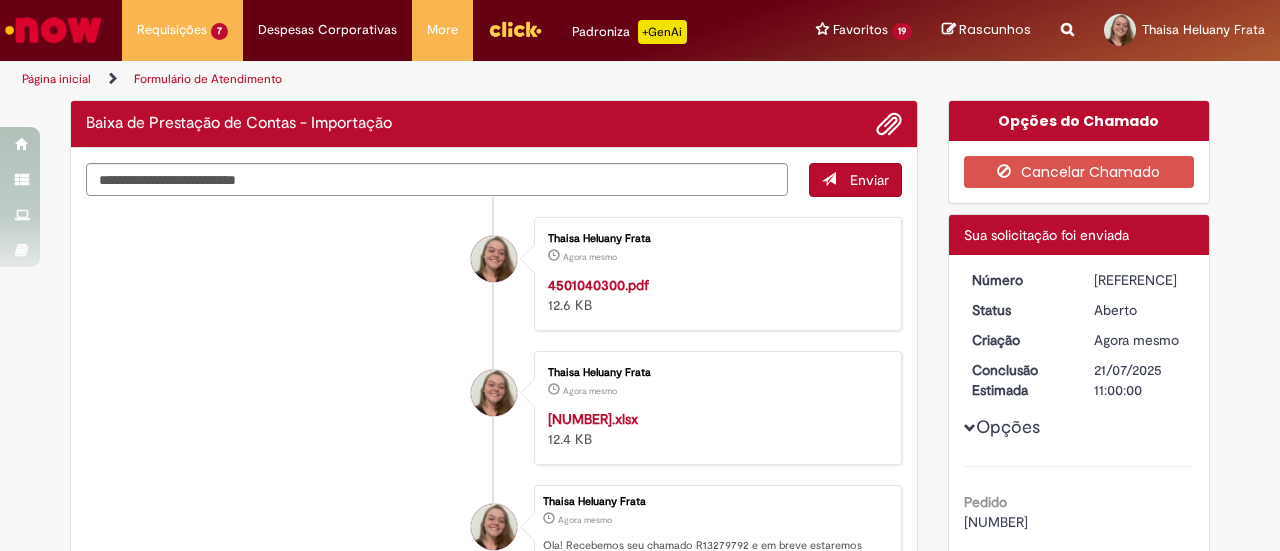 click on "[REFERENCE]" at bounding box center (1140, 280) 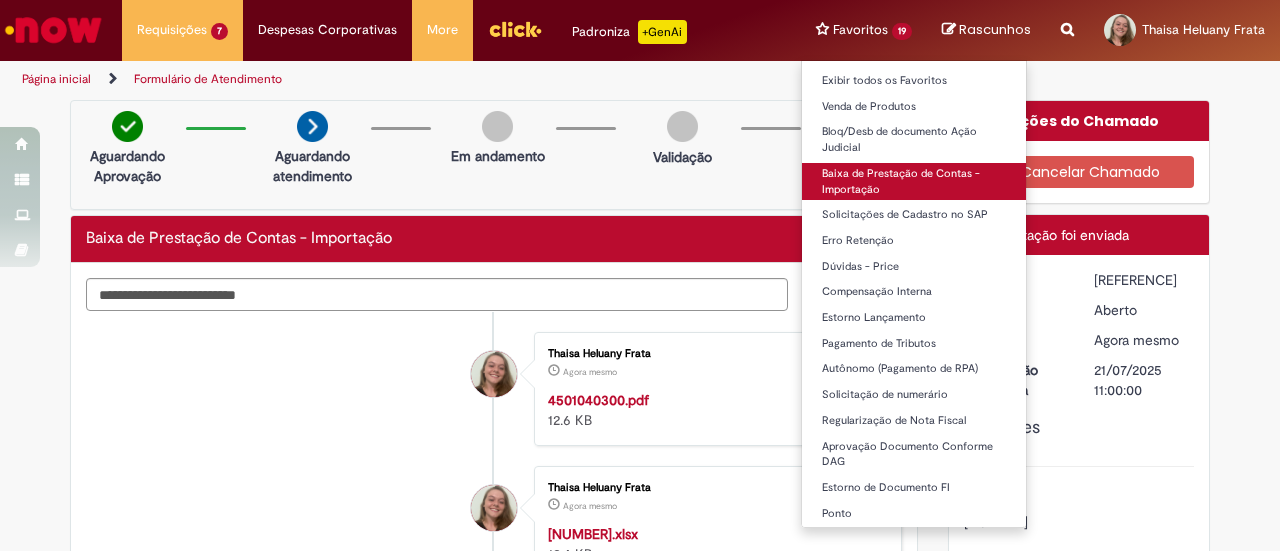 click on "Baixa de Prestação de Contas - Importação" at bounding box center (914, 181) 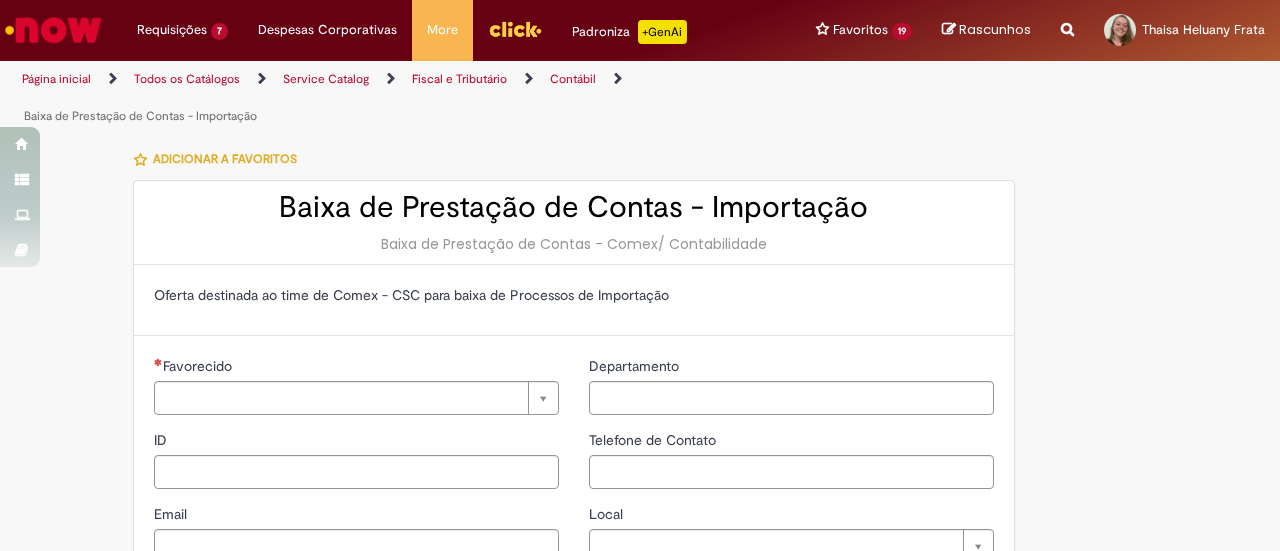scroll, scrollTop: 461, scrollLeft: 0, axis: vertical 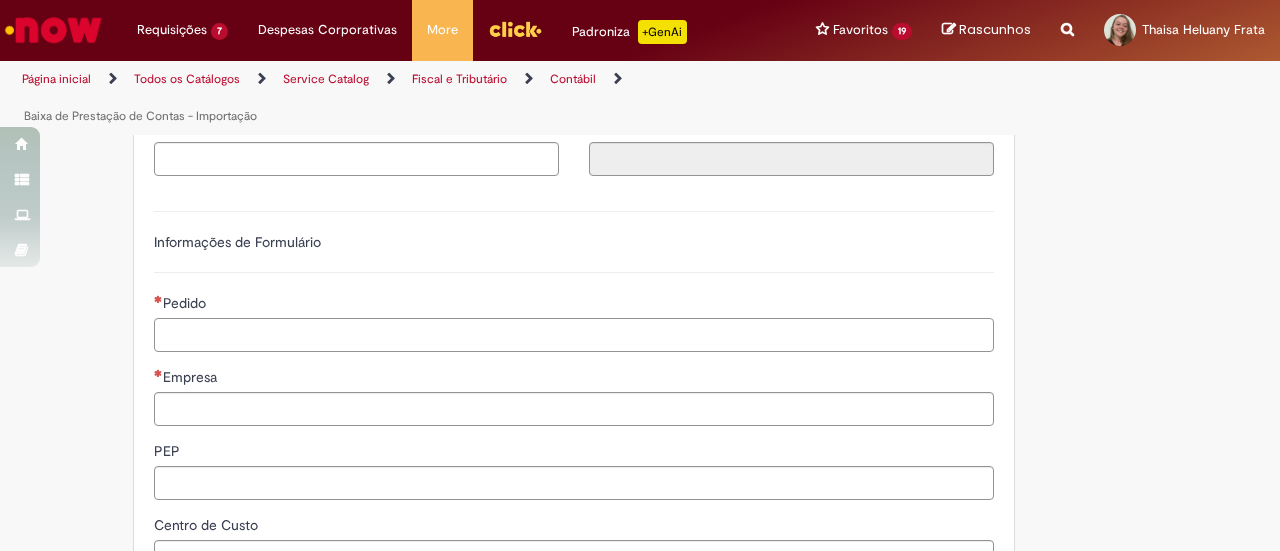 click on "Pedido" at bounding box center [574, 335] 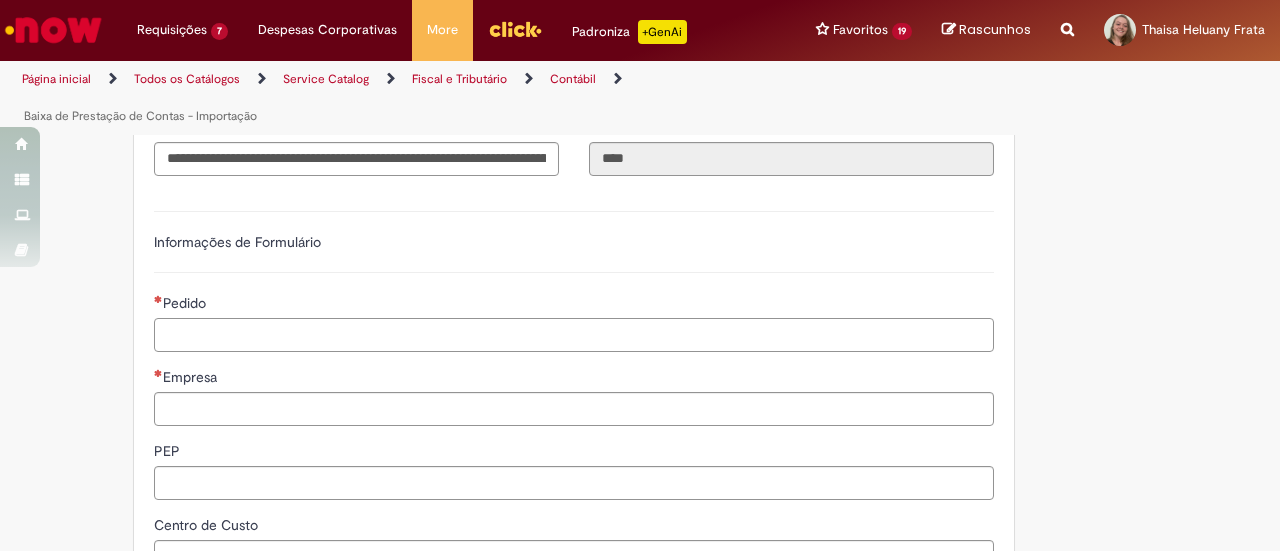 paste on "**********" 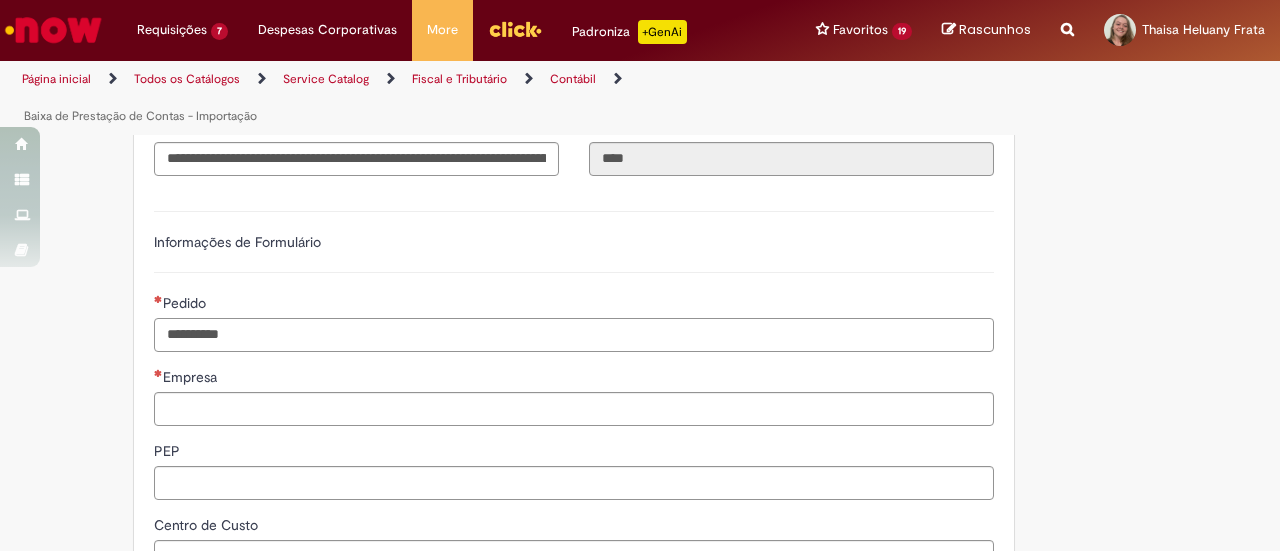 type on "**********" 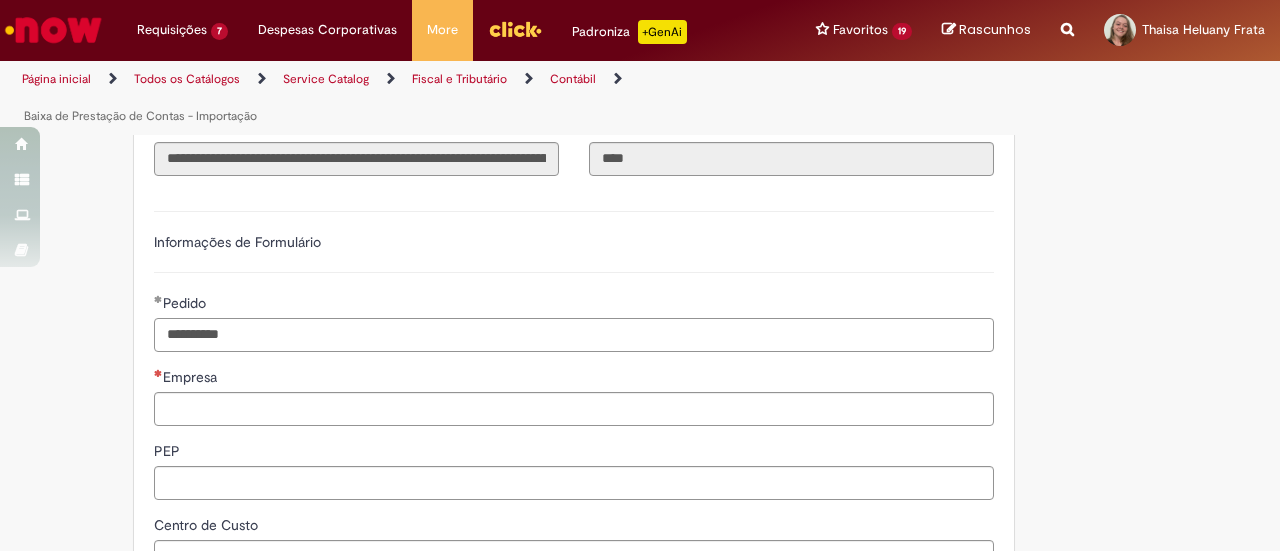 type on "**********" 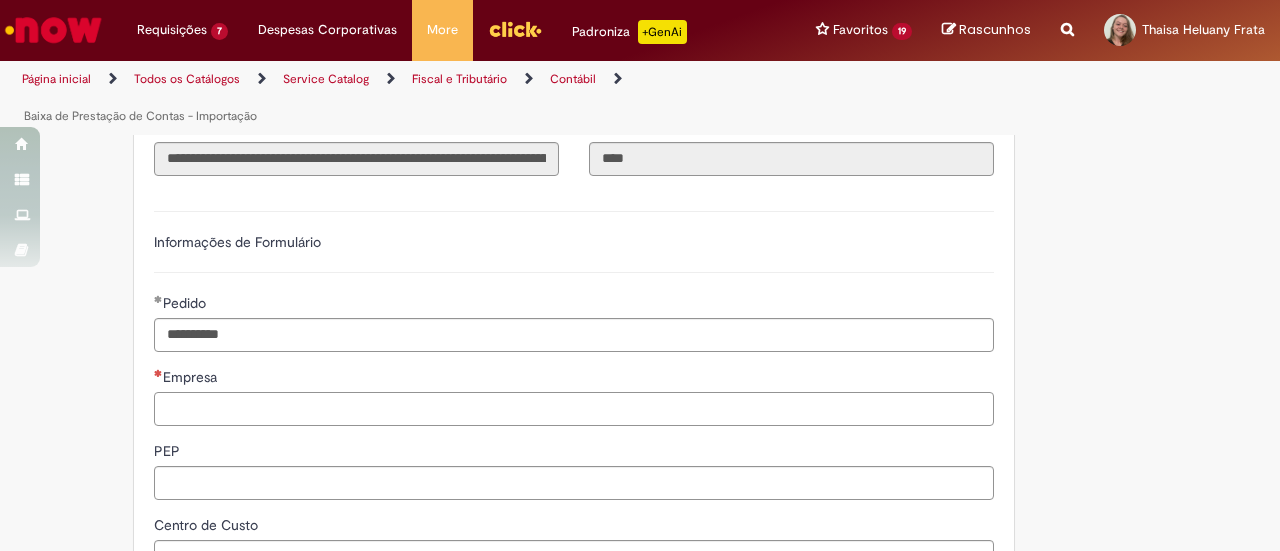 paste on "****" 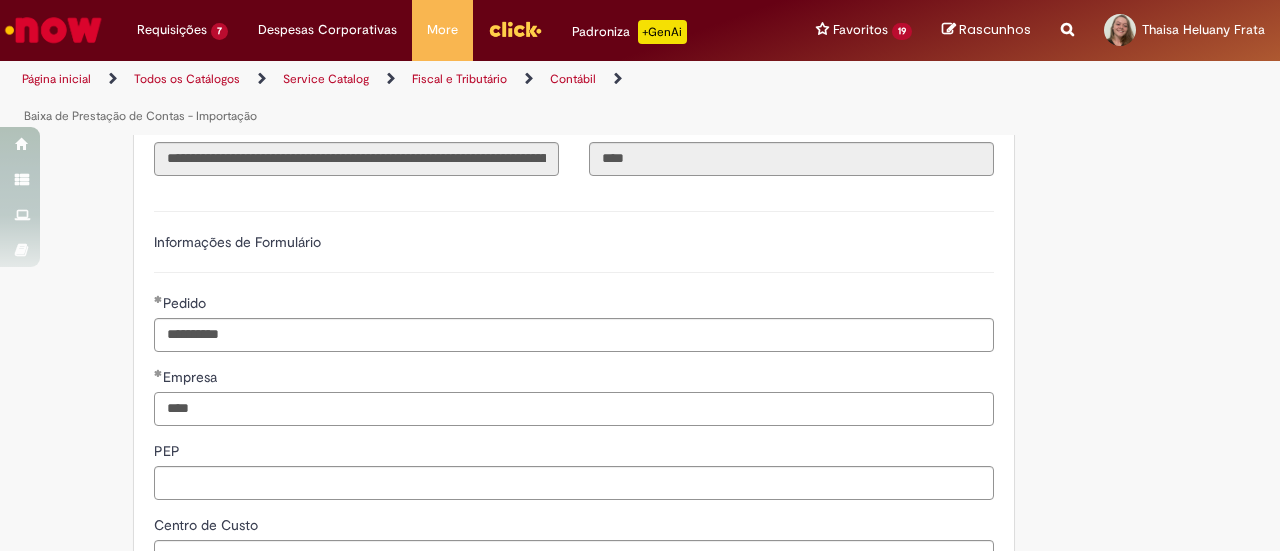 type on "****" 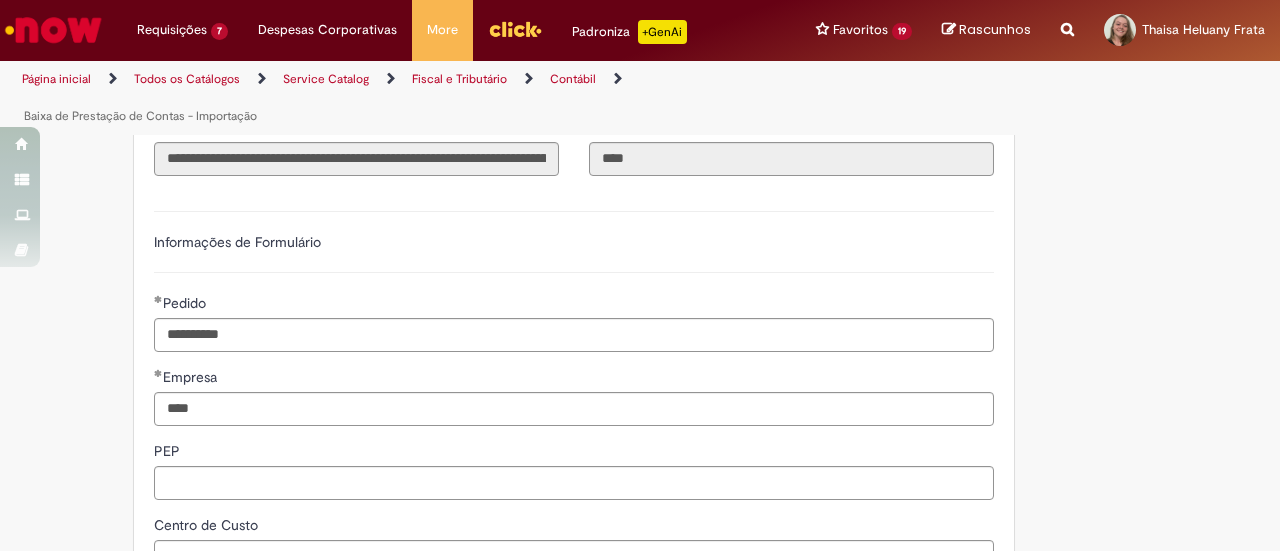 scroll, scrollTop: 746, scrollLeft: 0, axis: vertical 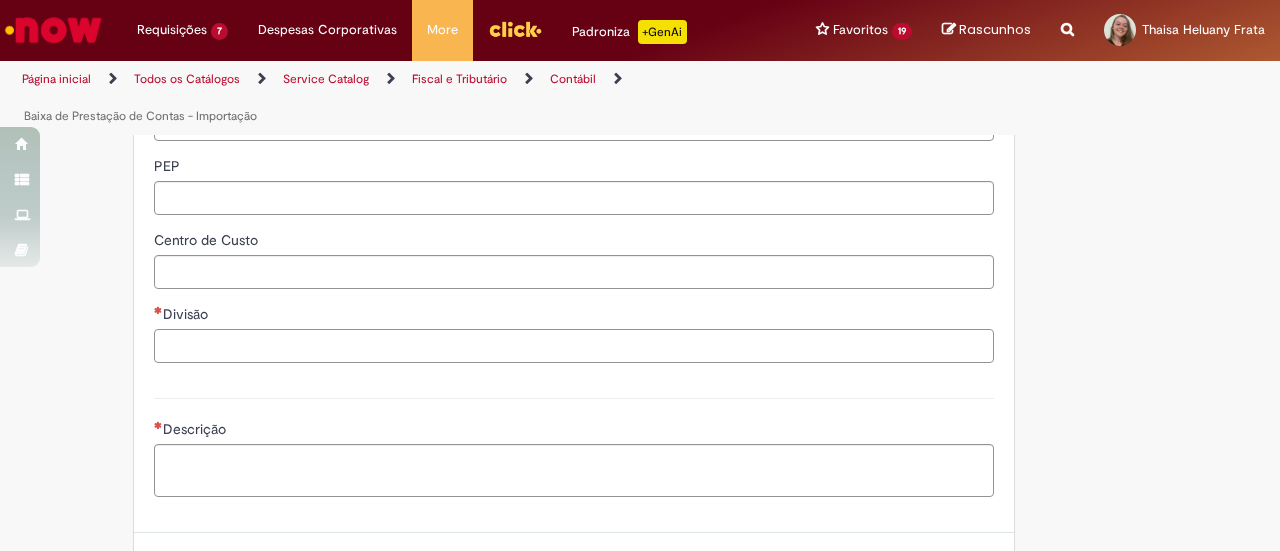 paste on "****" 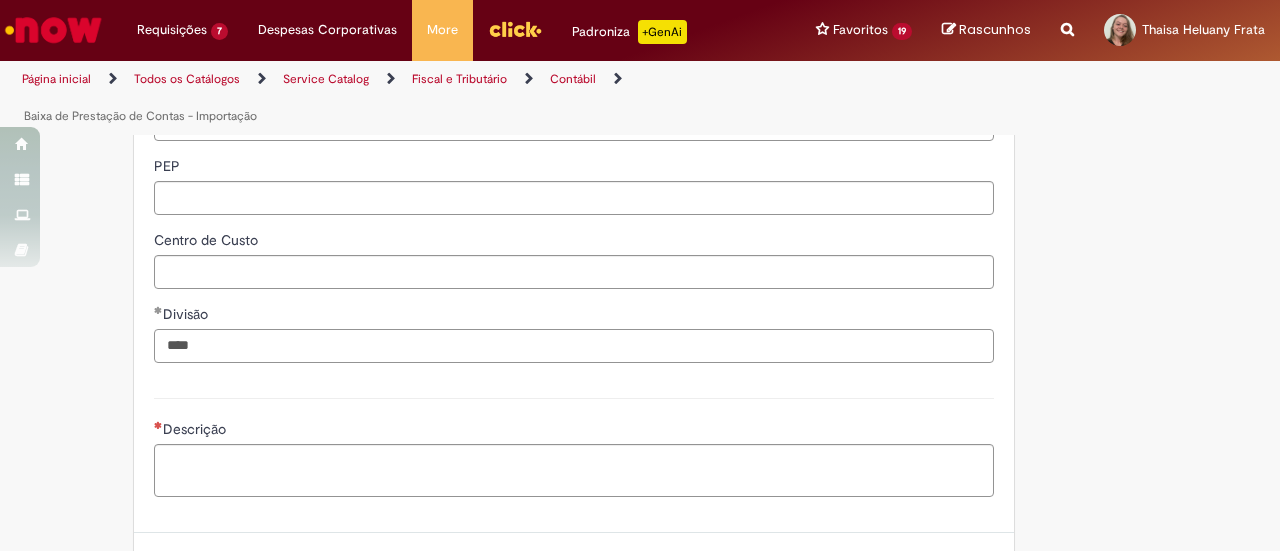 type on "****" 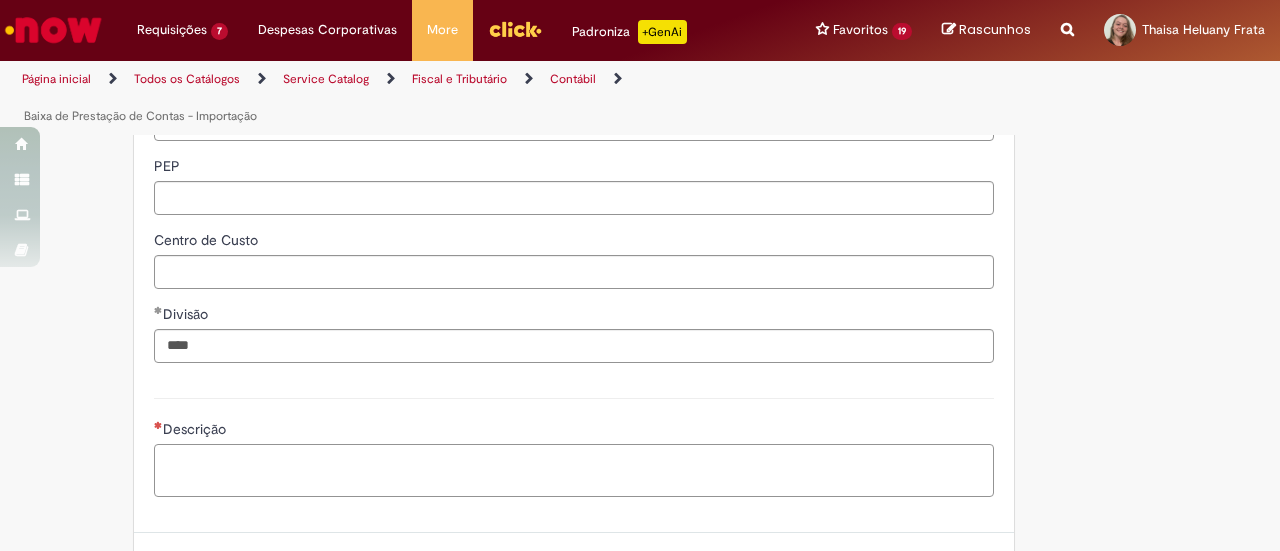paste on "**********" 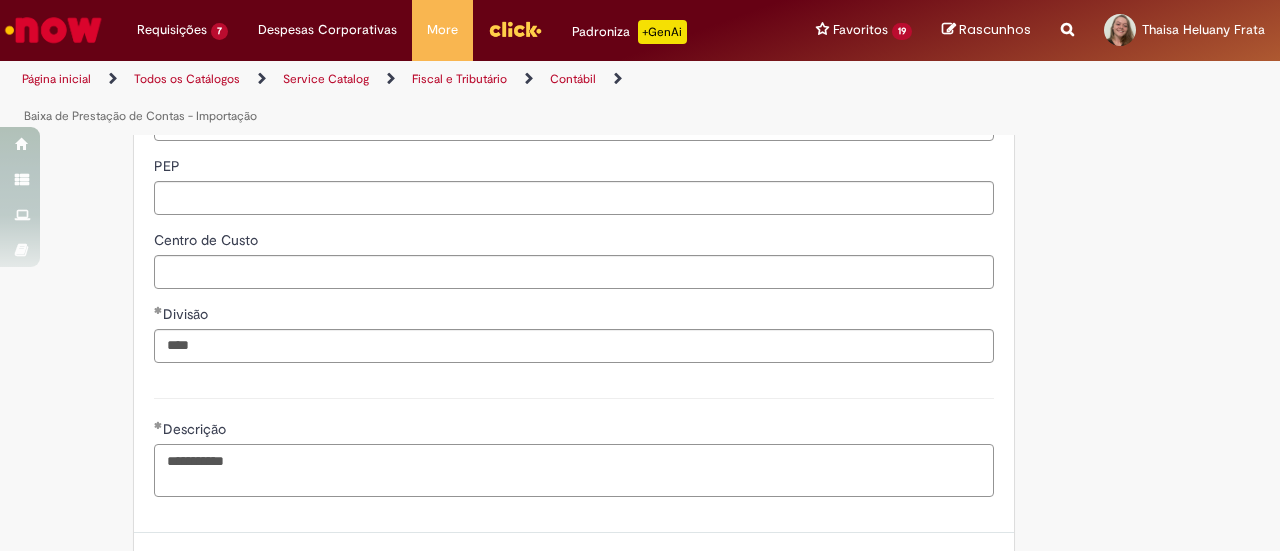 scroll, scrollTop: 908, scrollLeft: 0, axis: vertical 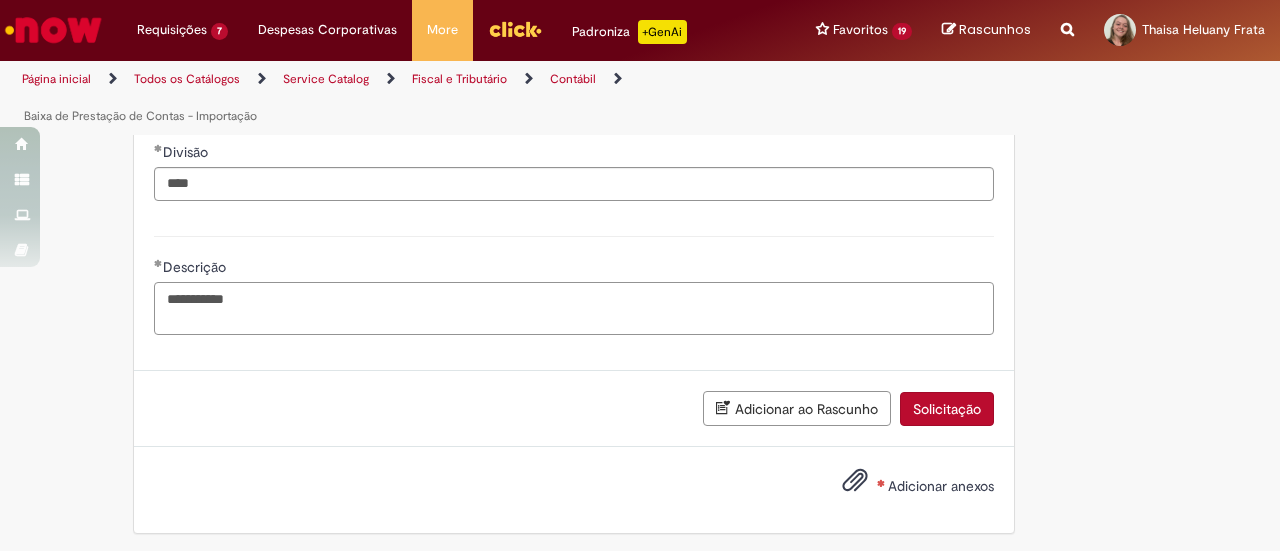type on "**********" 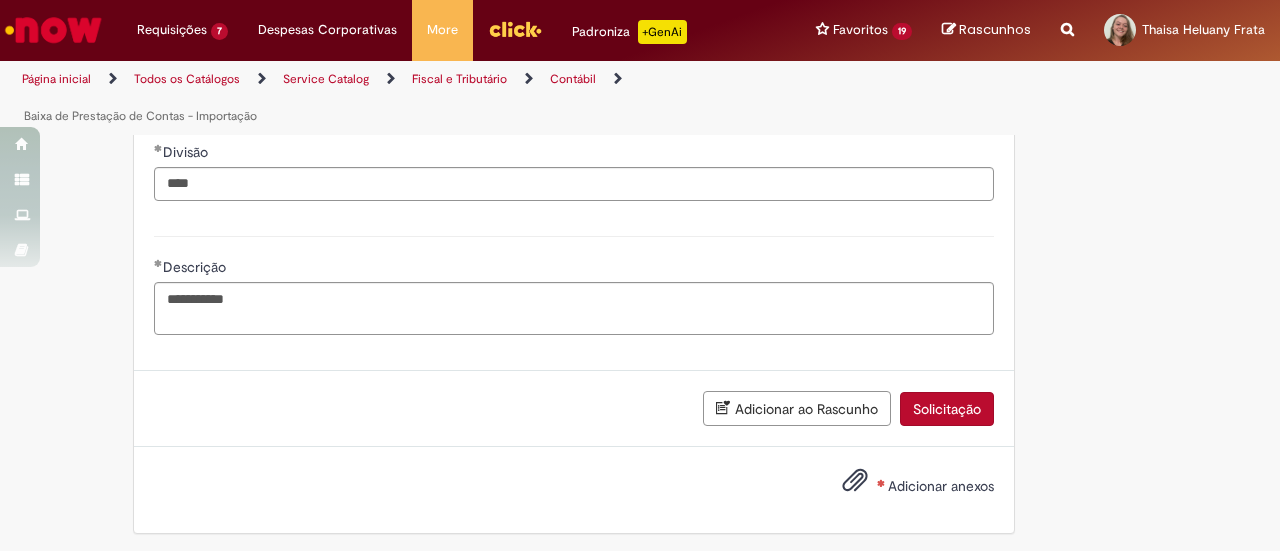 click on "Adicionar anexos" at bounding box center [941, 486] 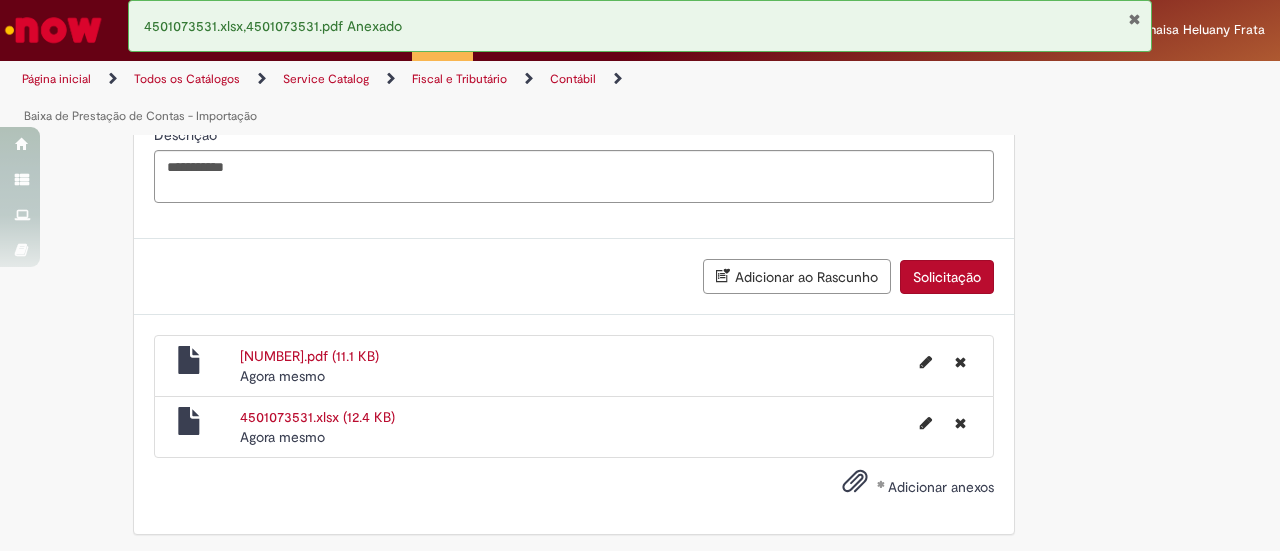 click on "Solicitação" at bounding box center (947, 277) 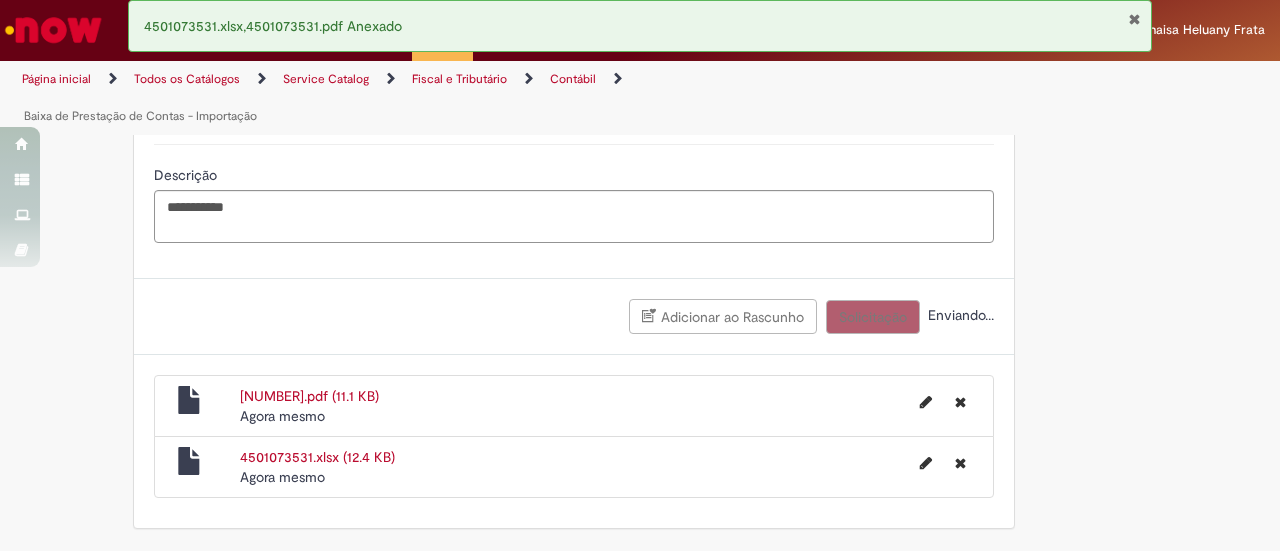 scroll, scrollTop: 994, scrollLeft: 0, axis: vertical 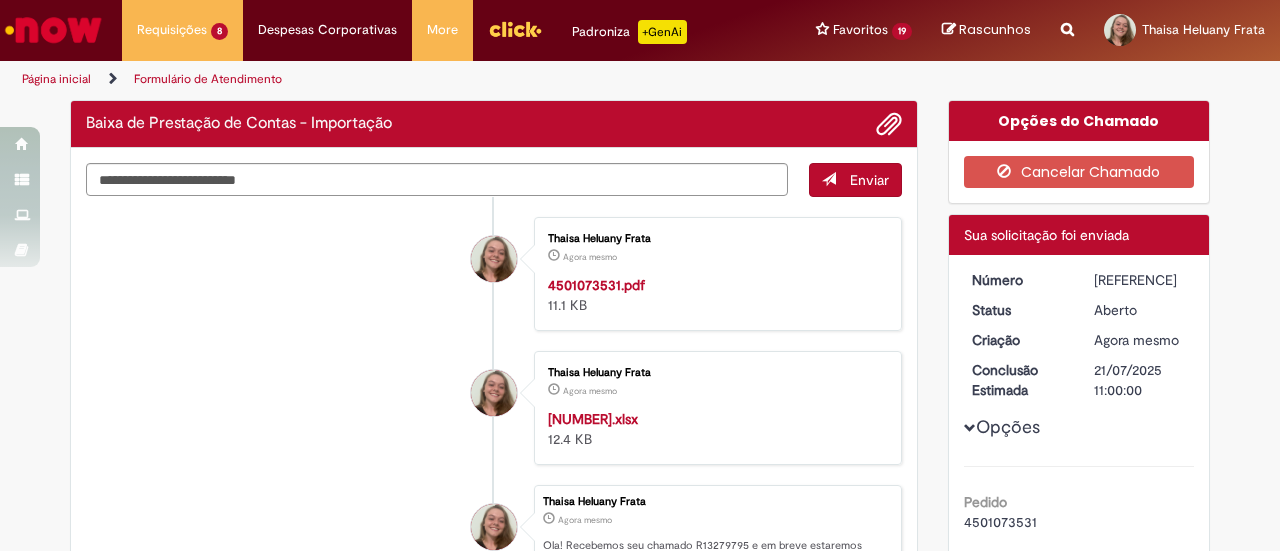 click on "[REFERENCE]" at bounding box center [1140, 280] 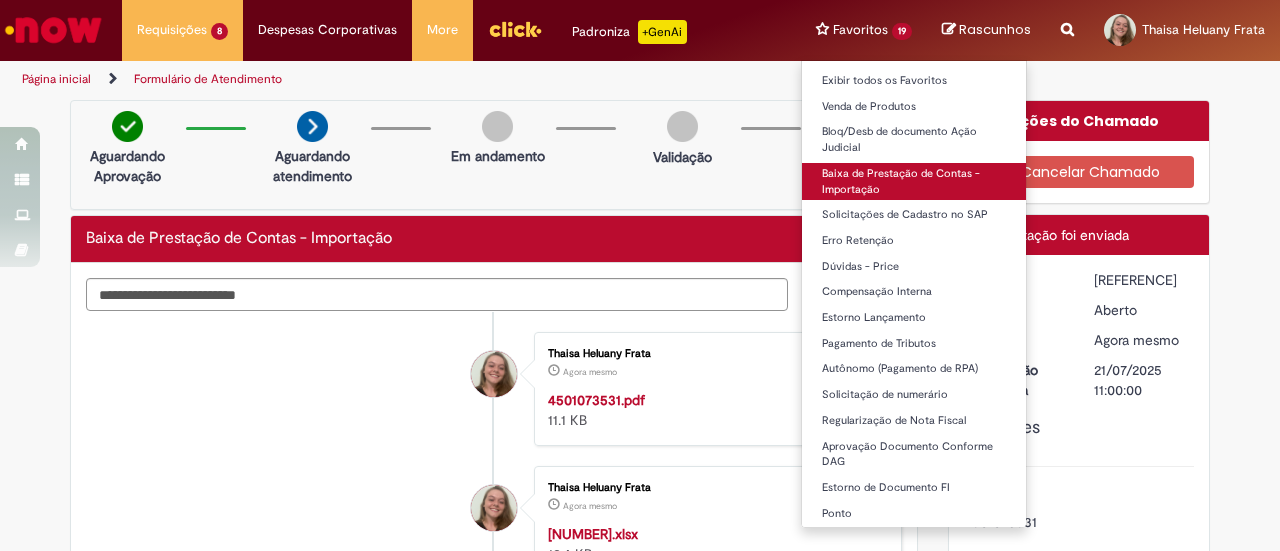 click on "Baixa de Prestação de Contas - Importação" at bounding box center (914, 181) 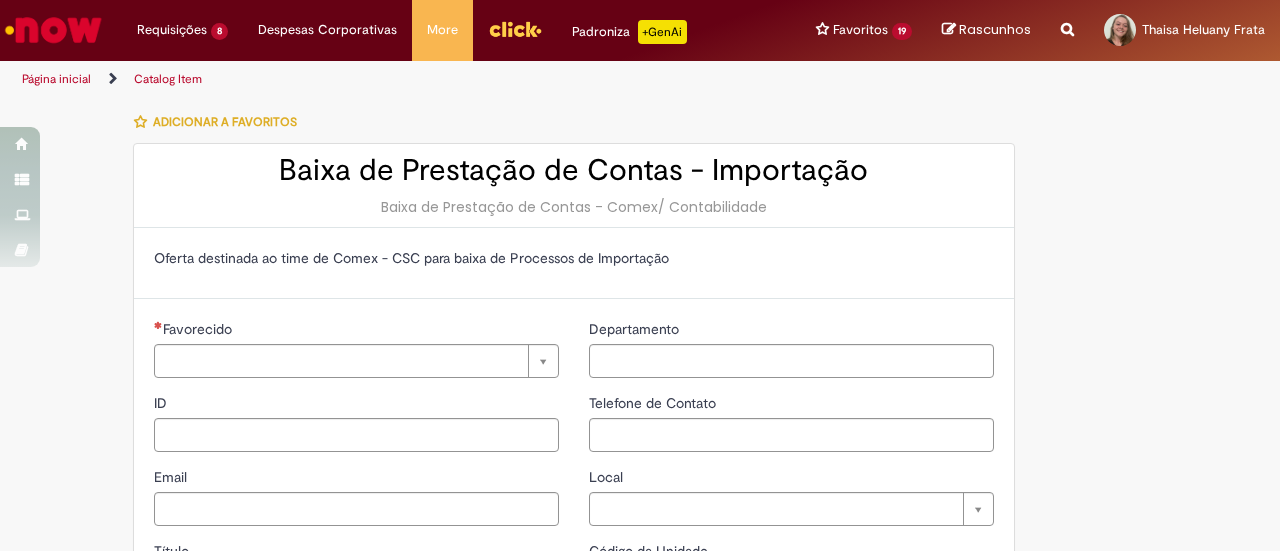 type on "********" 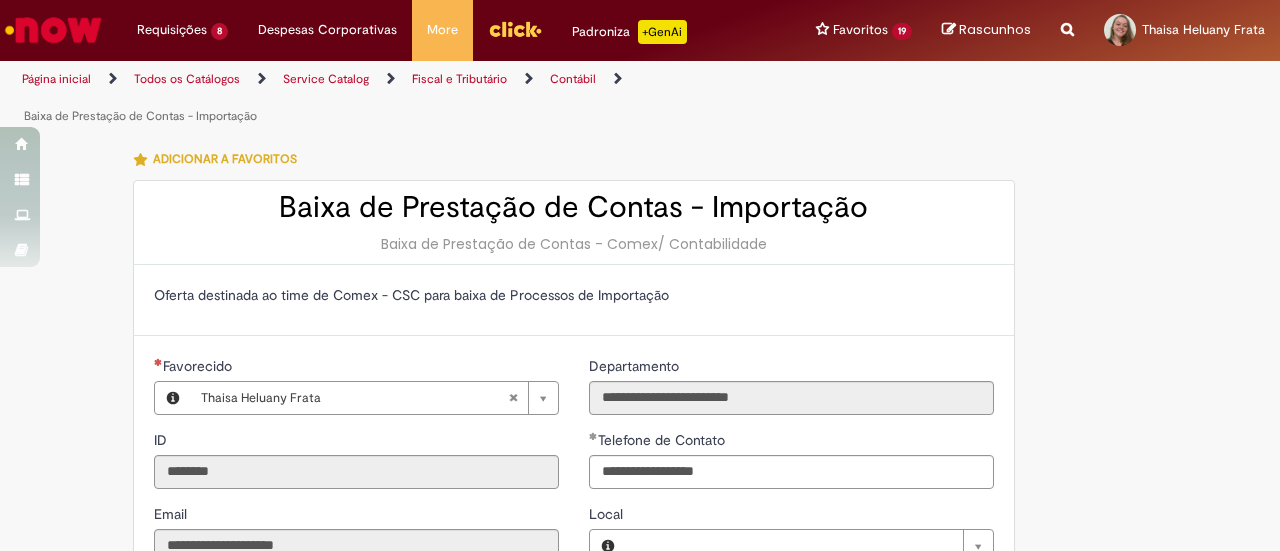 type on "**********" 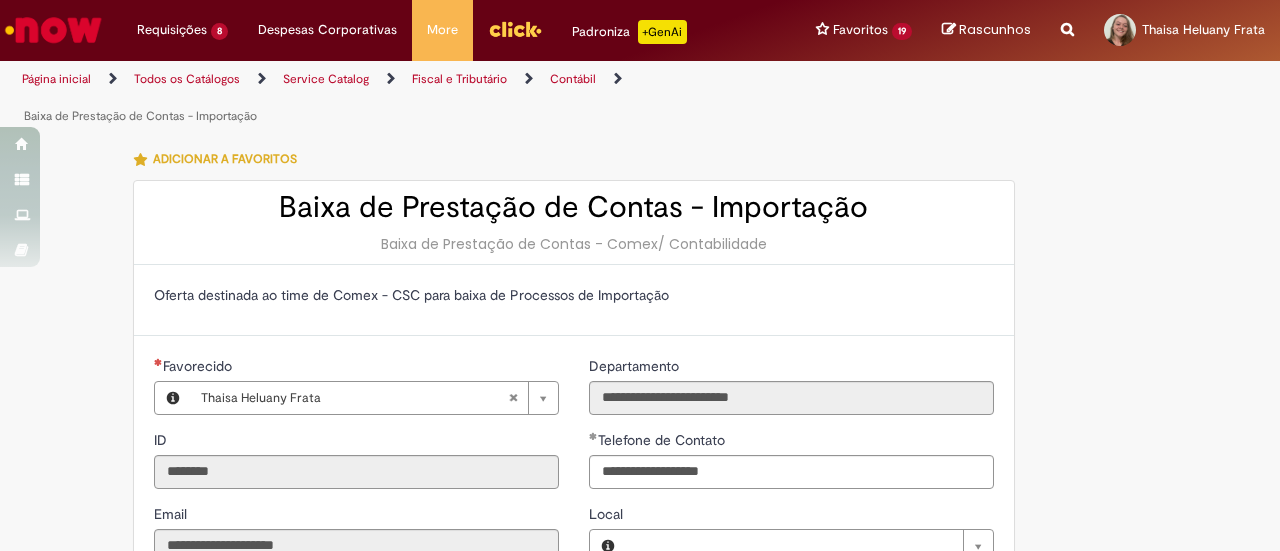 type on "**********" 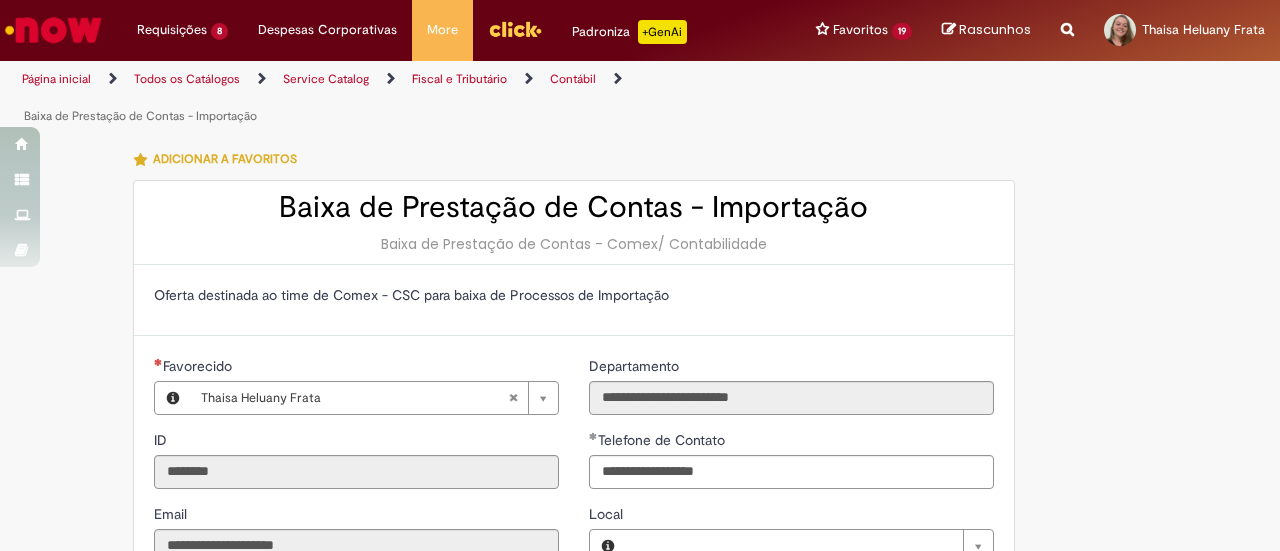 type on "**********" 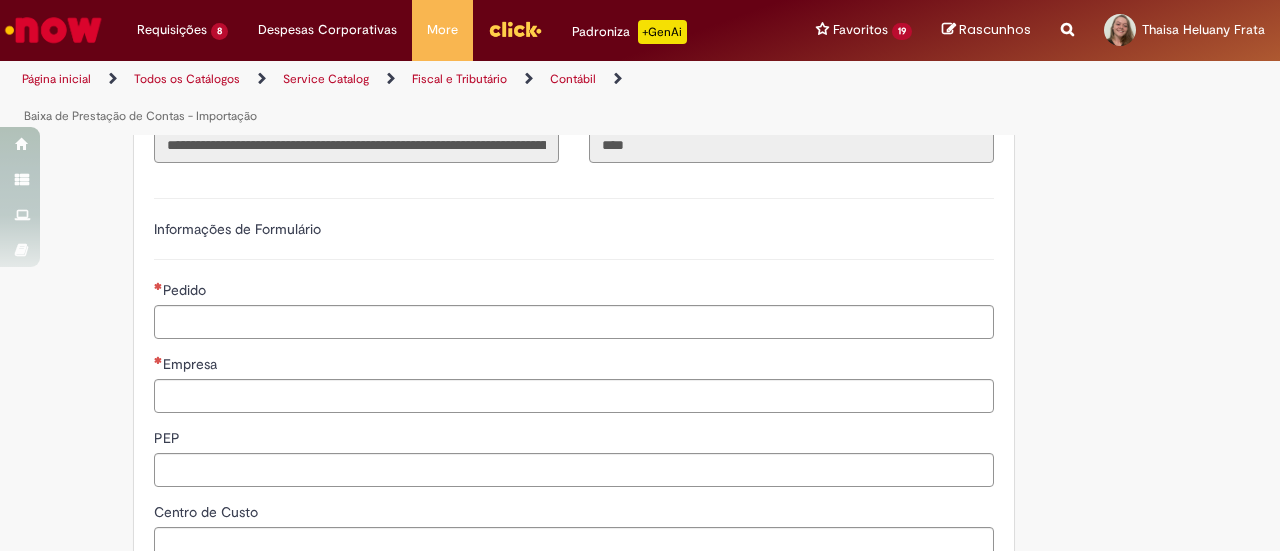 scroll, scrollTop: 482, scrollLeft: 0, axis: vertical 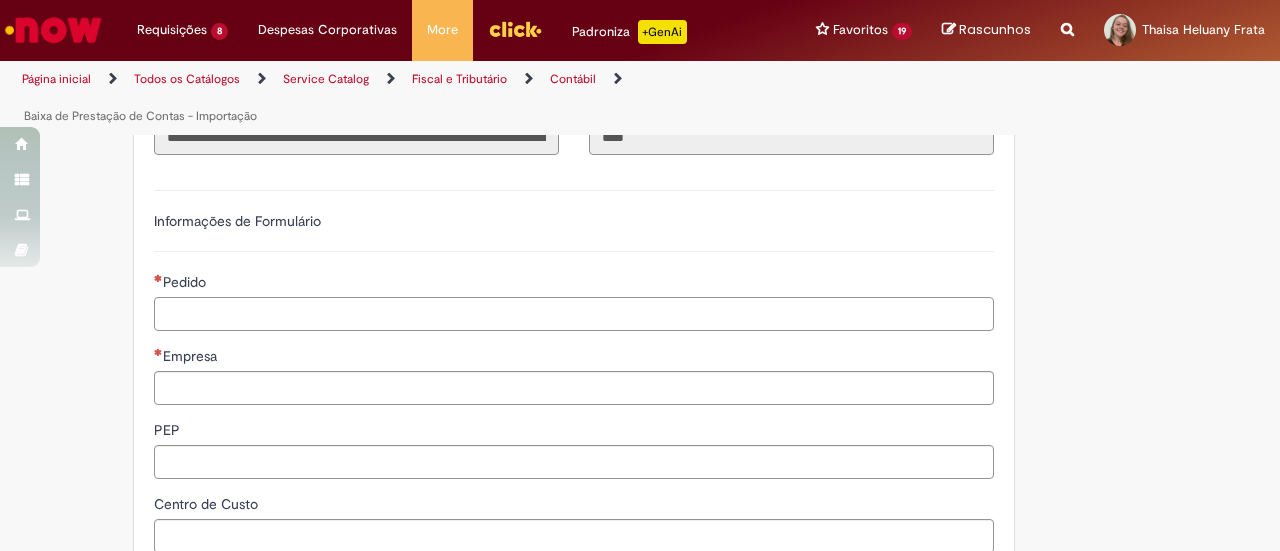 paste on "**********" 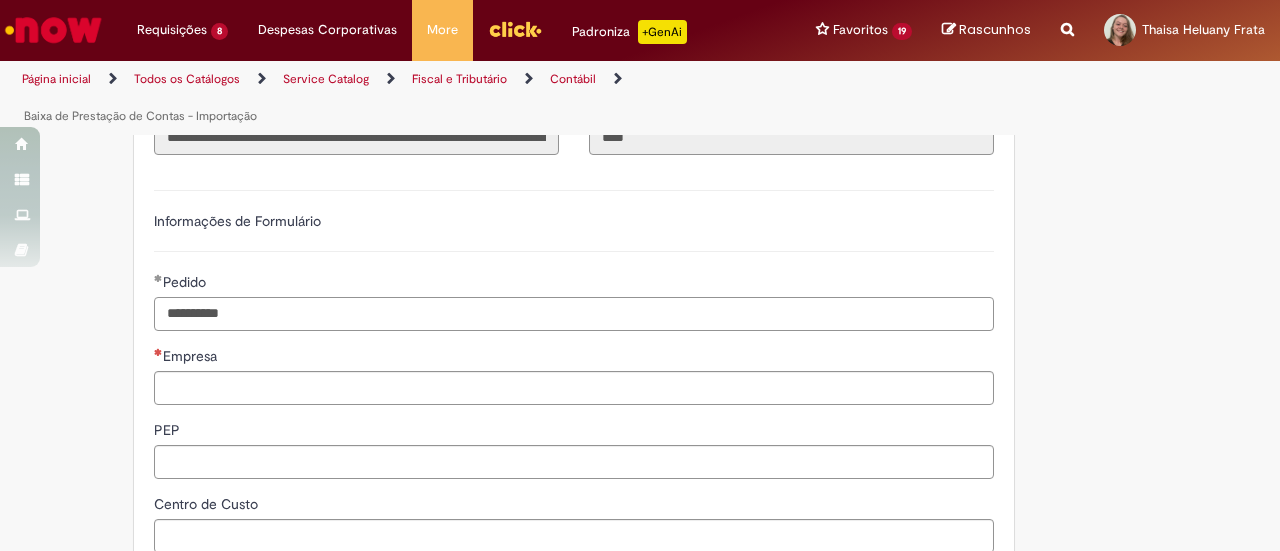 type on "**********" 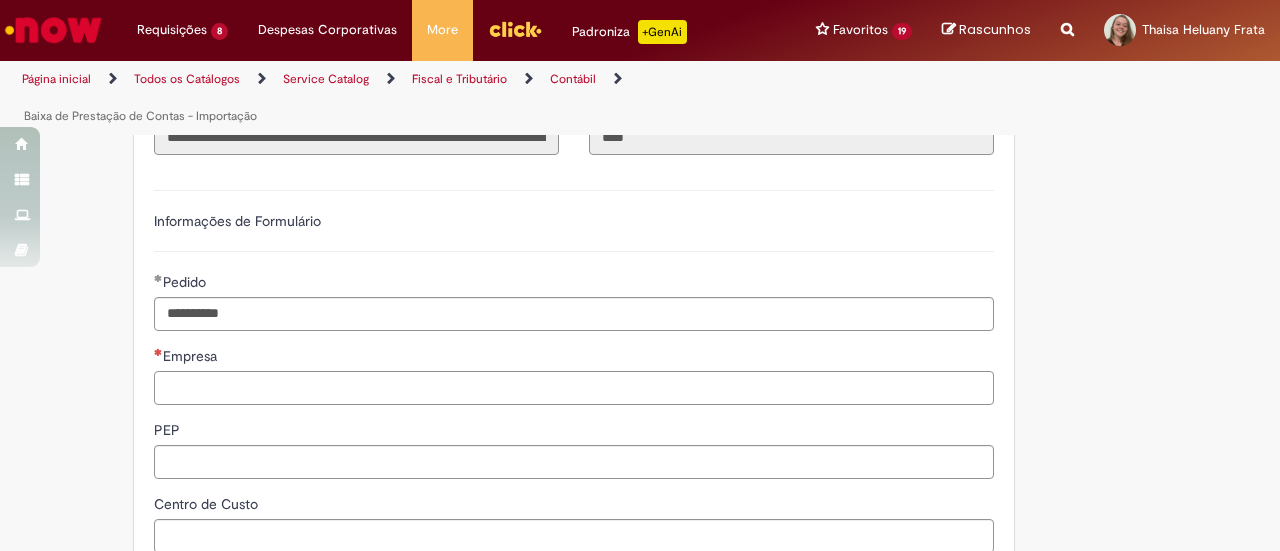 paste on "****" 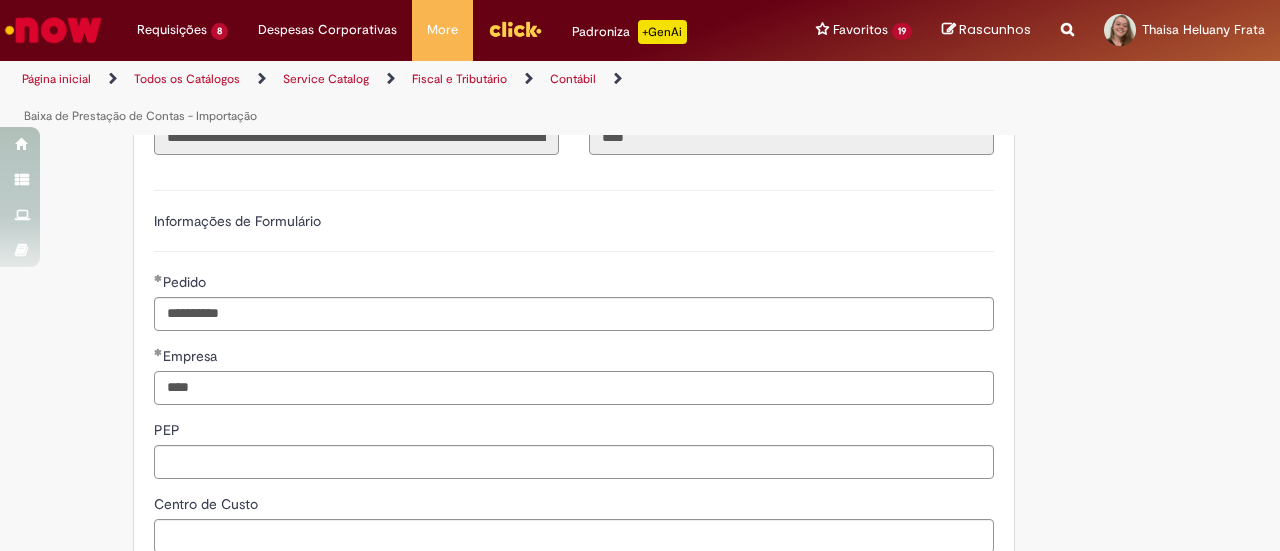 type on "****" 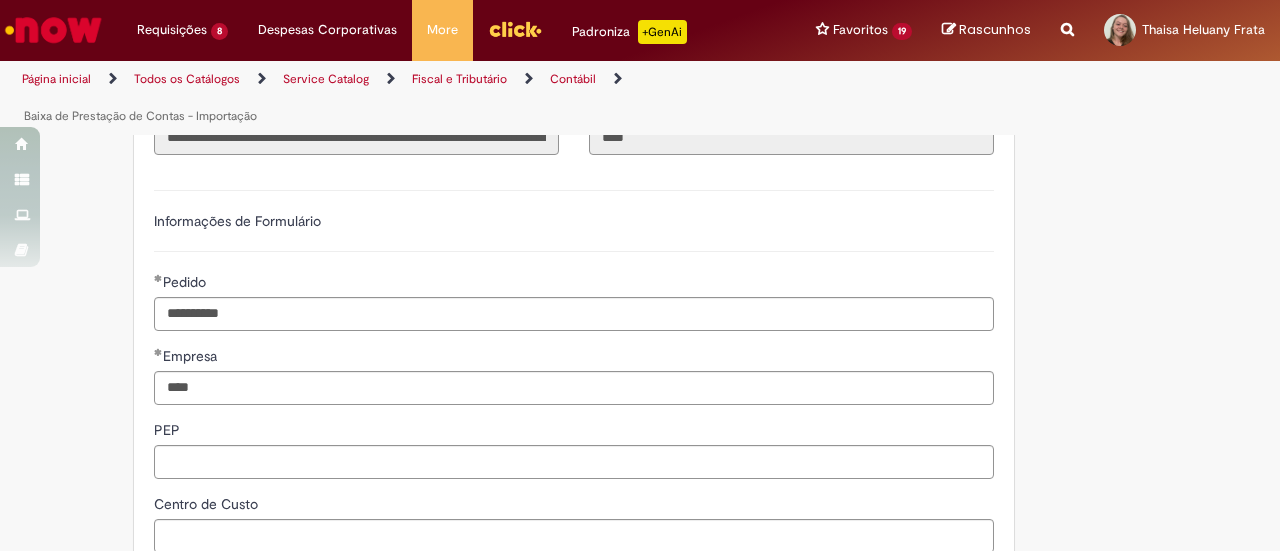 scroll, scrollTop: 746, scrollLeft: 0, axis: vertical 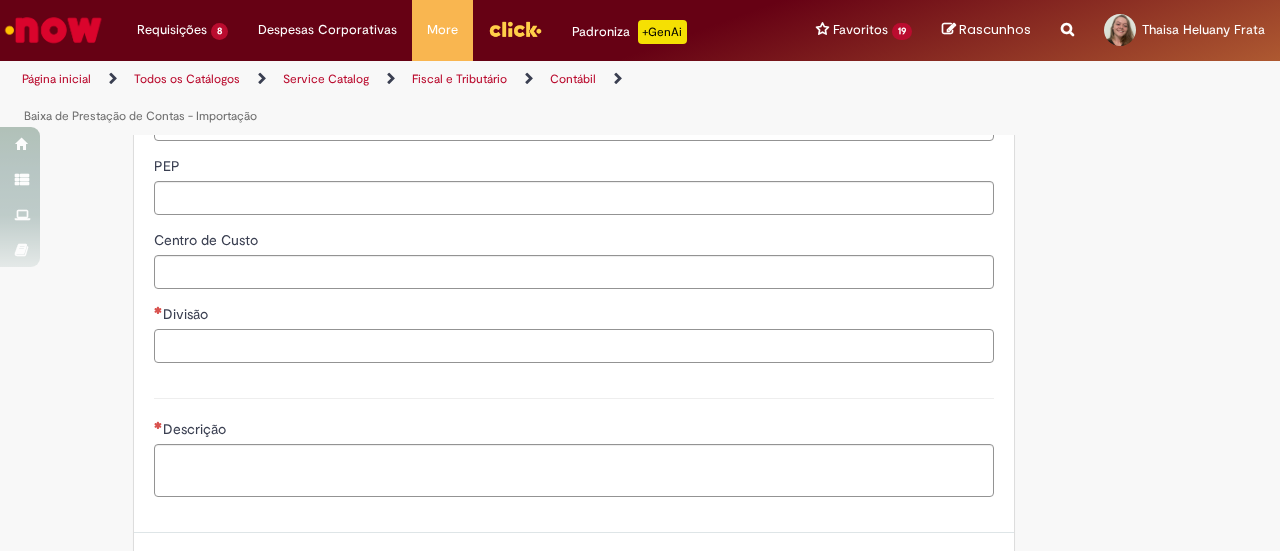 paste on "****" 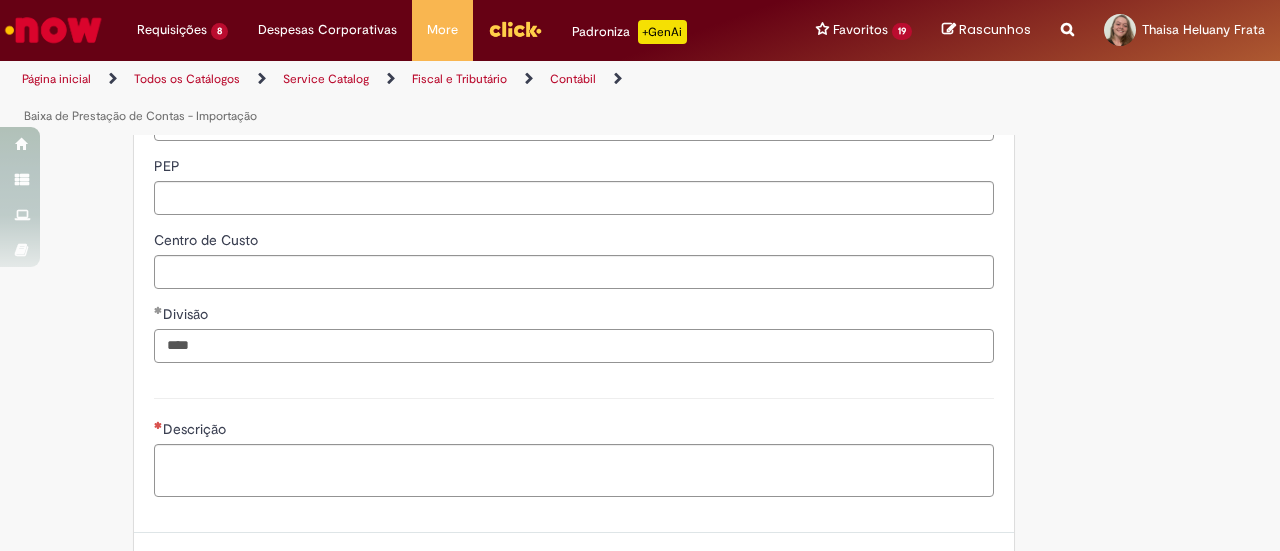 type on "****" 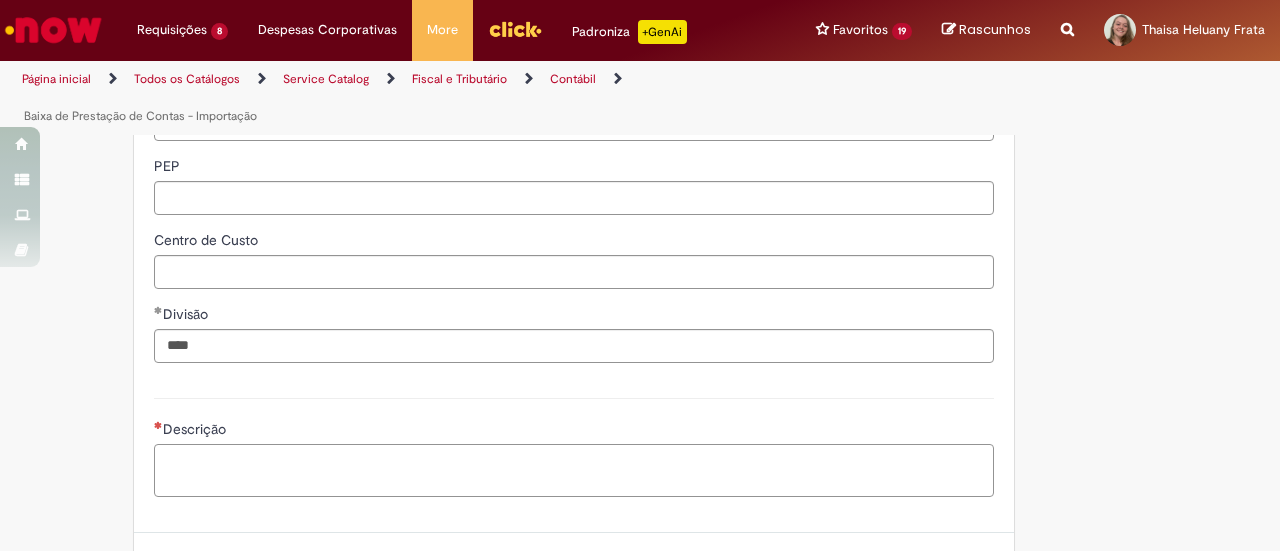 paste on "**********" 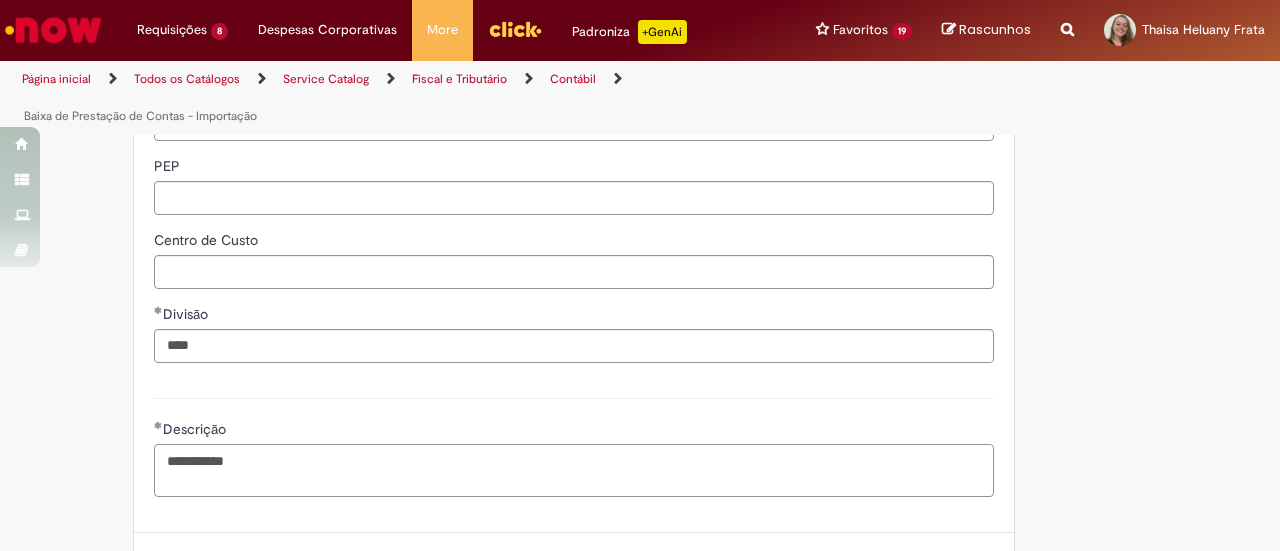 scroll, scrollTop: 908, scrollLeft: 0, axis: vertical 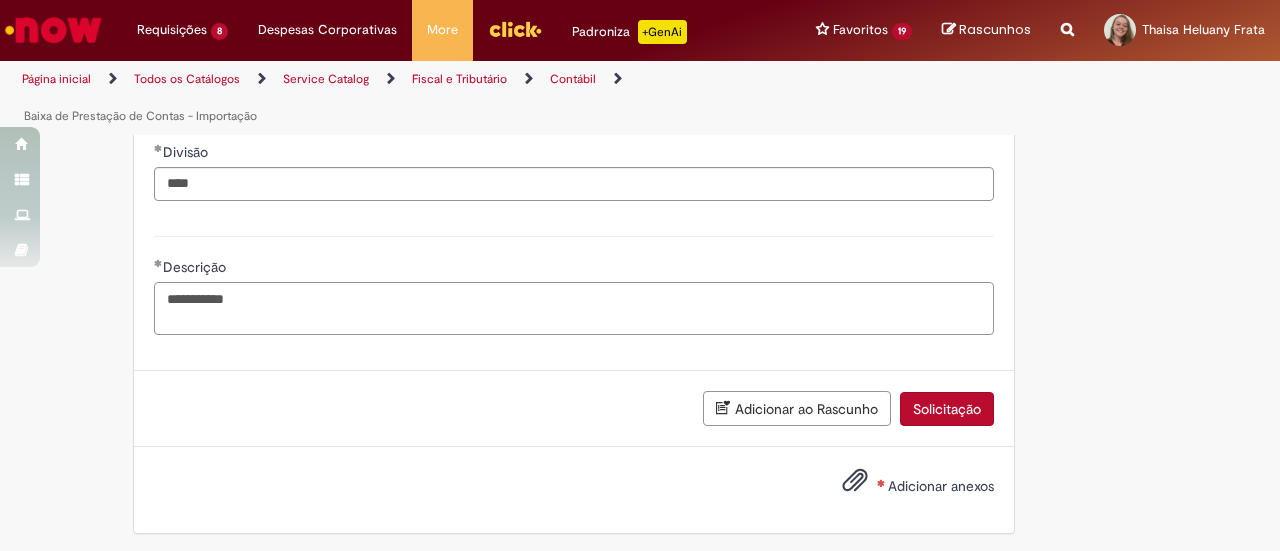 type on "**********" 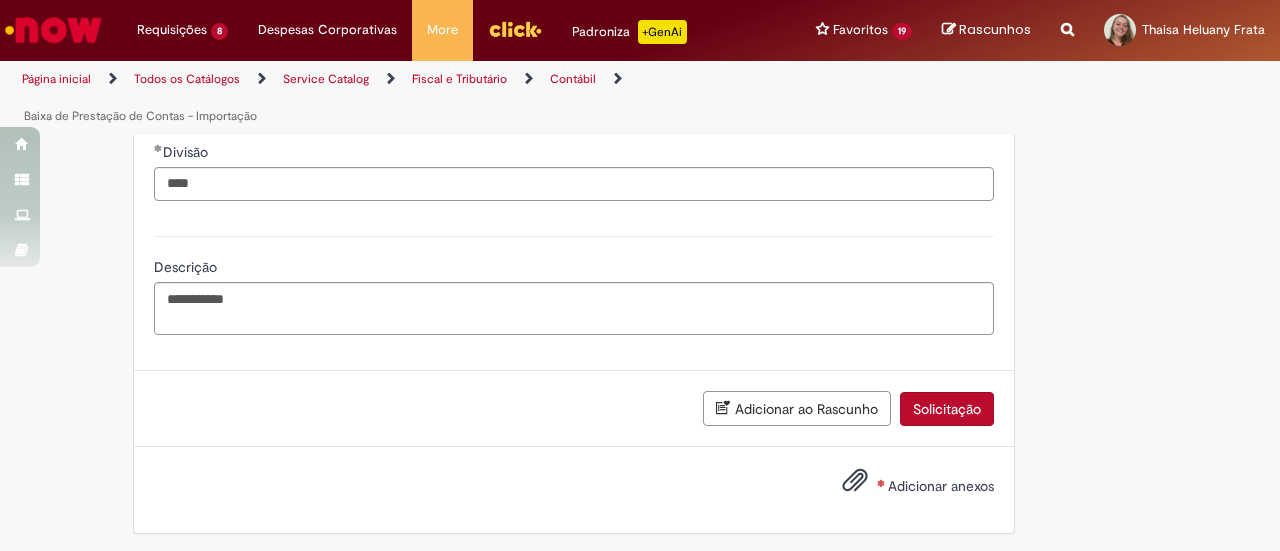 click on "Adicionar anexos" at bounding box center (941, 486) 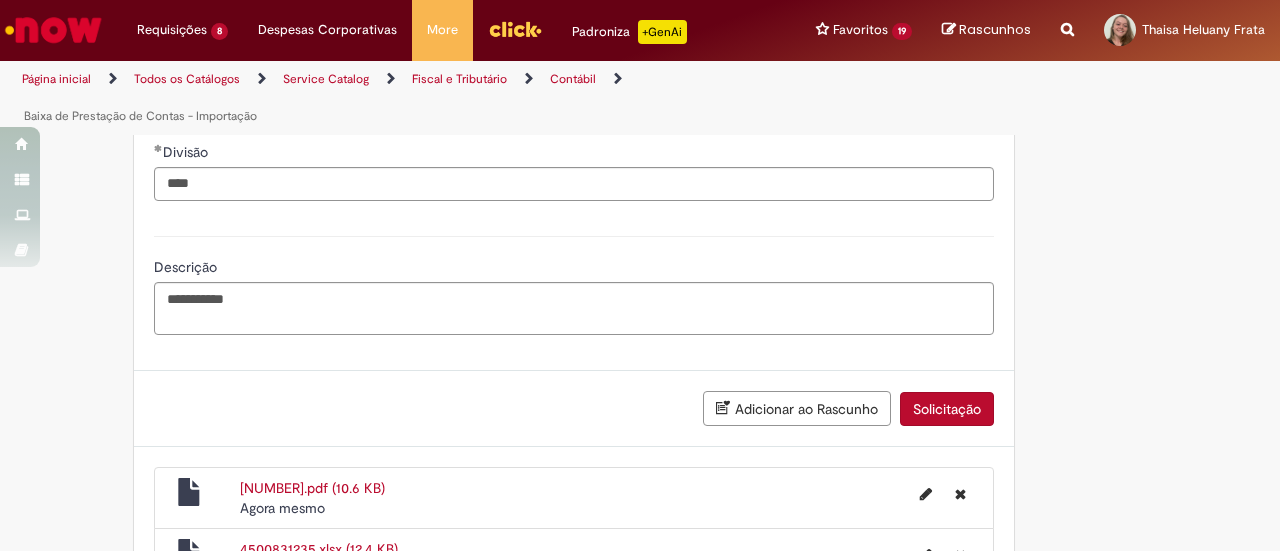 scroll, scrollTop: 1040, scrollLeft: 0, axis: vertical 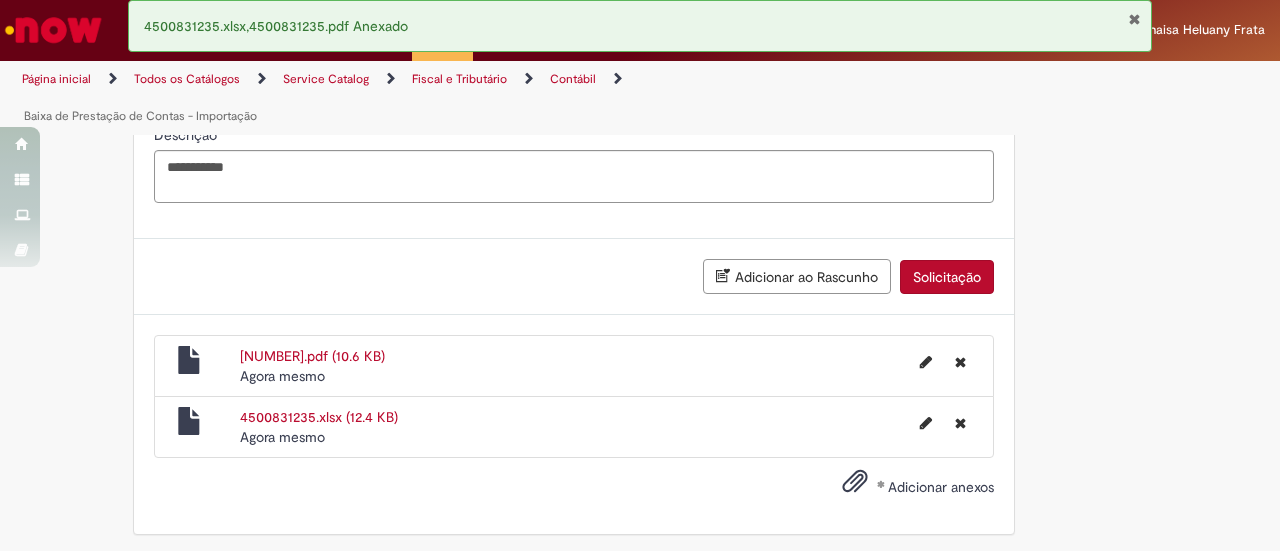 click on "Adicionar ao Rascunho        Solicitação" at bounding box center (574, 276) 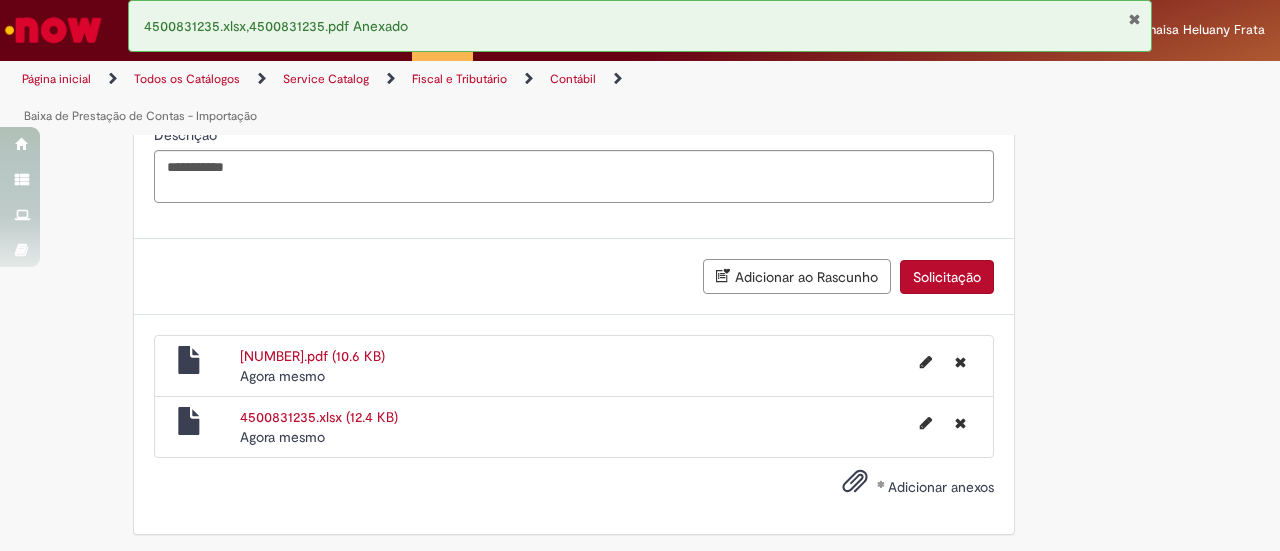 click on "Solicitação" at bounding box center [947, 277] 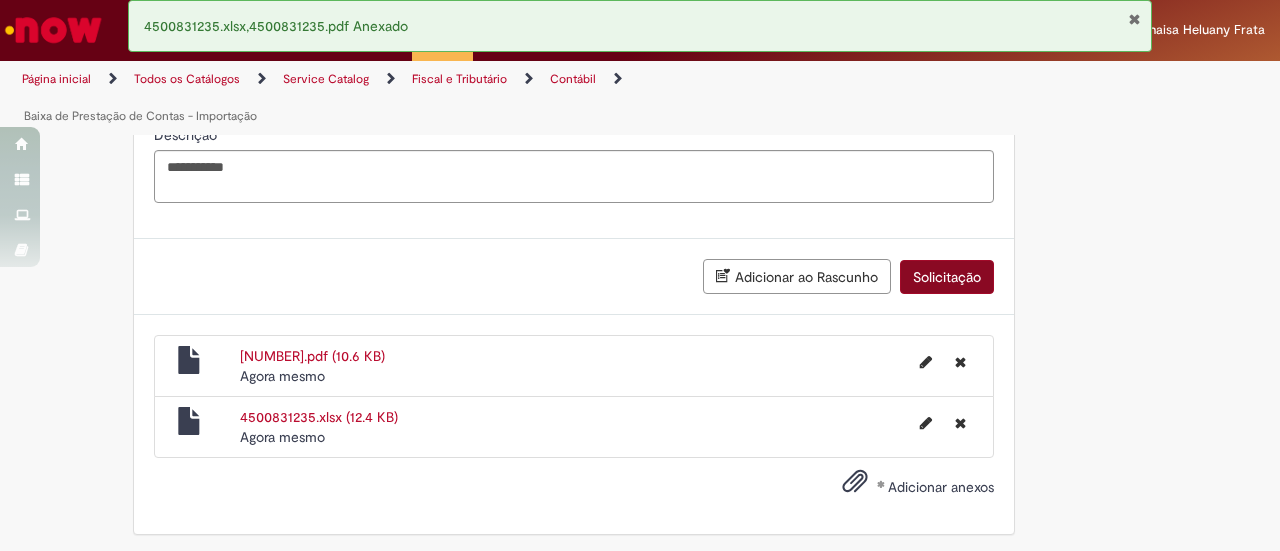 scroll, scrollTop: 994, scrollLeft: 0, axis: vertical 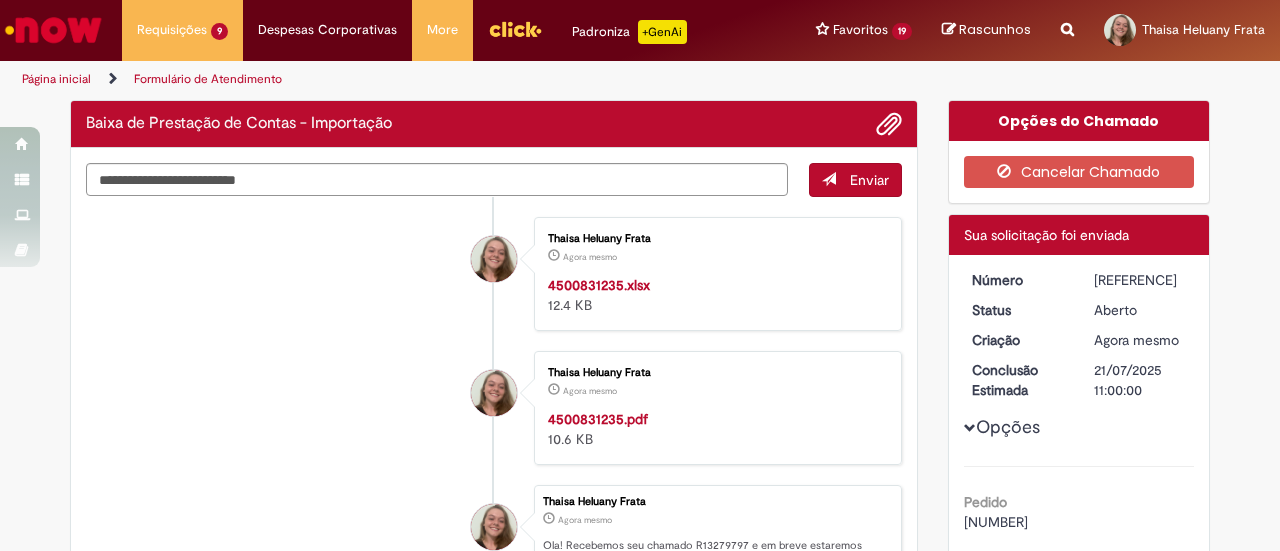 click on "[REFERENCE]" at bounding box center (1140, 280) 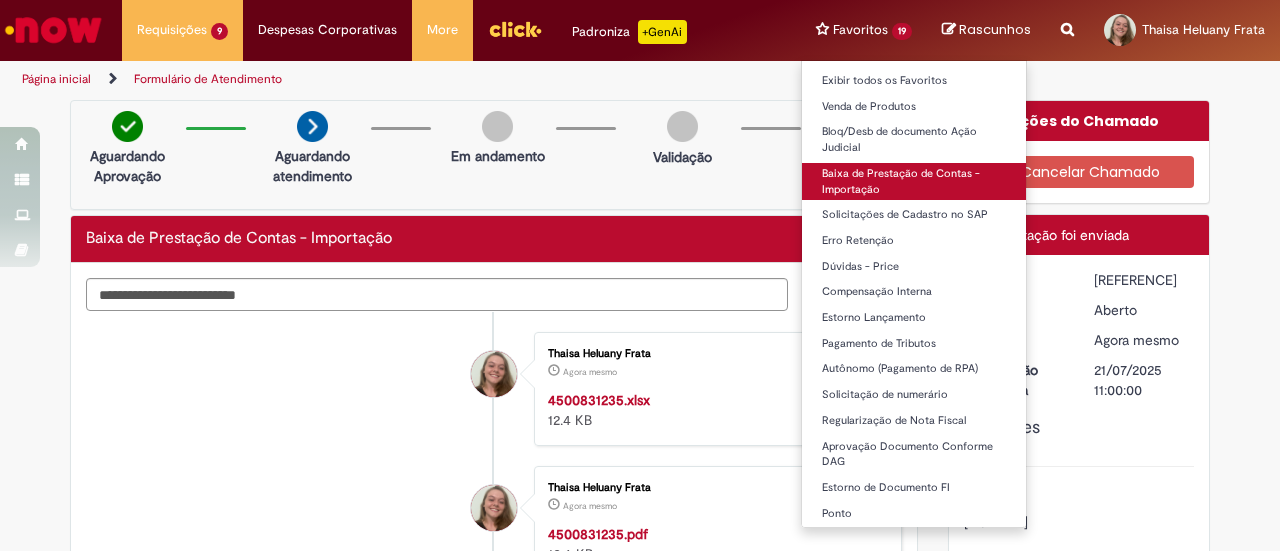 click on "Baixa de Prestação de Contas - Importação" at bounding box center (914, 181) 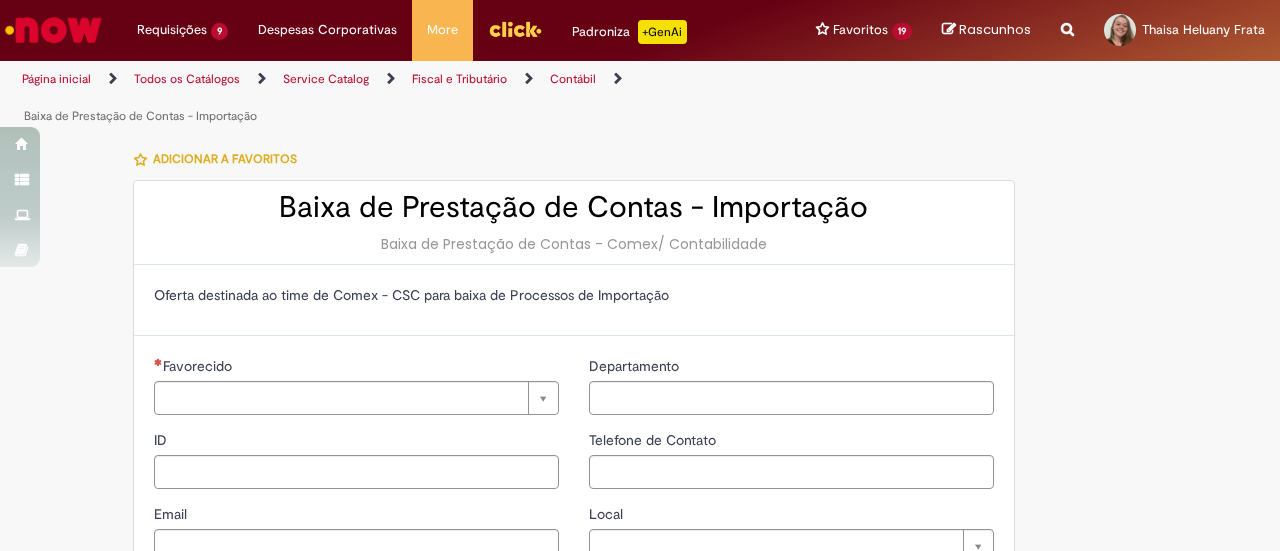 type on "********" 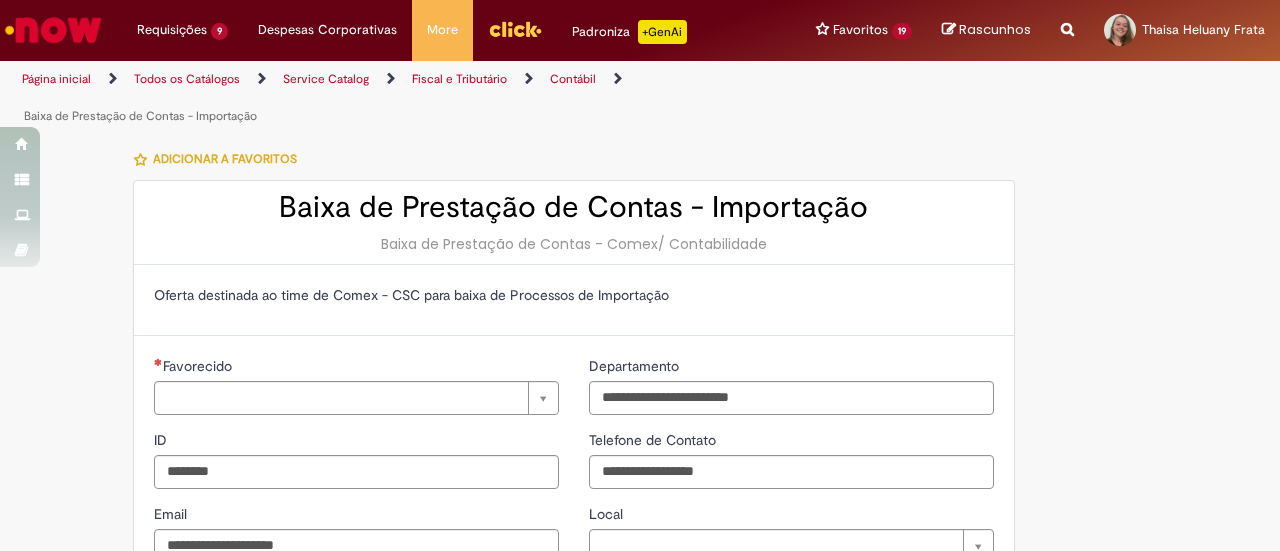 type on "**********" 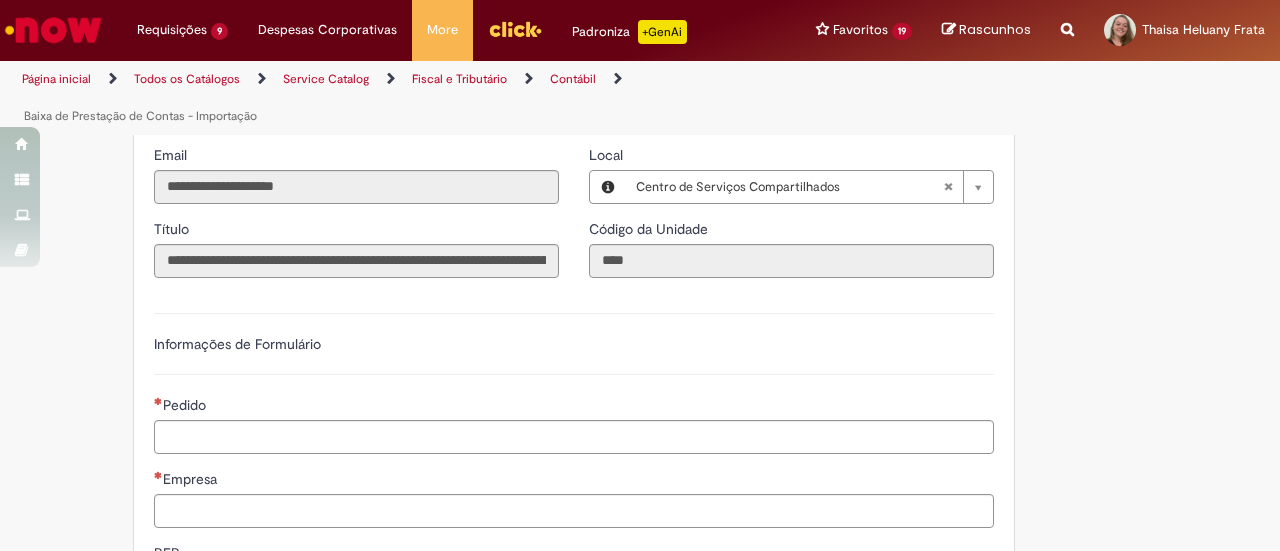 scroll, scrollTop: 514, scrollLeft: 0, axis: vertical 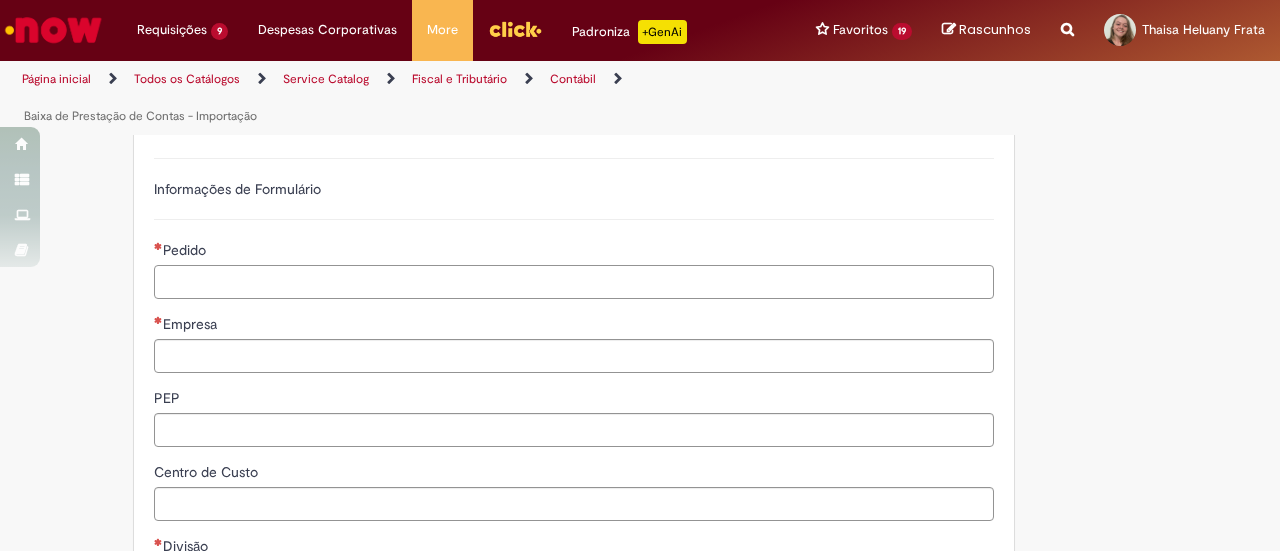 paste on "**********" 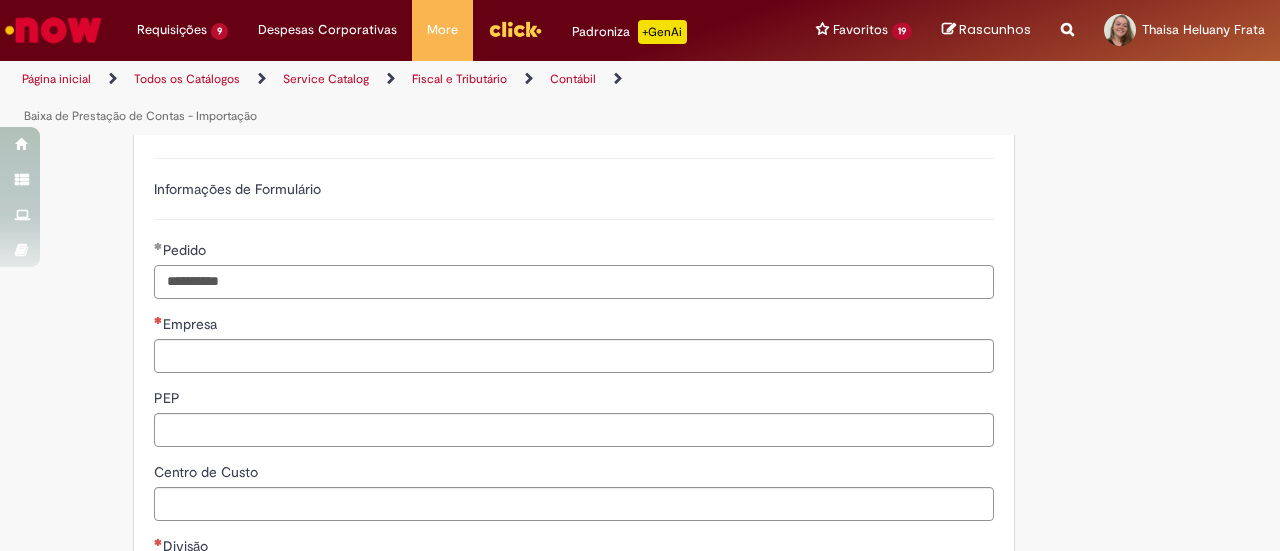 type on "**********" 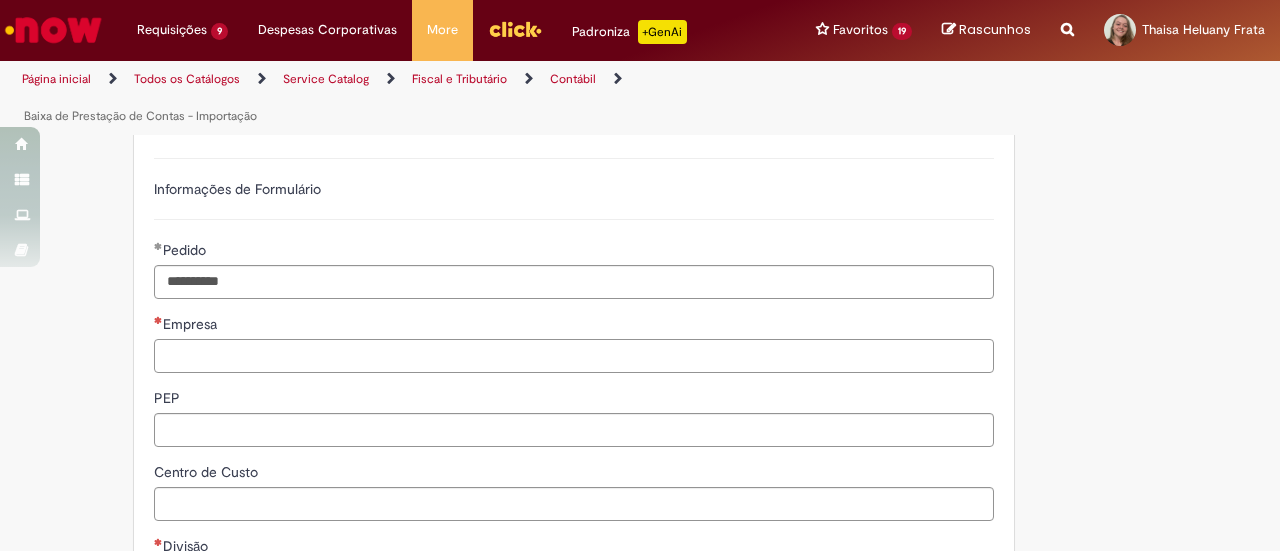 paste on "****" 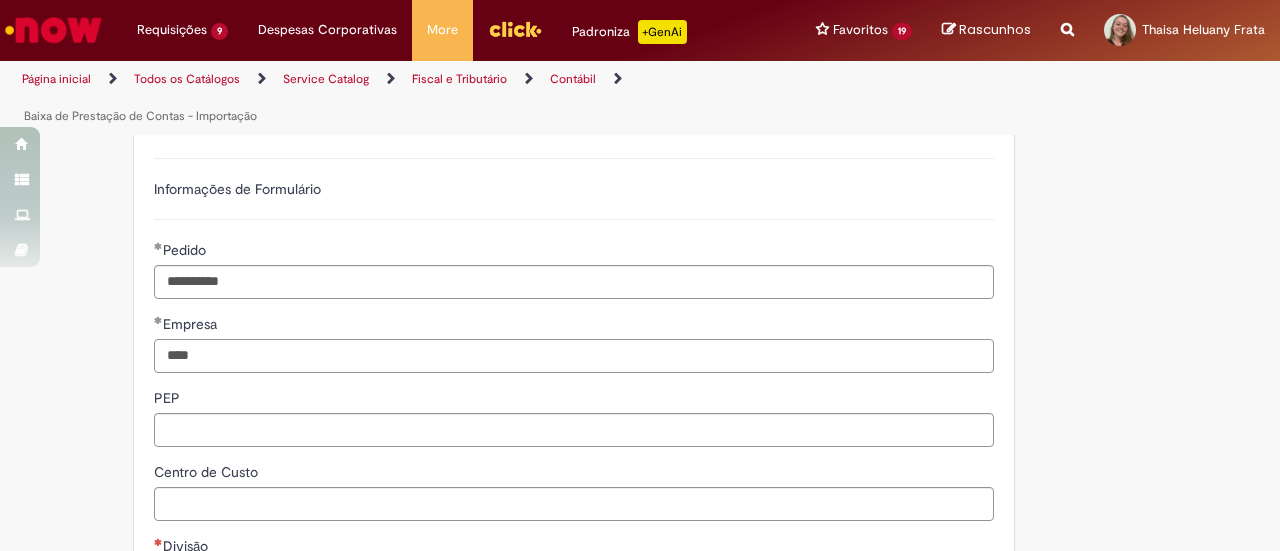 type on "****" 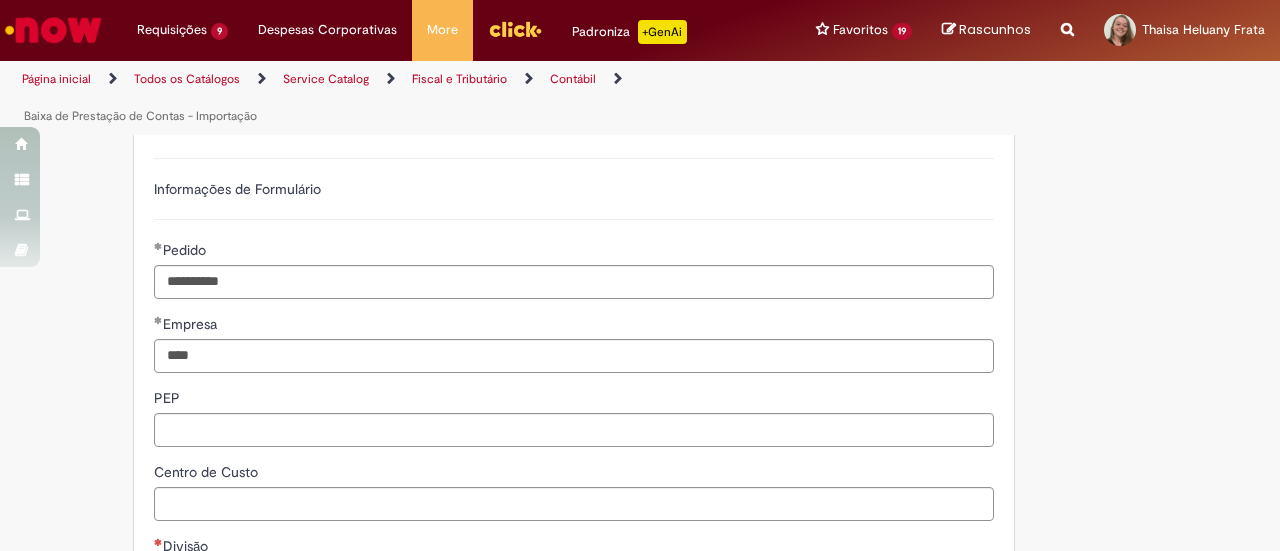 scroll, scrollTop: 746, scrollLeft: 0, axis: vertical 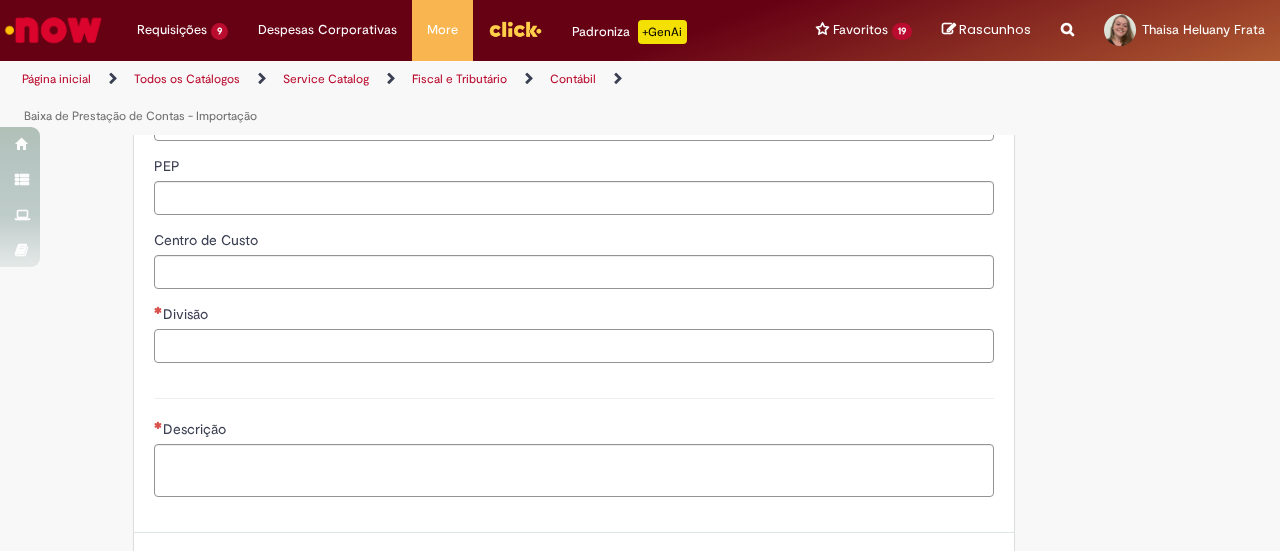paste on "****" 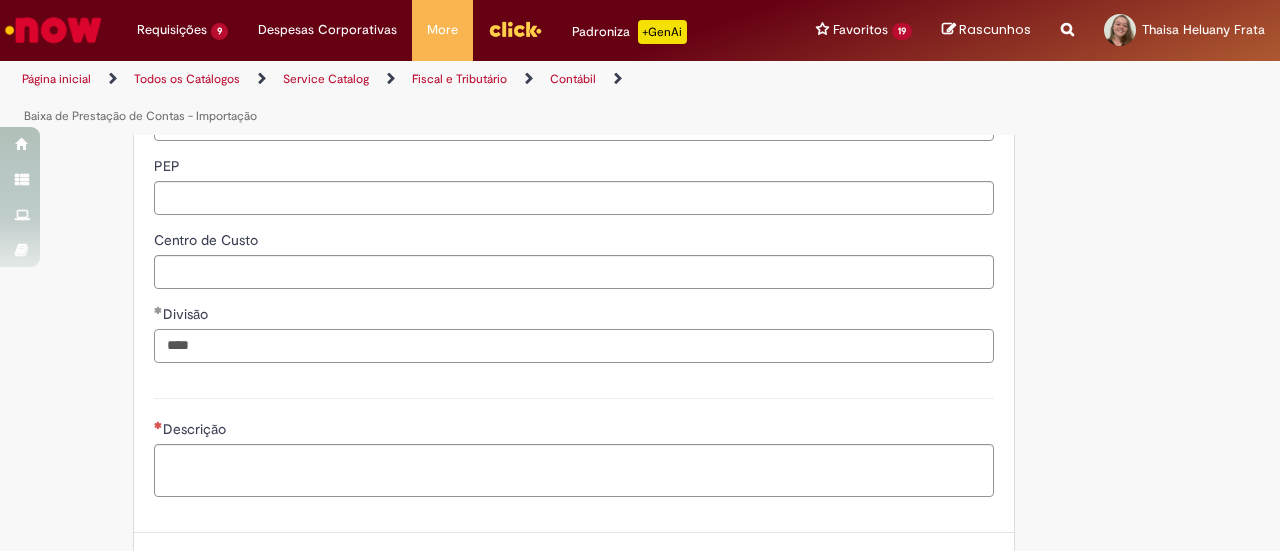type on "****" 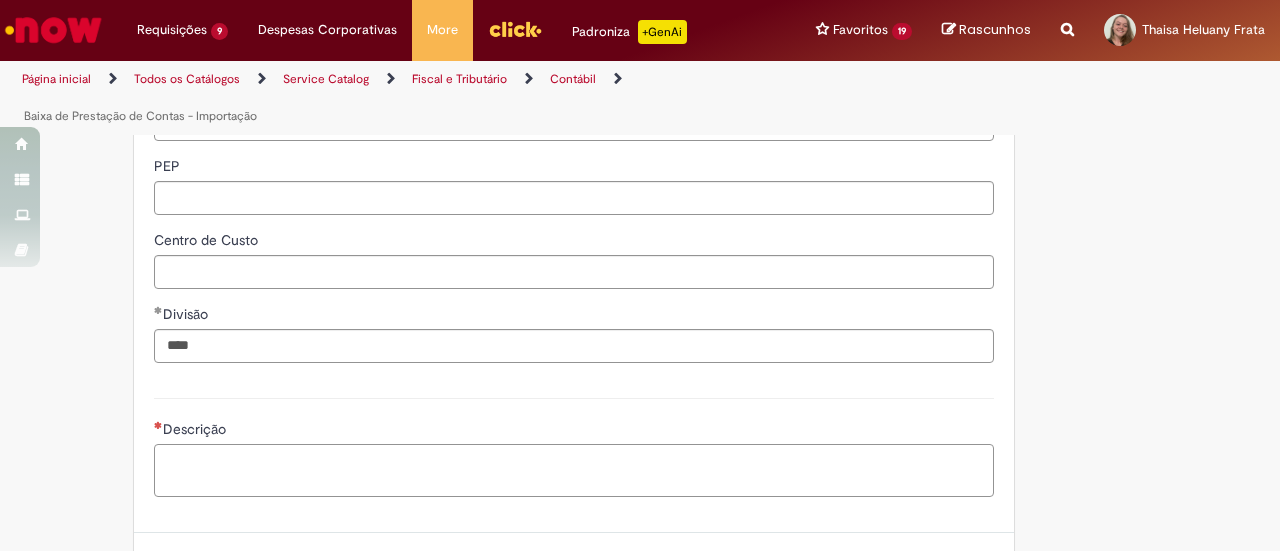 paste on "**********" 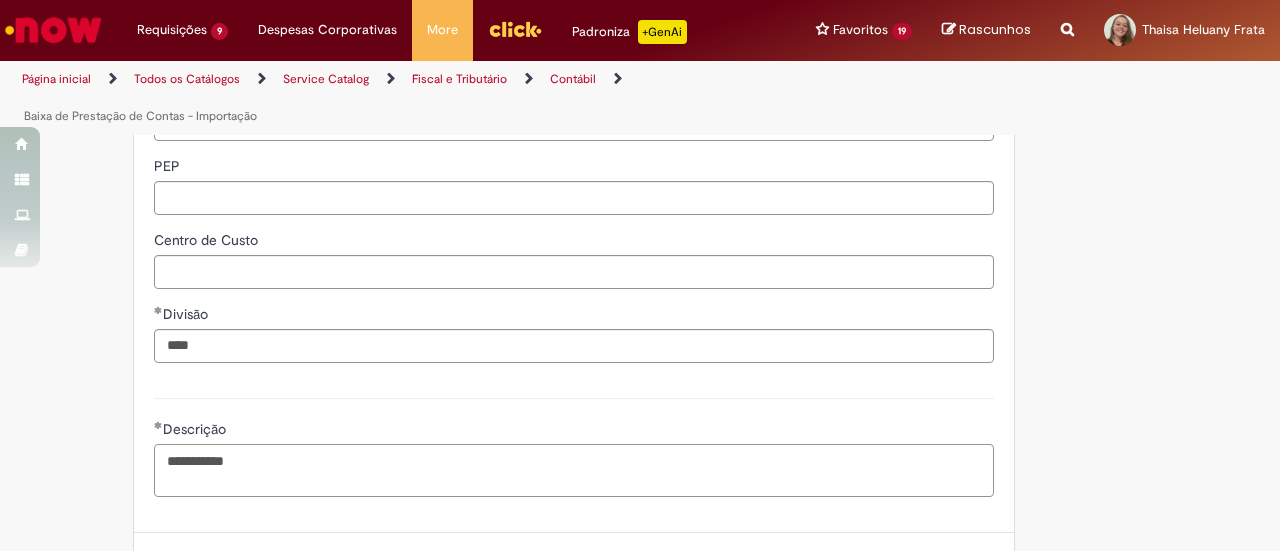scroll, scrollTop: 908, scrollLeft: 0, axis: vertical 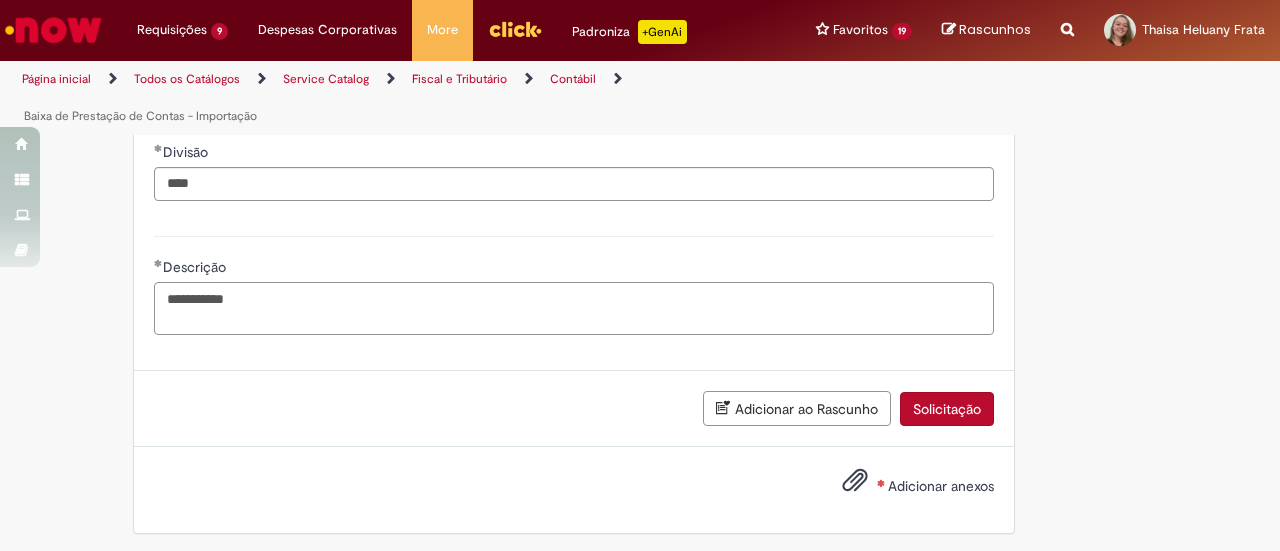 type on "**********" 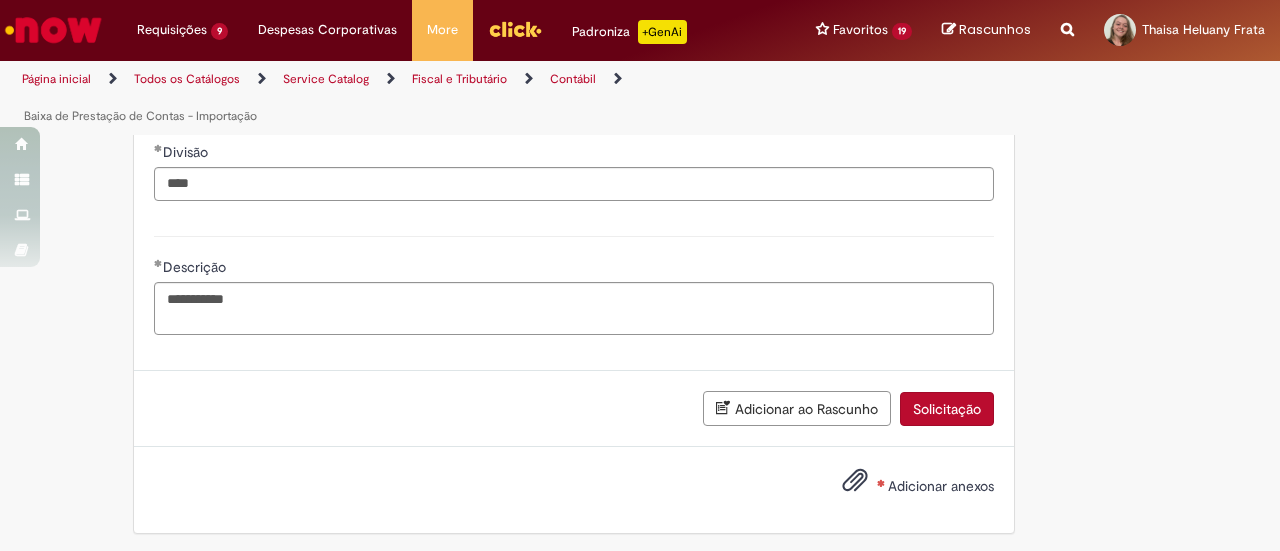 click on "Adicionar anexos" at bounding box center [941, 486] 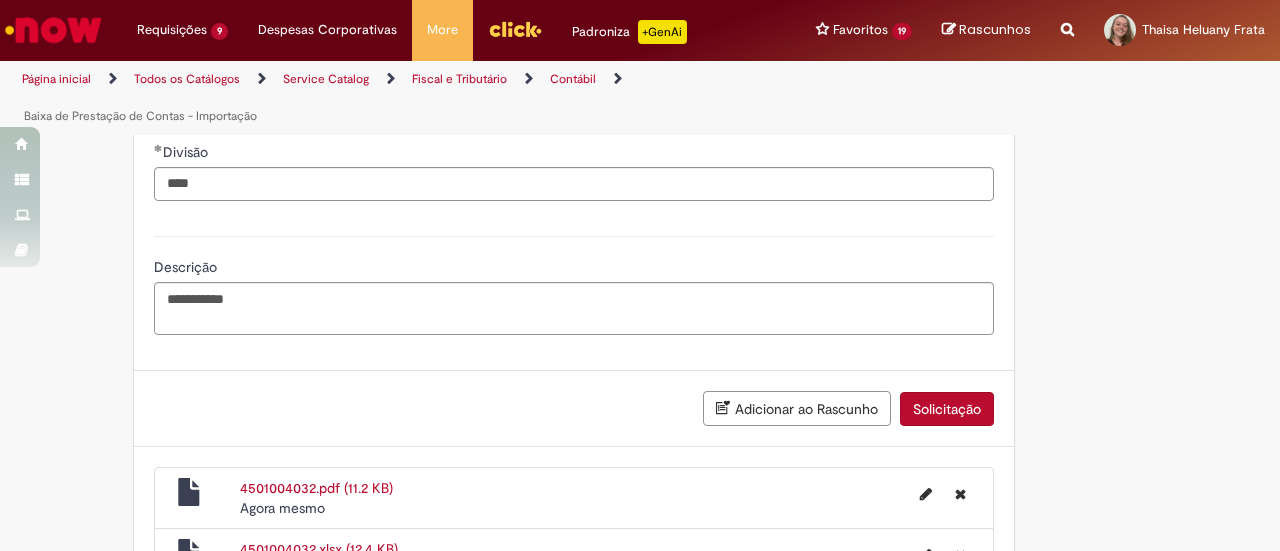 click on "Solicitação" at bounding box center (947, 409) 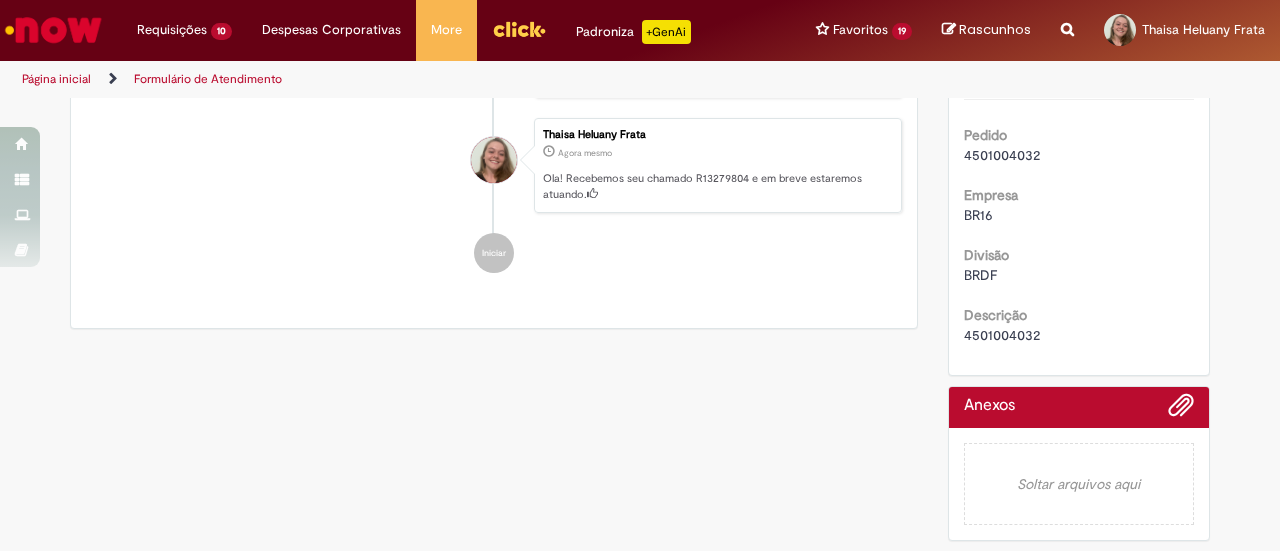 scroll, scrollTop: 0, scrollLeft: 0, axis: both 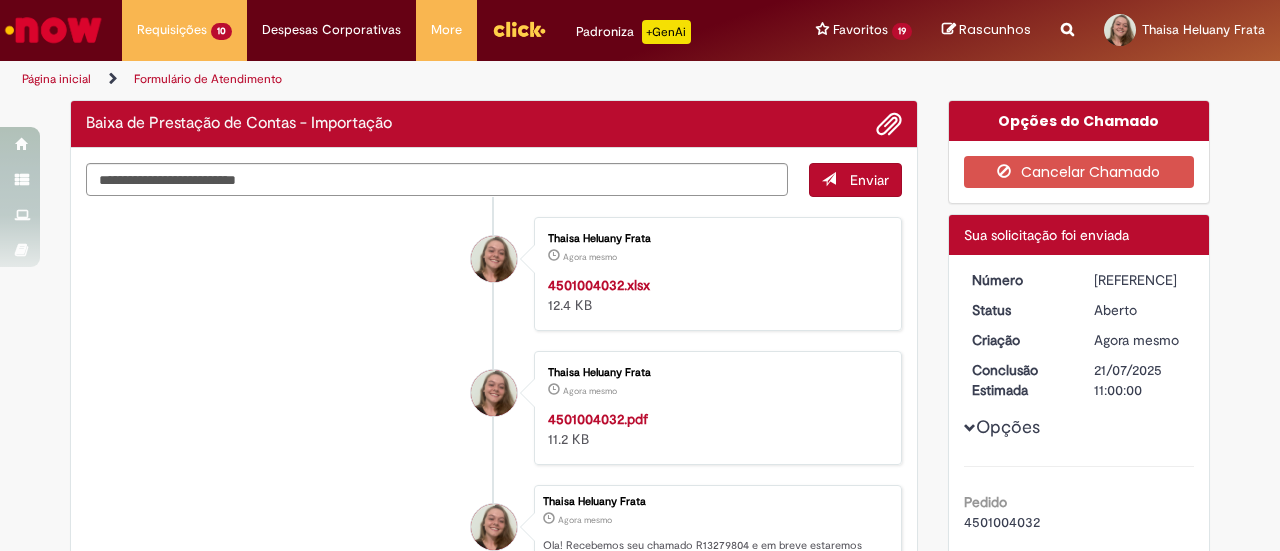 click on "[REFERENCE]" at bounding box center (1140, 280) 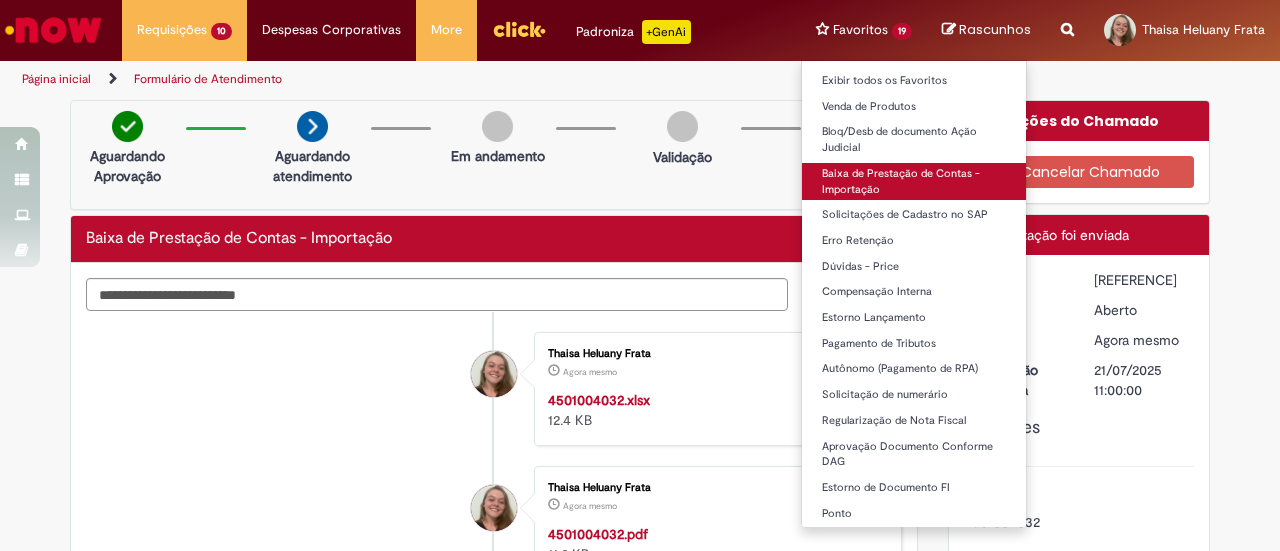 click on "Baixa de Prestação de Contas - Importação" at bounding box center [914, 181] 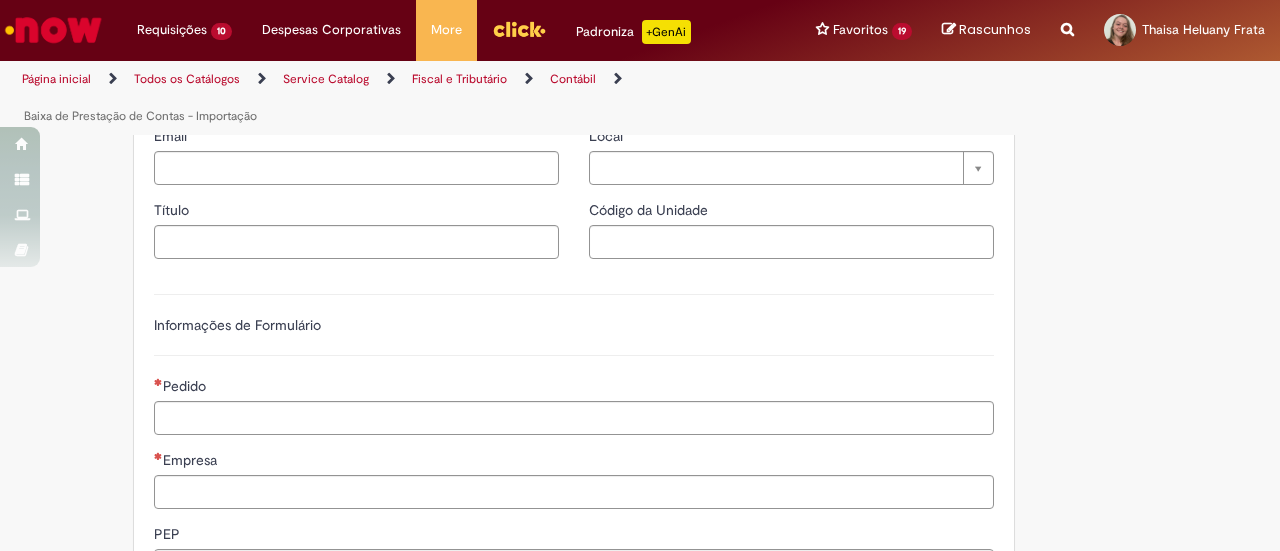 scroll, scrollTop: 394, scrollLeft: 0, axis: vertical 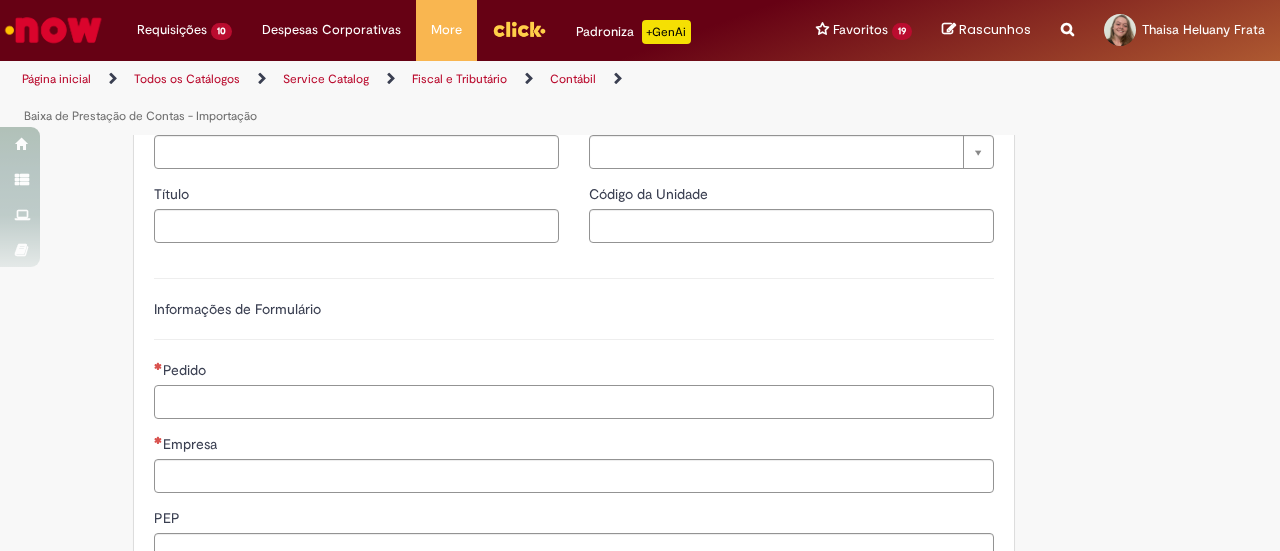click on "Pedido" at bounding box center (574, 402) 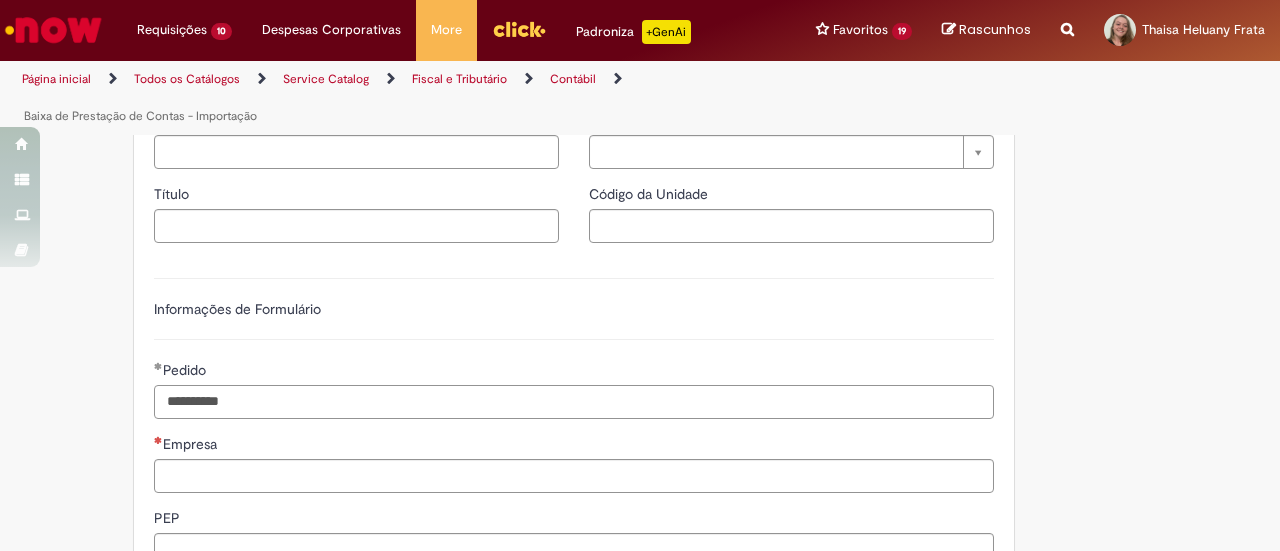 type on "**********" 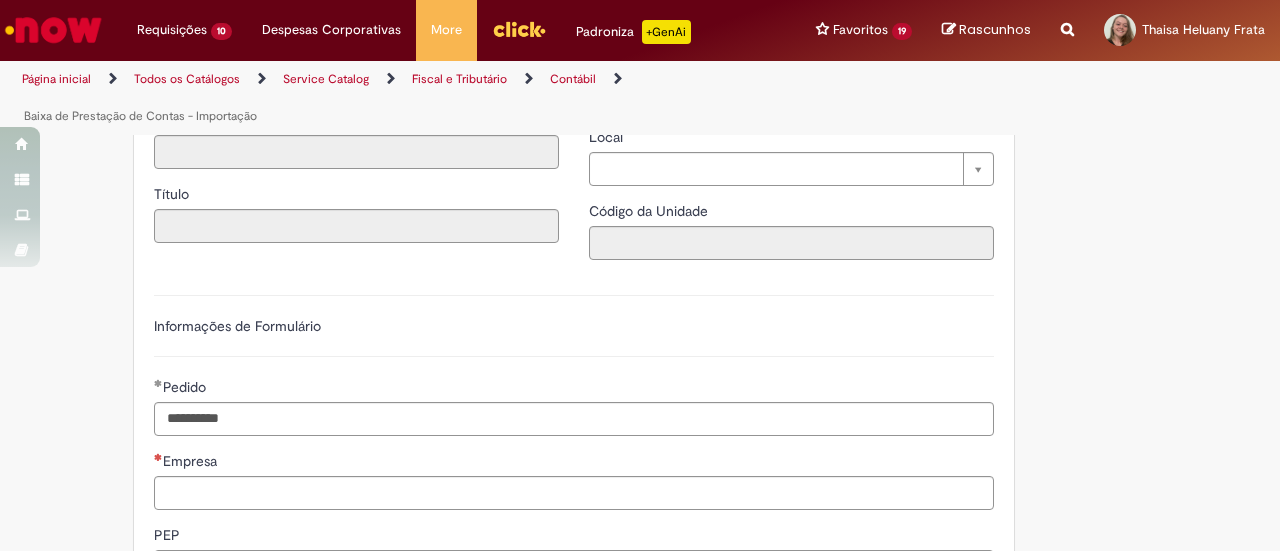 type on "********" 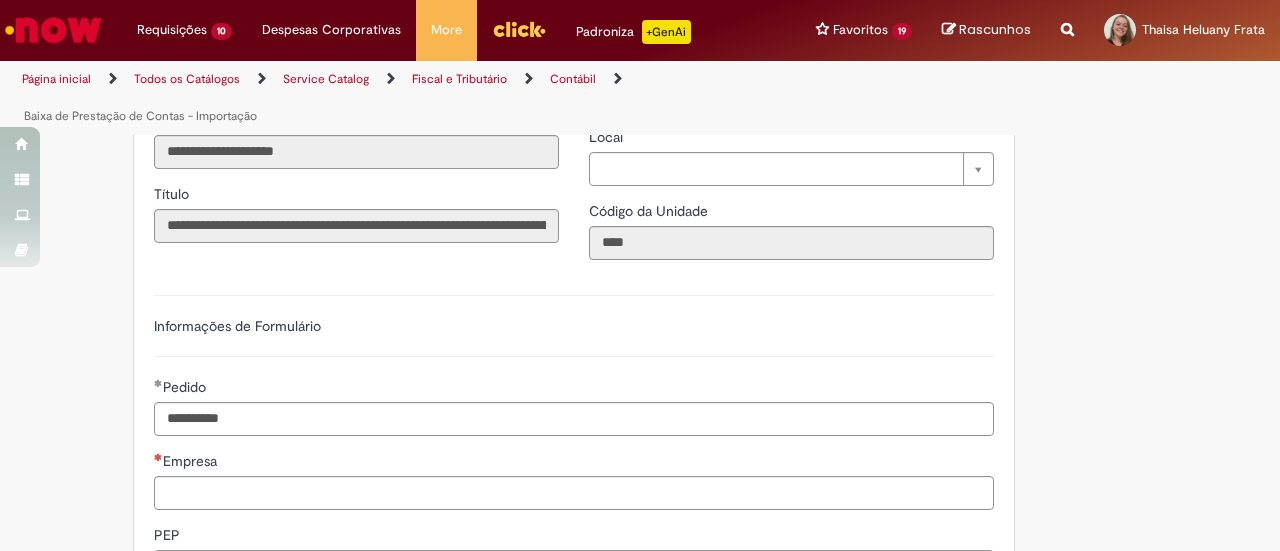 type on "**********" 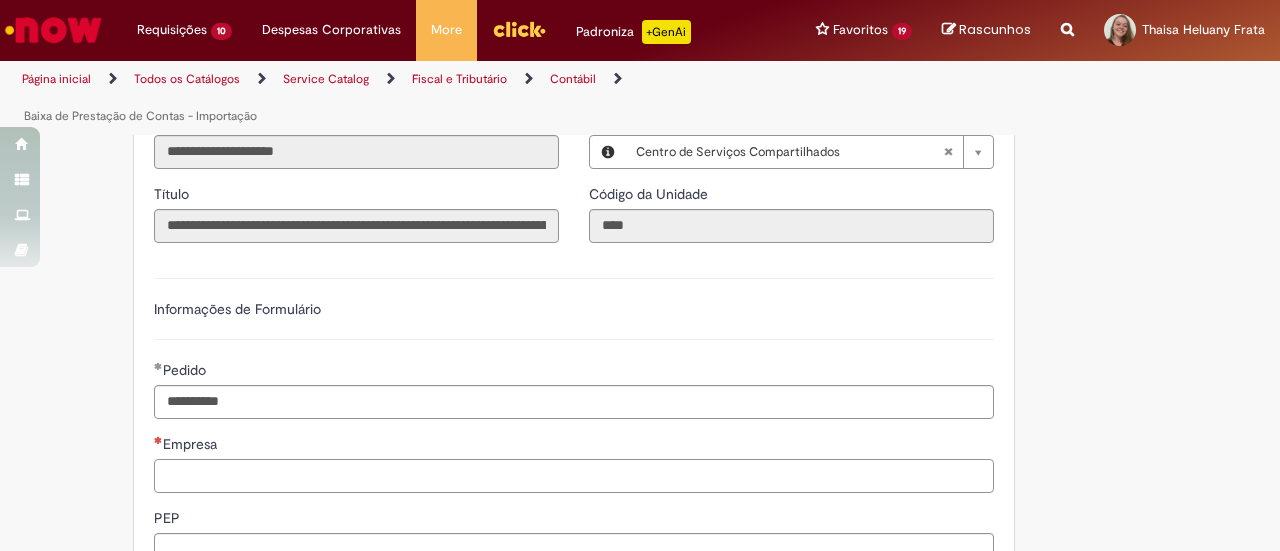 paste on "****" 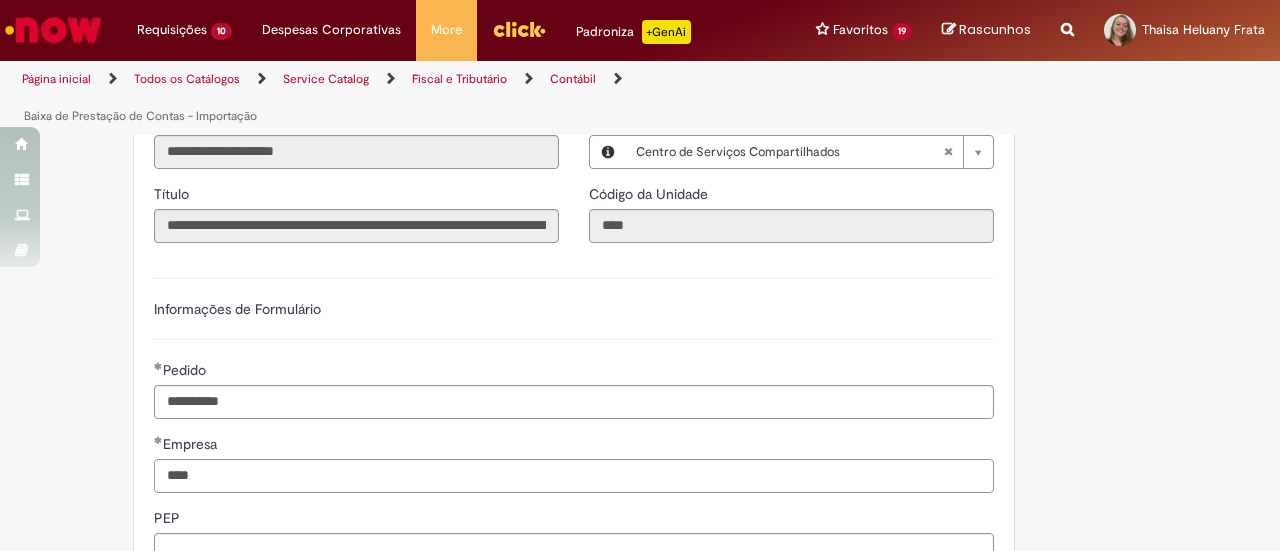 type on "****" 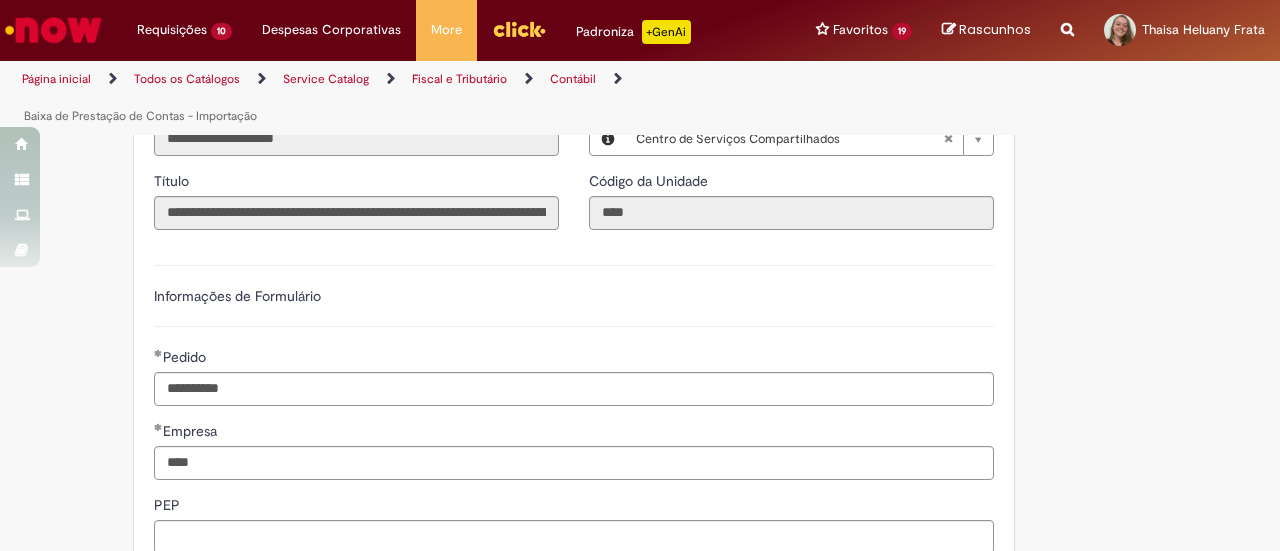 scroll, scrollTop: 672, scrollLeft: 0, axis: vertical 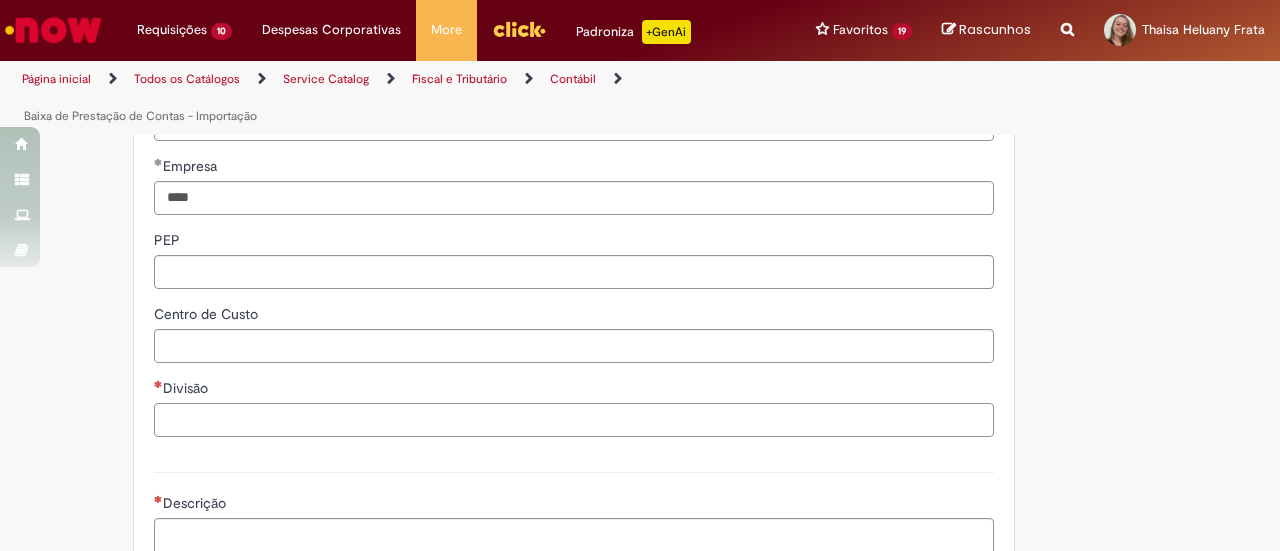 paste on "****" 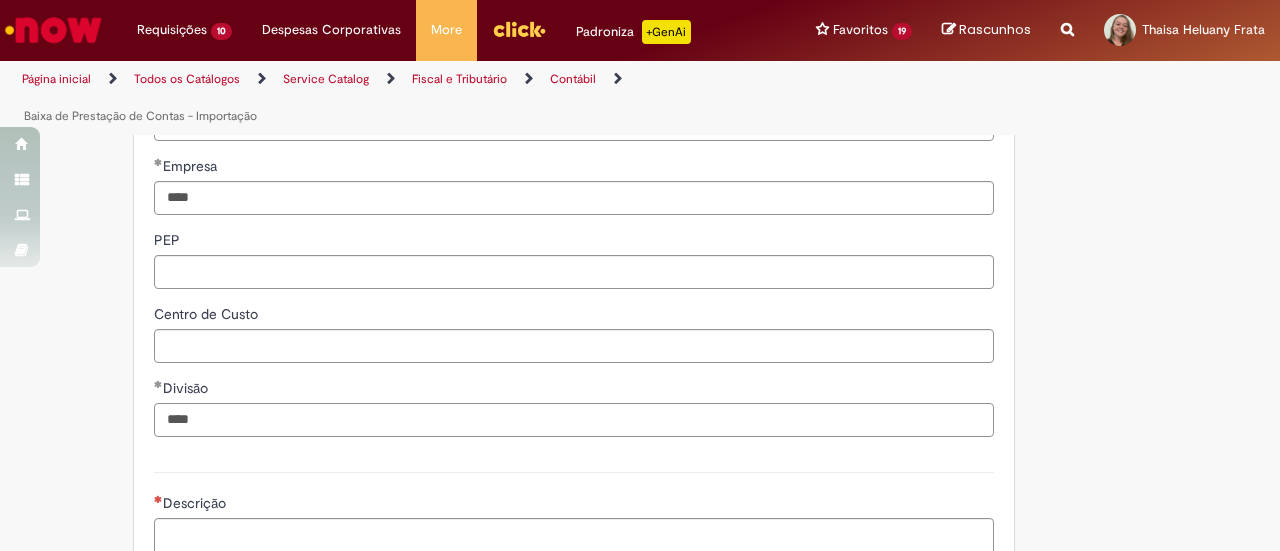type on "****" 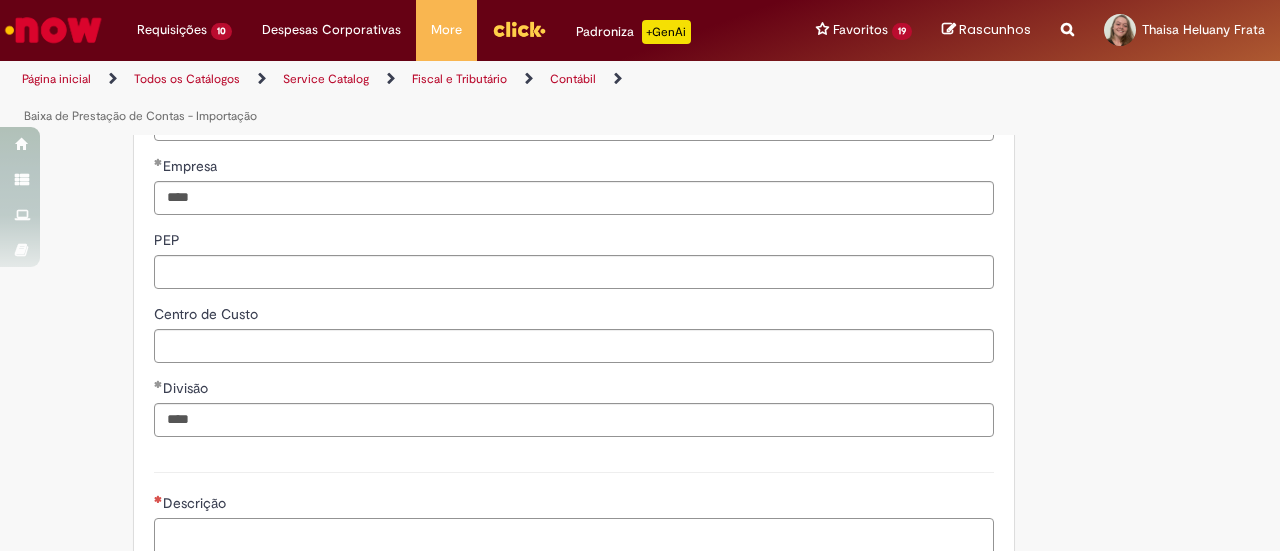 paste on "**********" 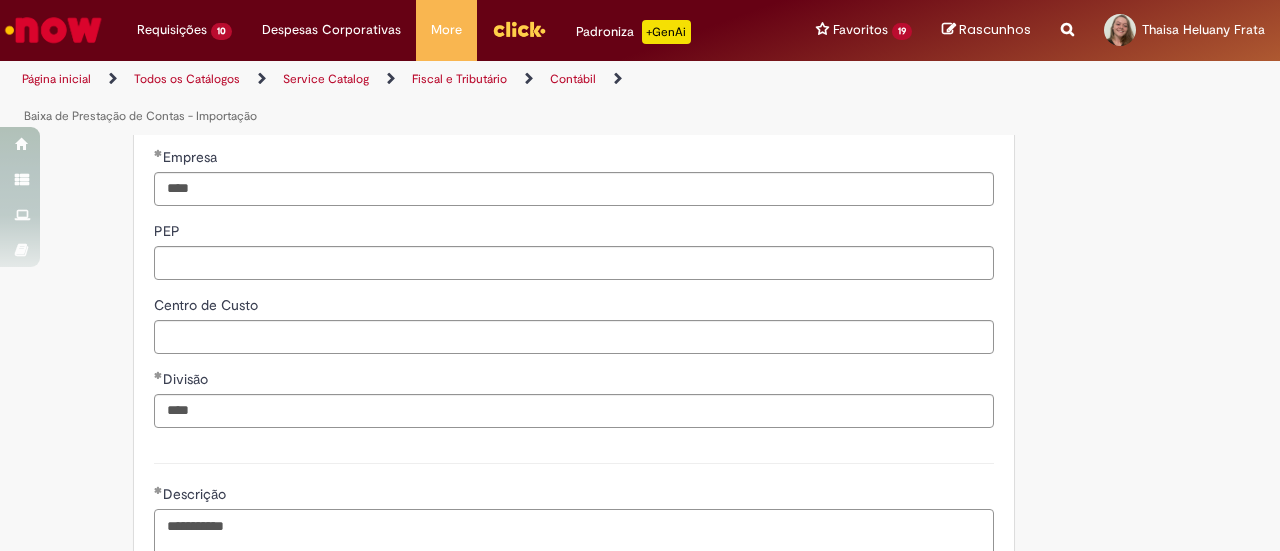 scroll, scrollTop: 908, scrollLeft: 0, axis: vertical 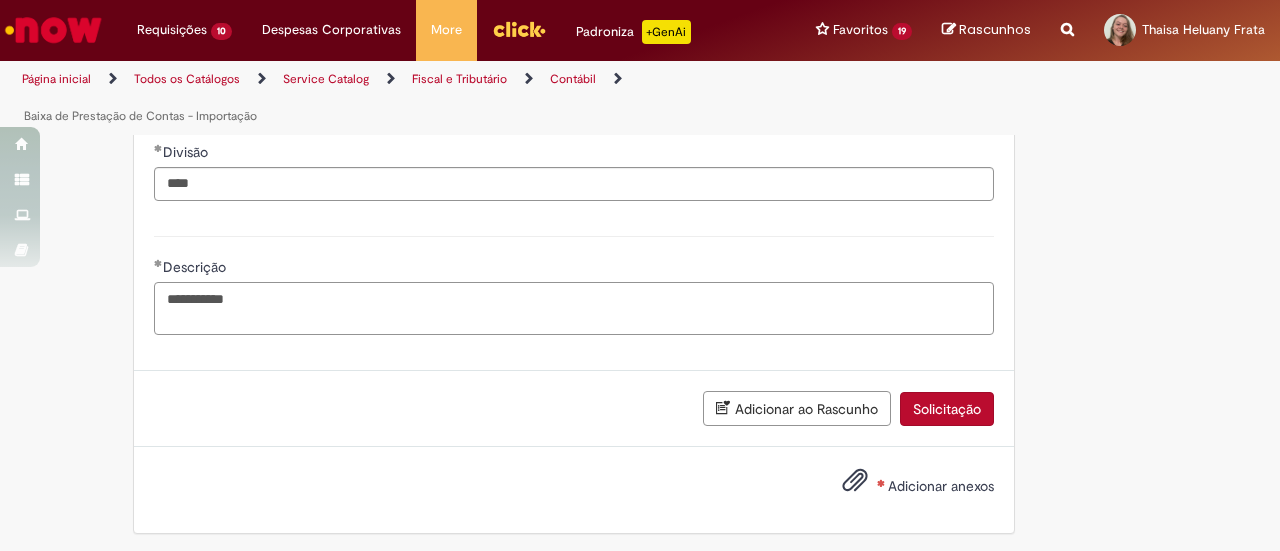 type on "**********" 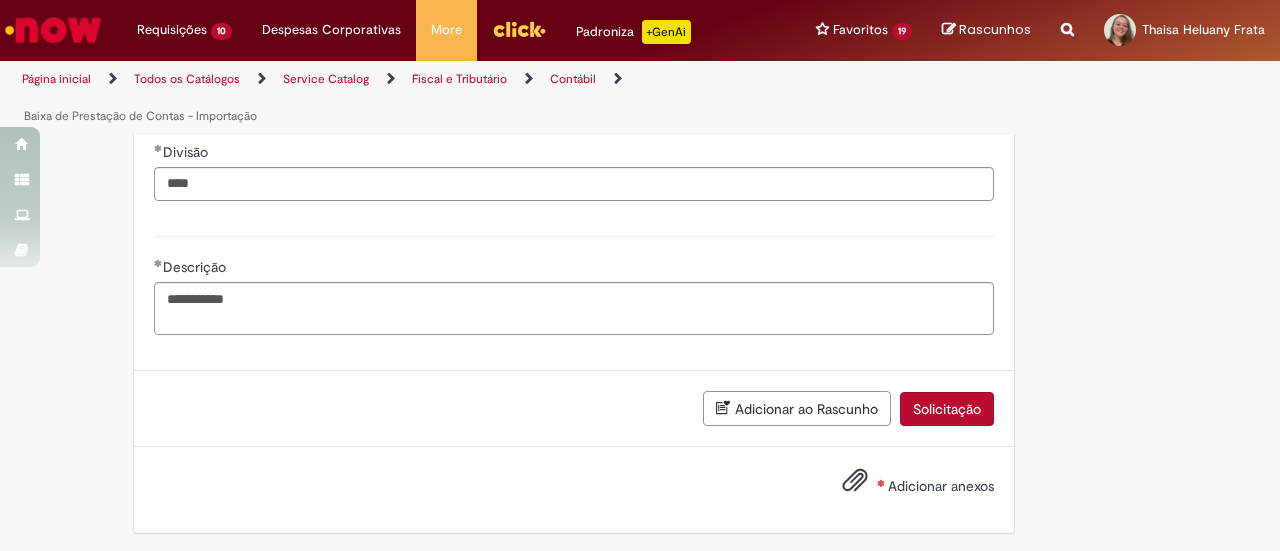 click on "Adicionar anexos" at bounding box center [903, 487] 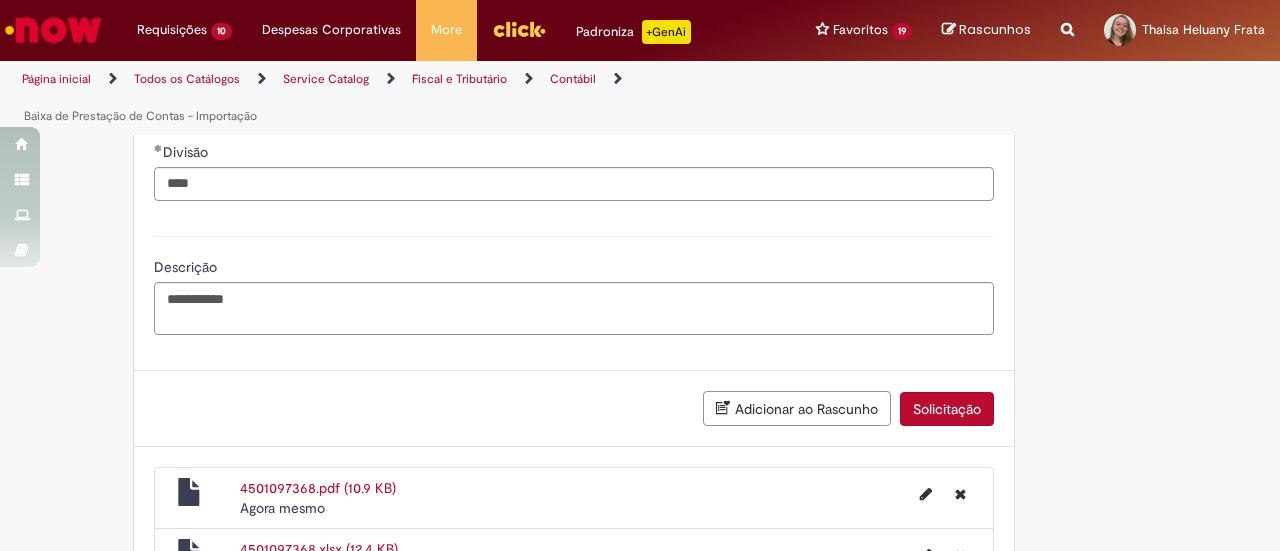 click on "Solicitação" at bounding box center (947, 409) 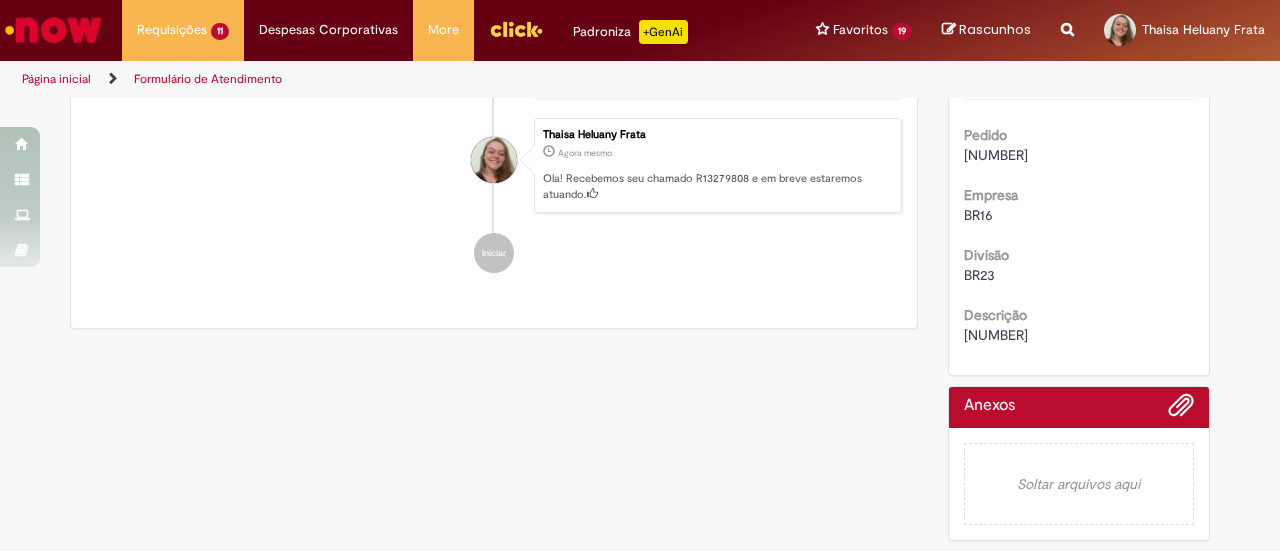scroll, scrollTop: 0, scrollLeft: 0, axis: both 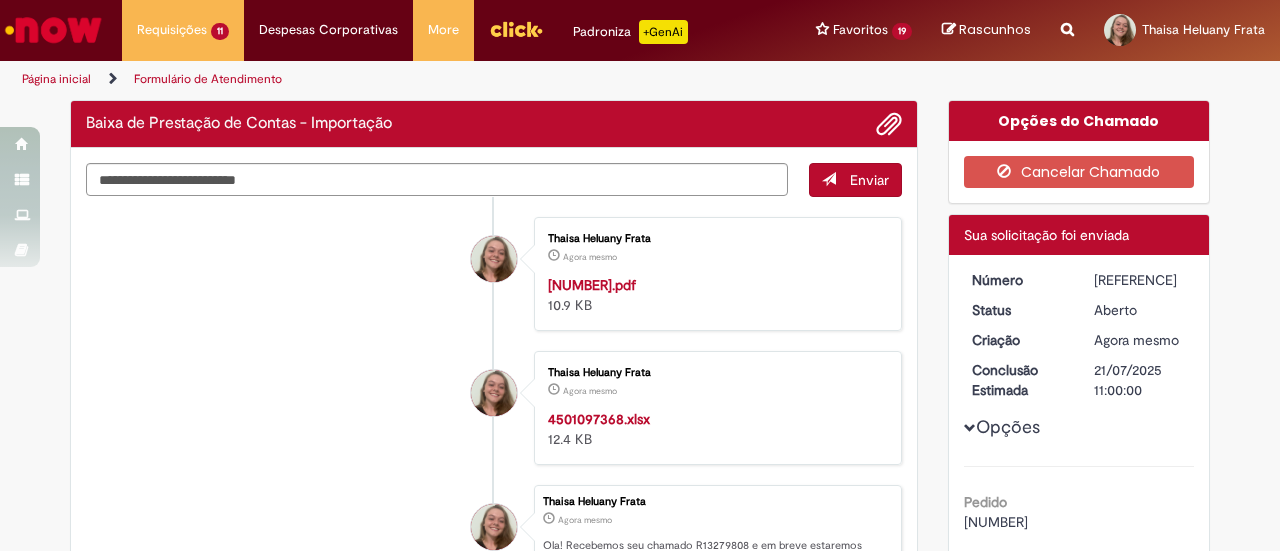 click on "[REFERENCE]" at bounding box center (1140, 280) 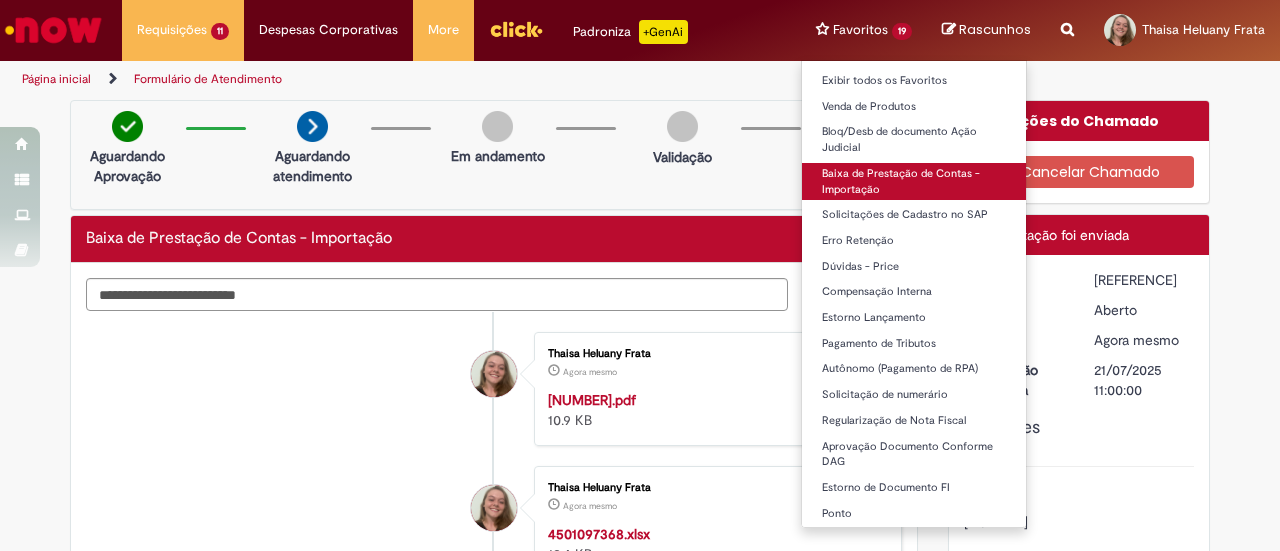 click on "Baixa de Prestação de Contas - Importação" at bounding box center (914, 181) 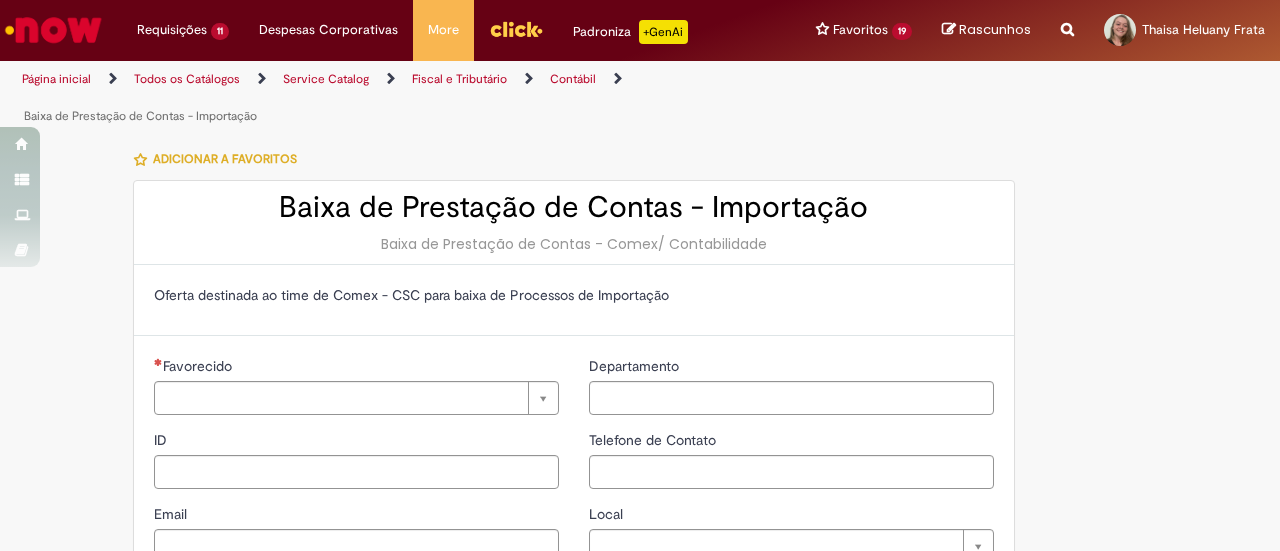 type on "********" 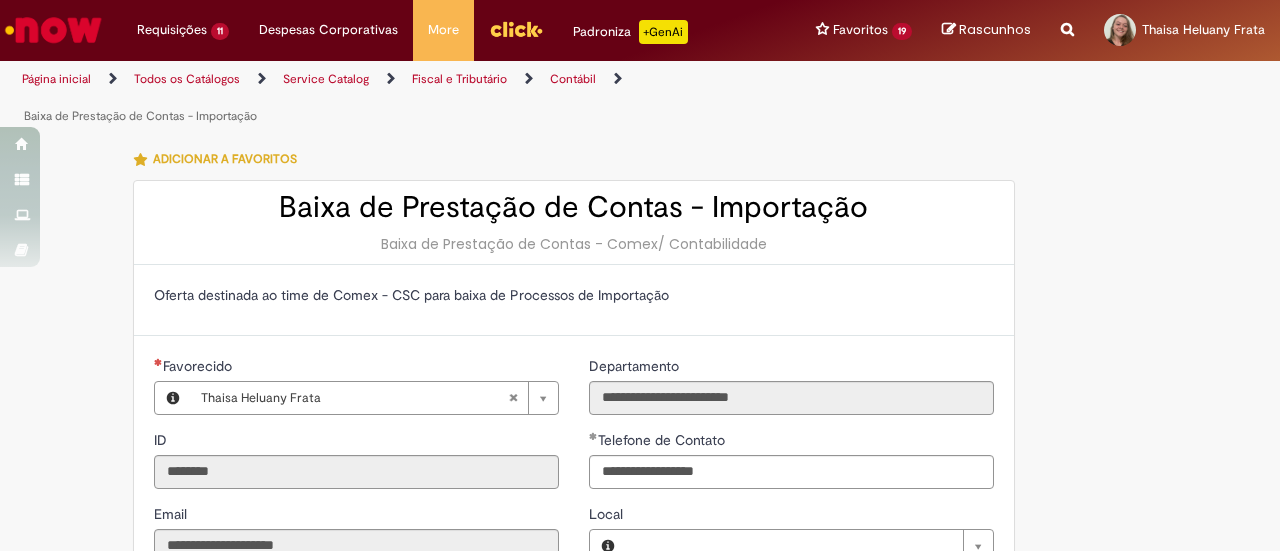 type on "**********" 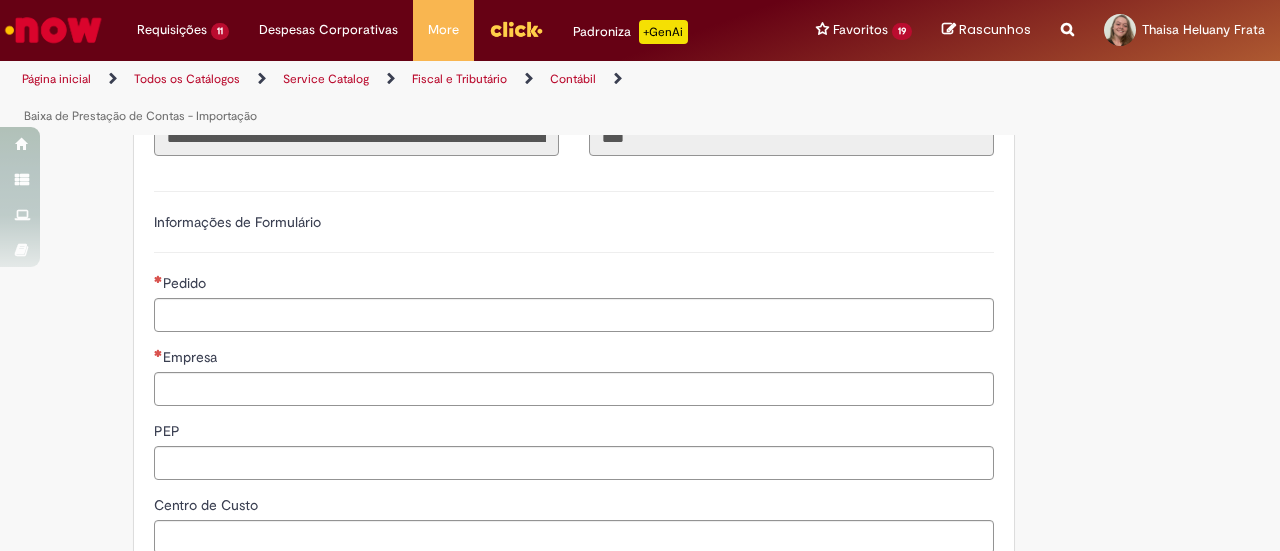 scroll, scrollTop: 482, scrollLeft: 0, axis: vertical 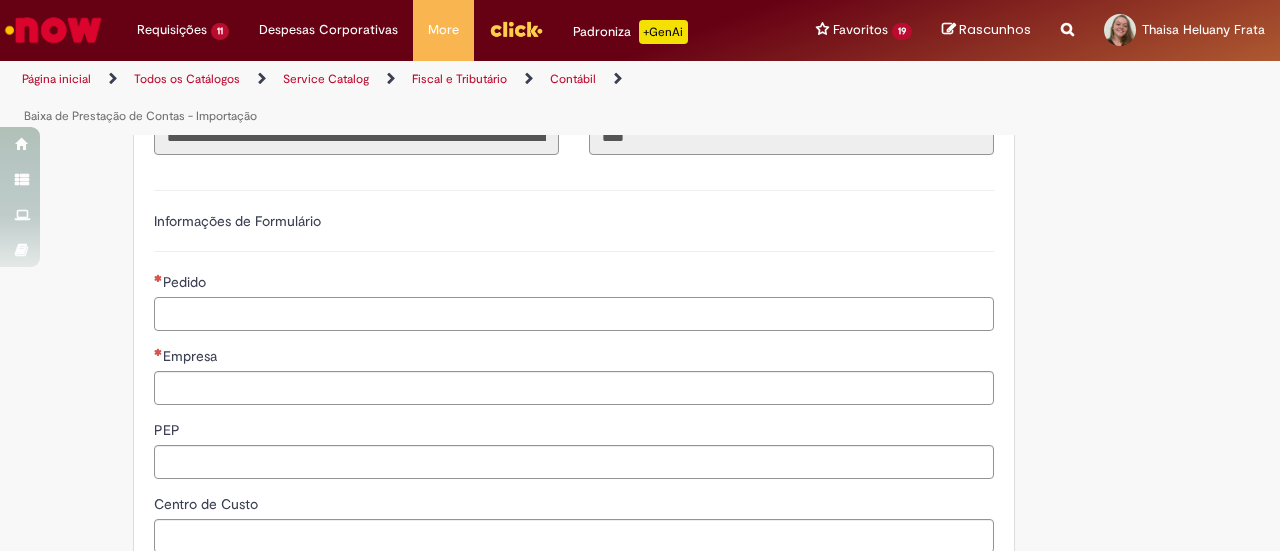 paste on "**********" 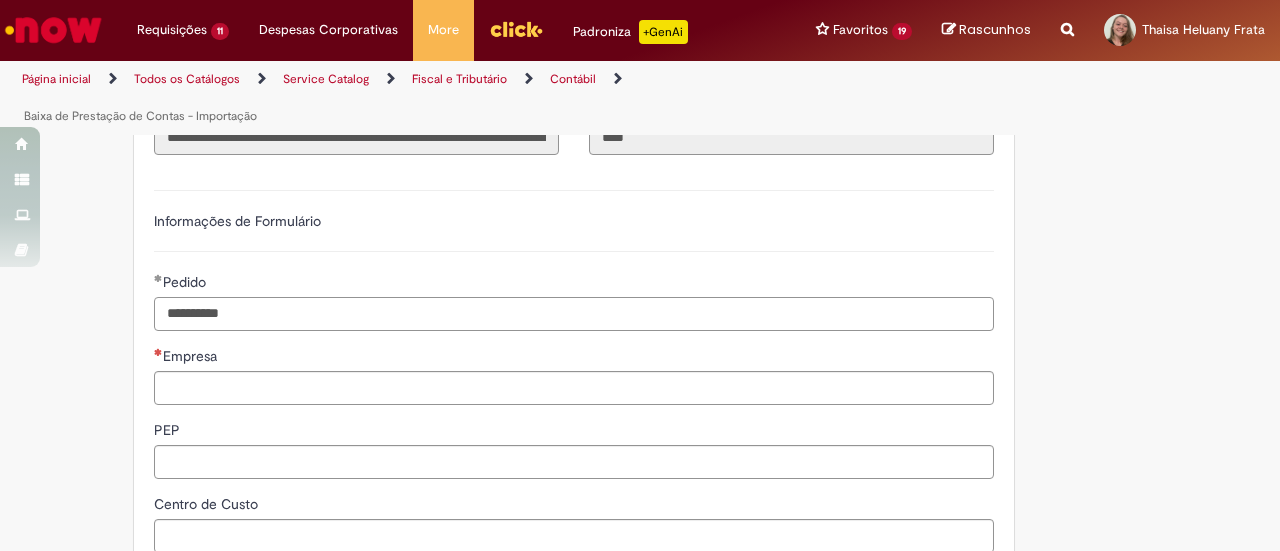 type on "**********" 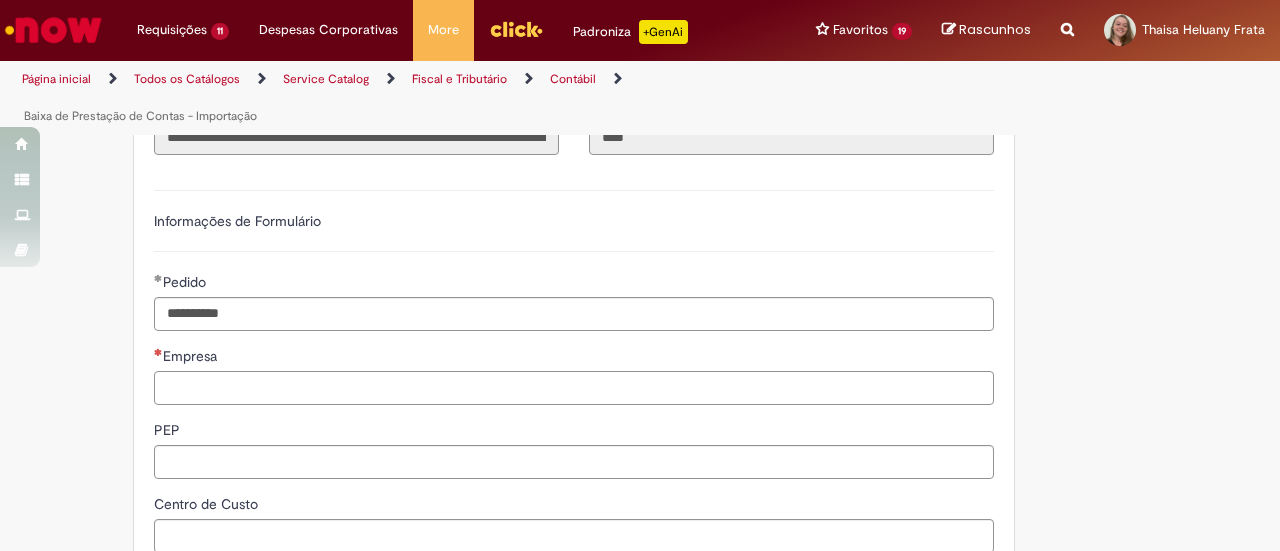 paste on "****" 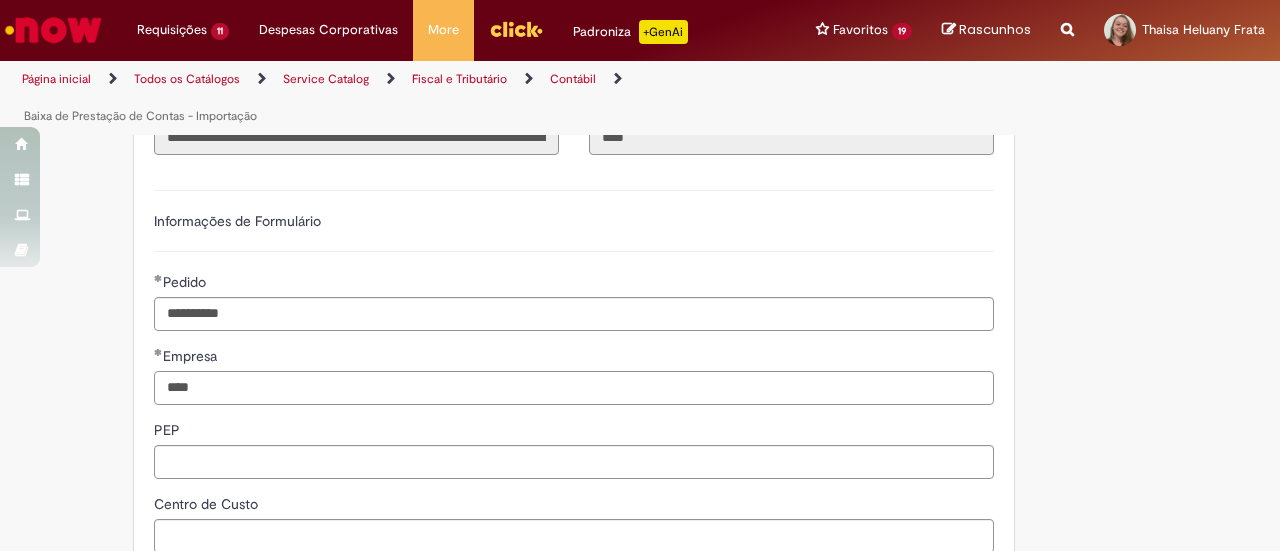 type on "****" 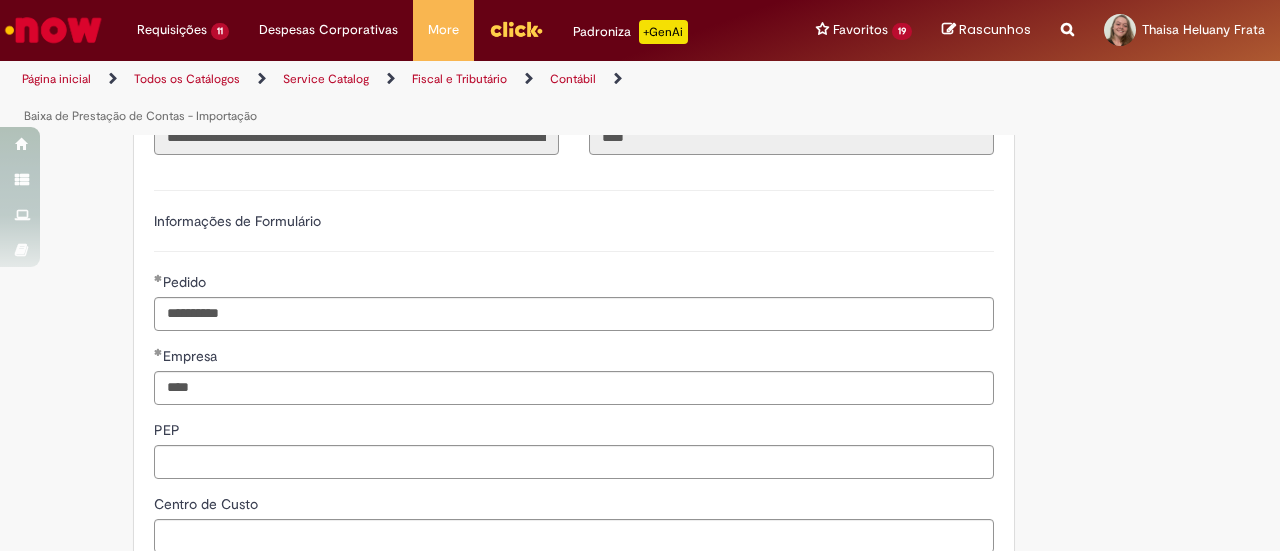 scroll, scrollTop: 746, scrollLeft: 0, axis: vertical 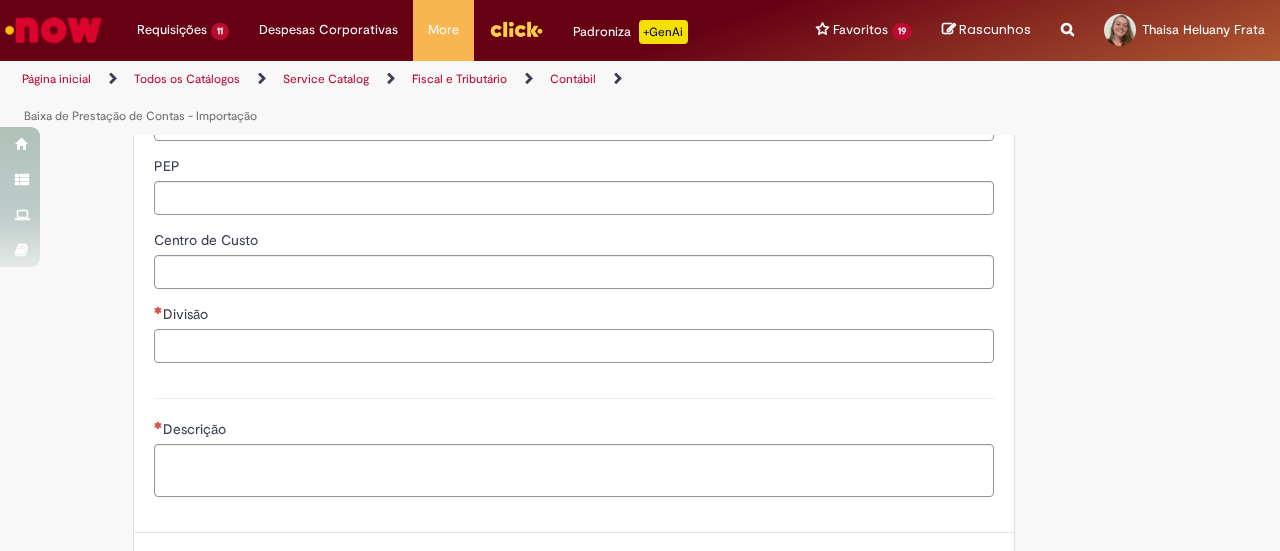 paste on "****" 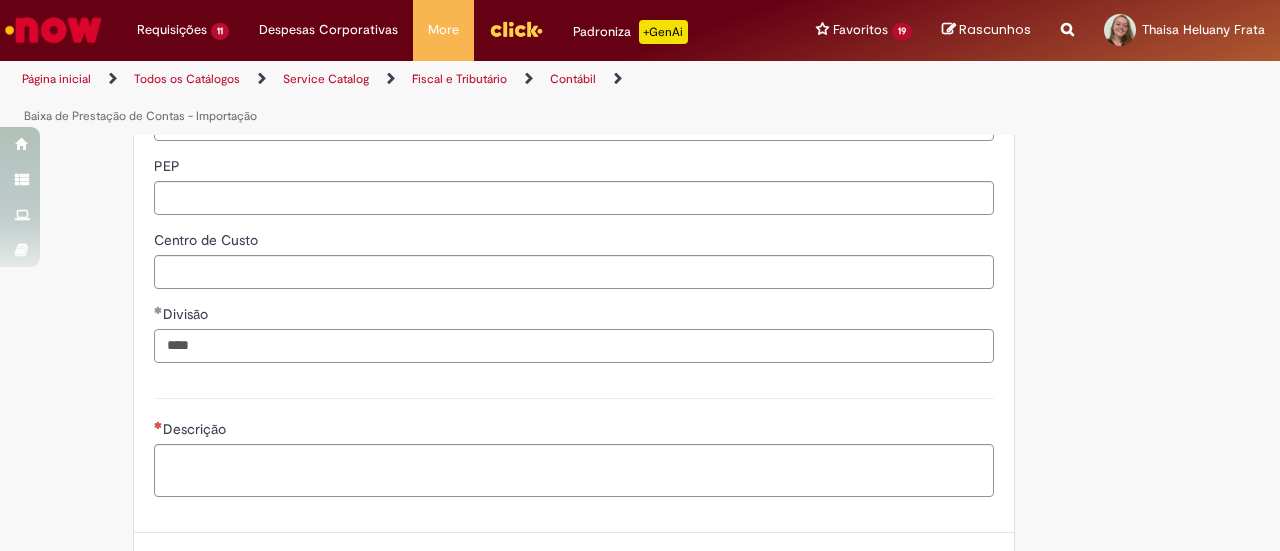 type on "****" 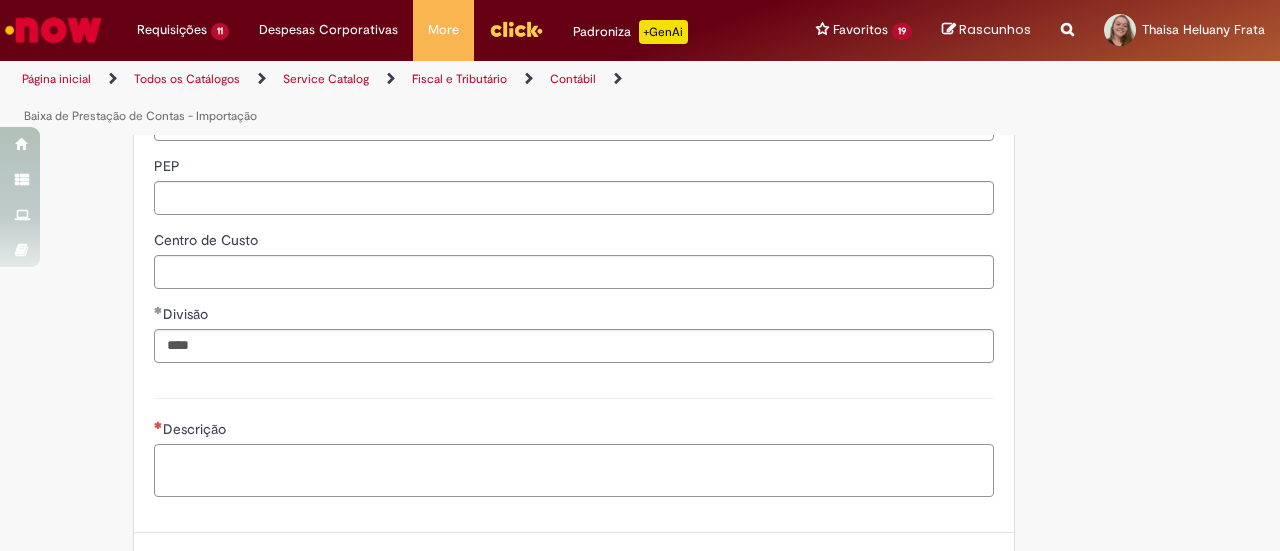 paste on "**********" 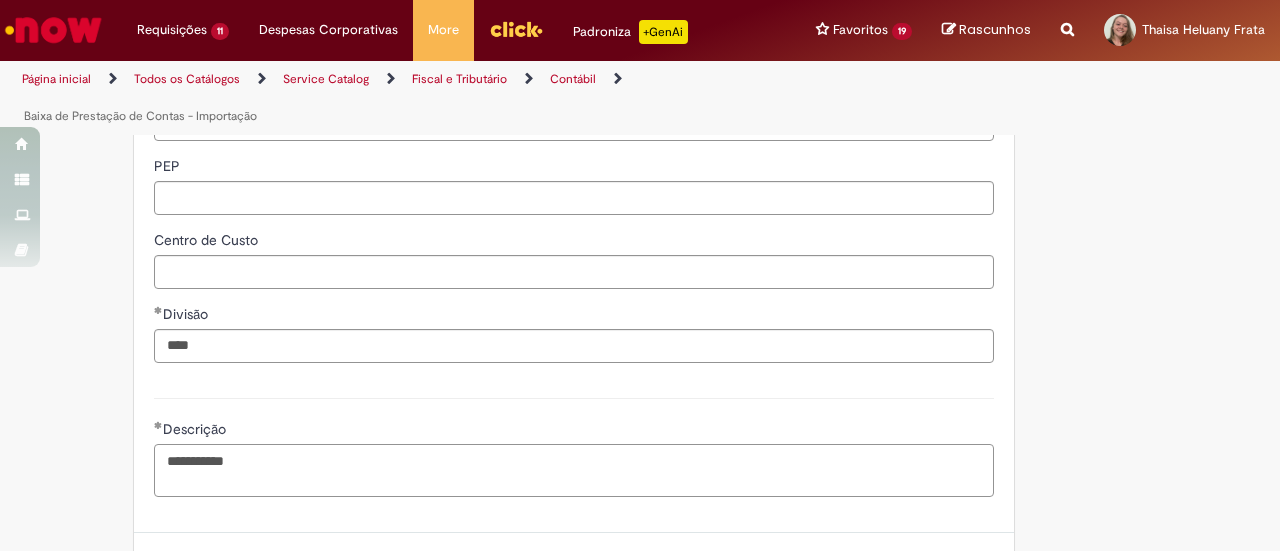 scroll, scrollTop: 908, scrollLeft: 0, axis: vertical 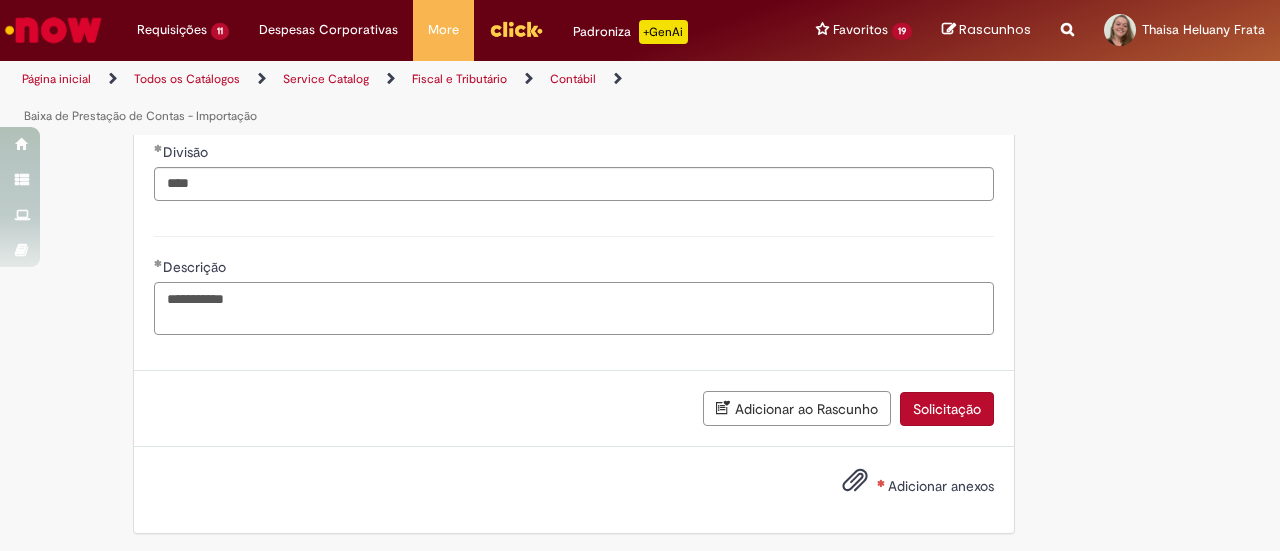 type on "**********" 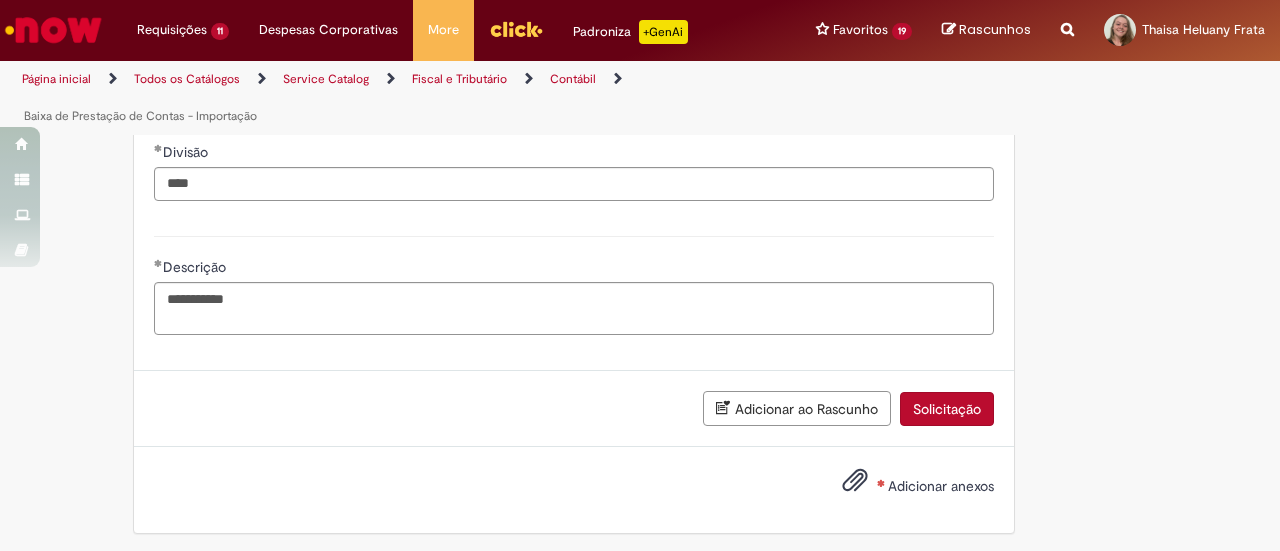 click on "Adicionar anexos" at bounding box center (941, 486) 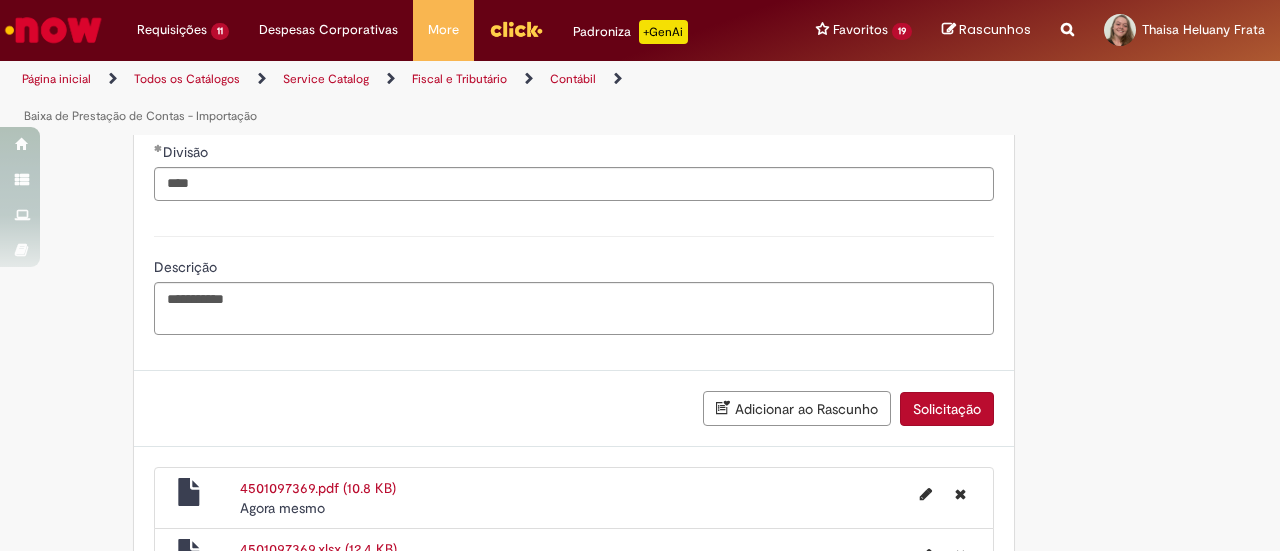 click on "Solicitação" at bounding box center (947, 409) 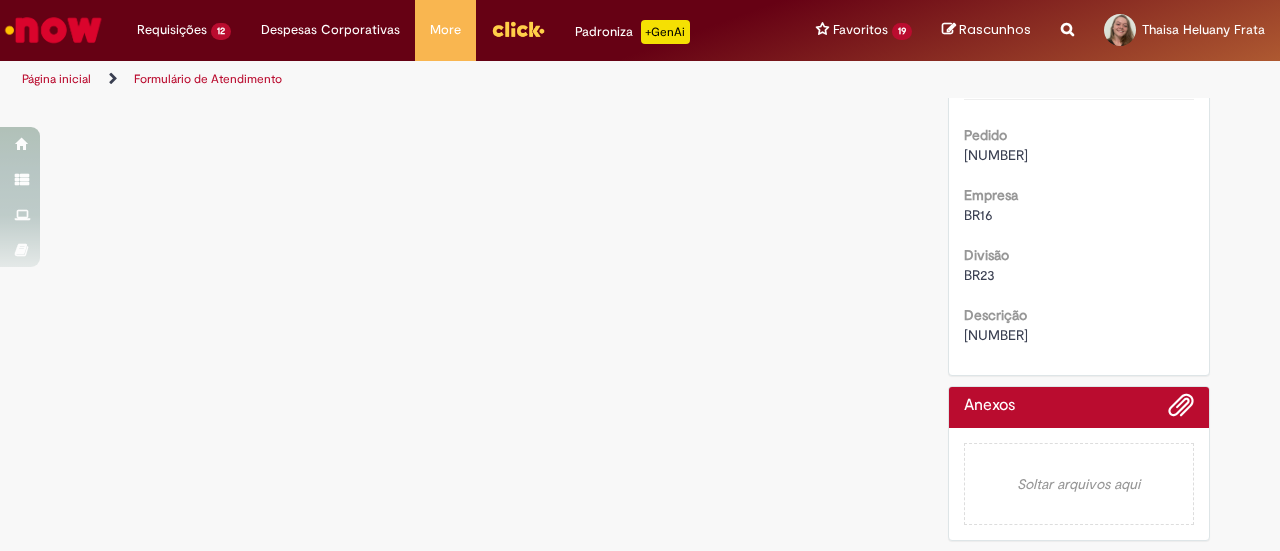 scroll, scrollTop: 0, scrollLeft: 0, axis: both 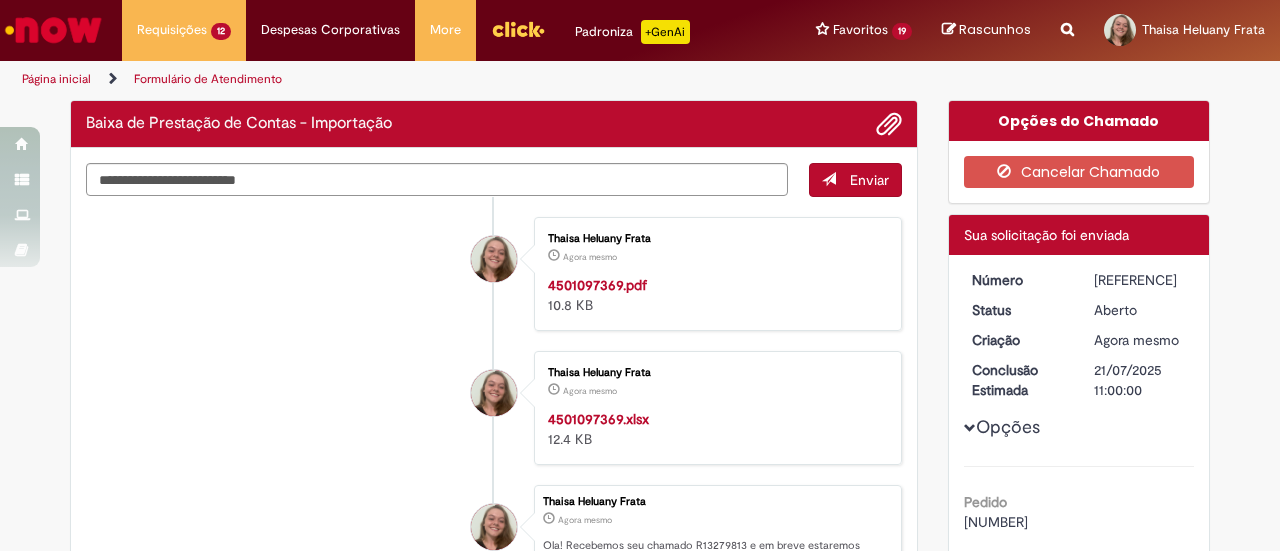 click on "[REFERENCE]" at bounding box center (1140, 280) 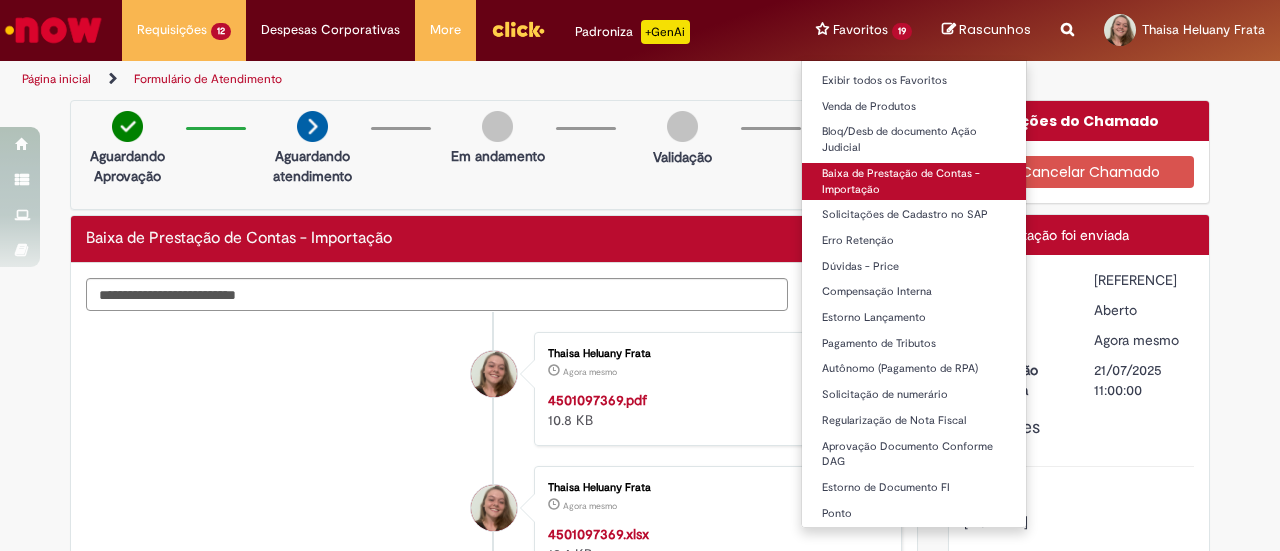 click on "Baixa de Prestação de Contas - Importação" at bounding box center [914, 181] 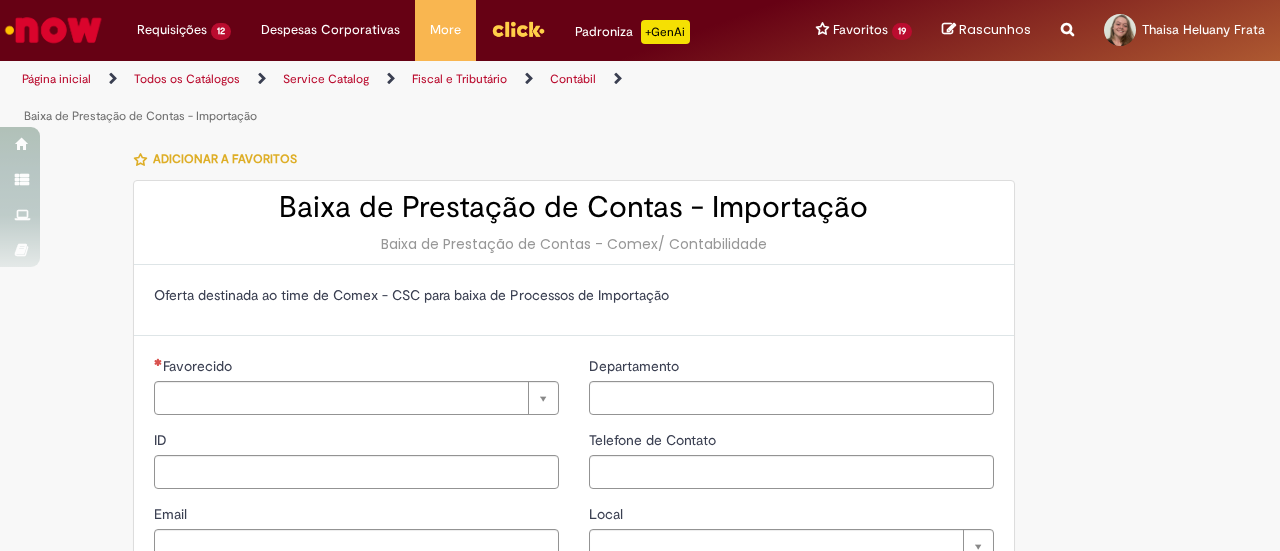 type on "********" 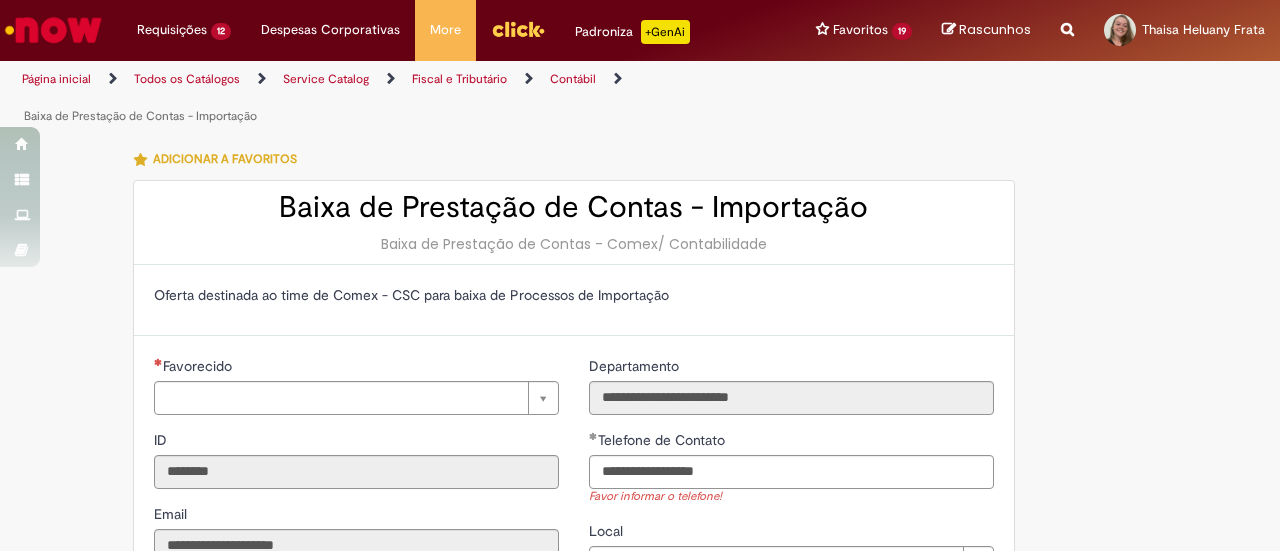 type on "**********" 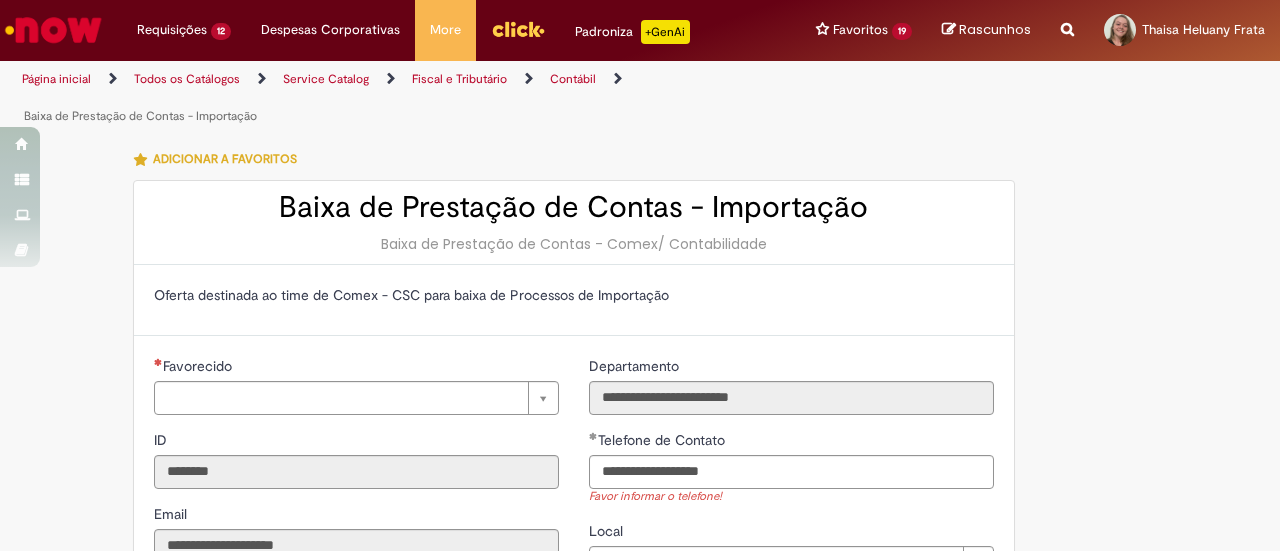 type on "**********" 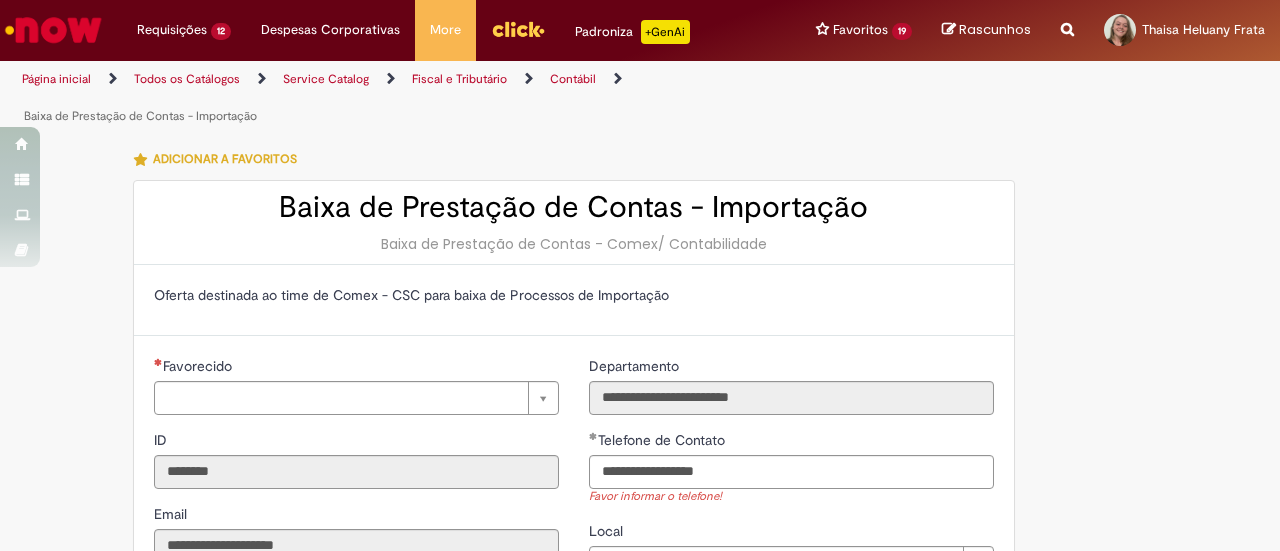 type on "**********" 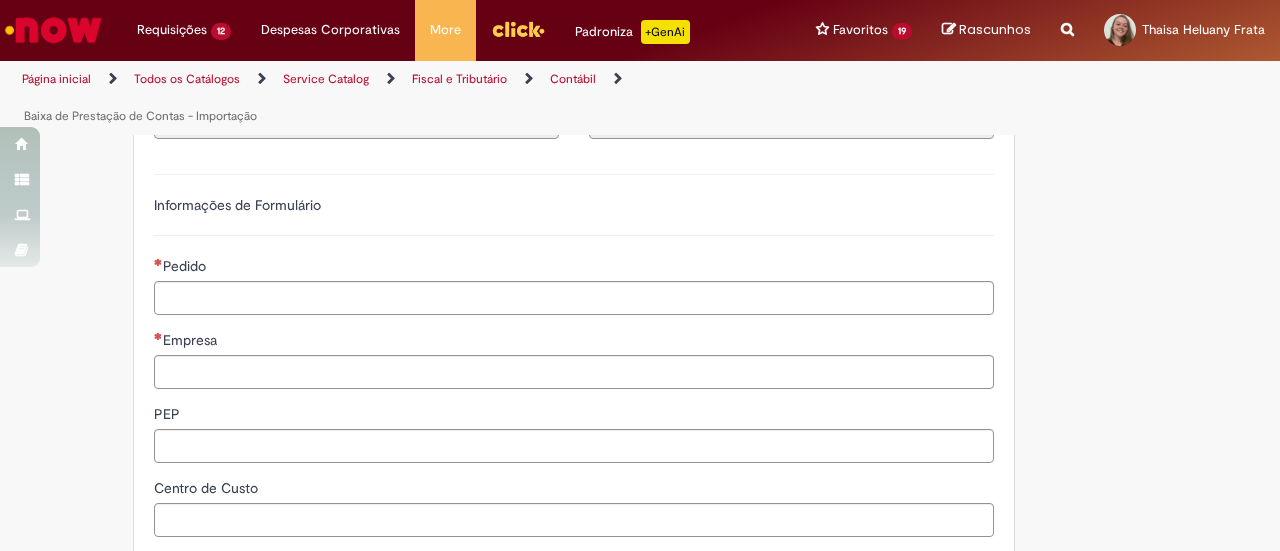 scroll, scrollTop: 502, scrollLeft: 0, axis: vertical 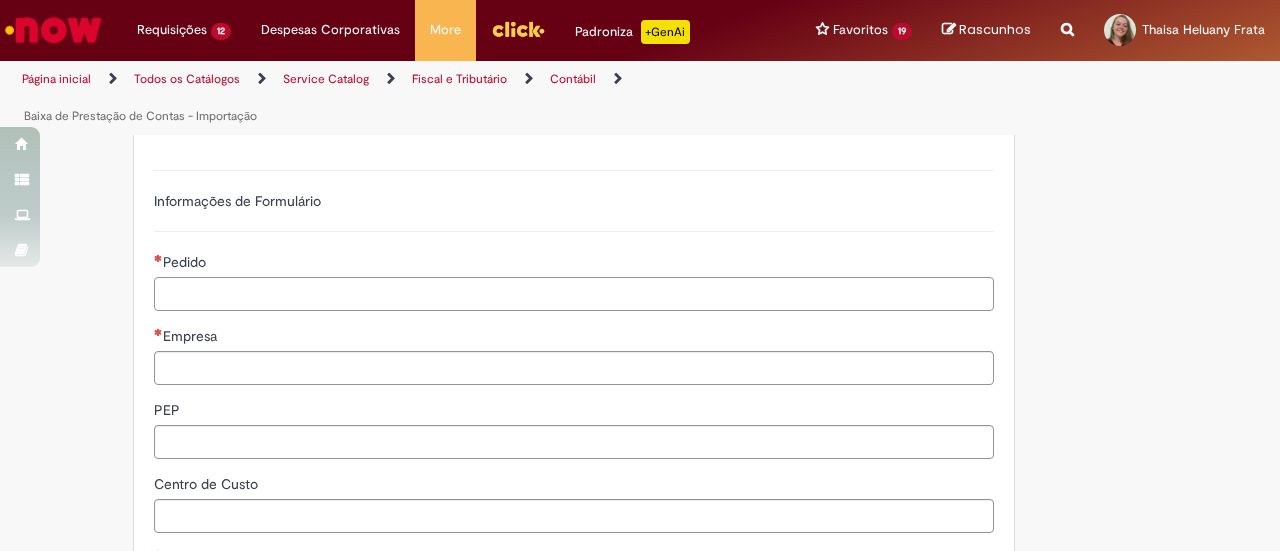 paste on "**********" 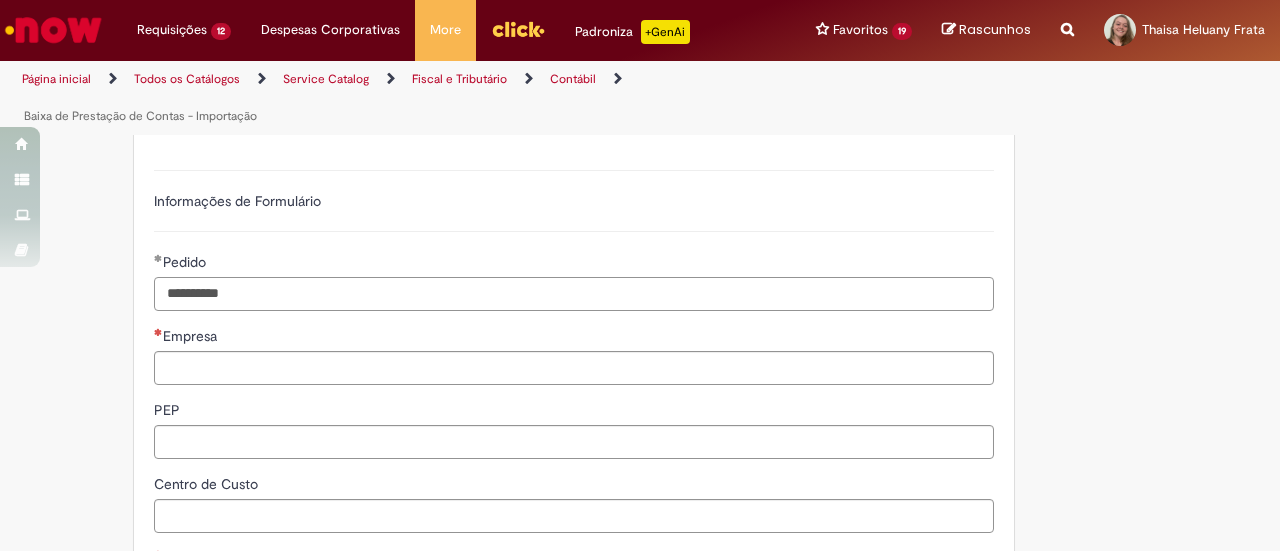 type on "**********" 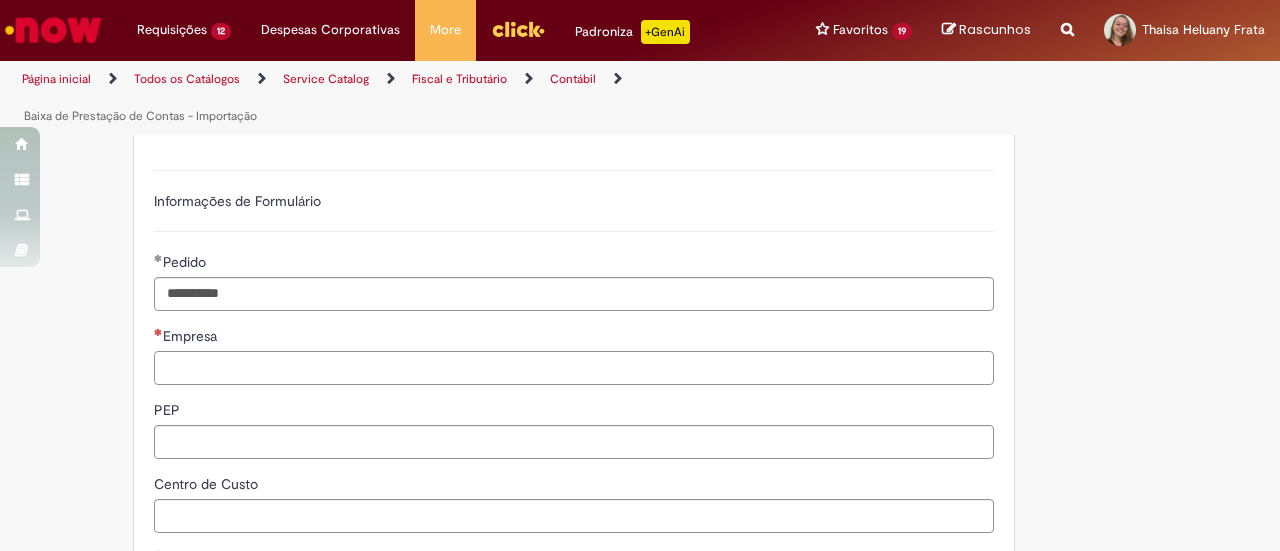 paste on "****" 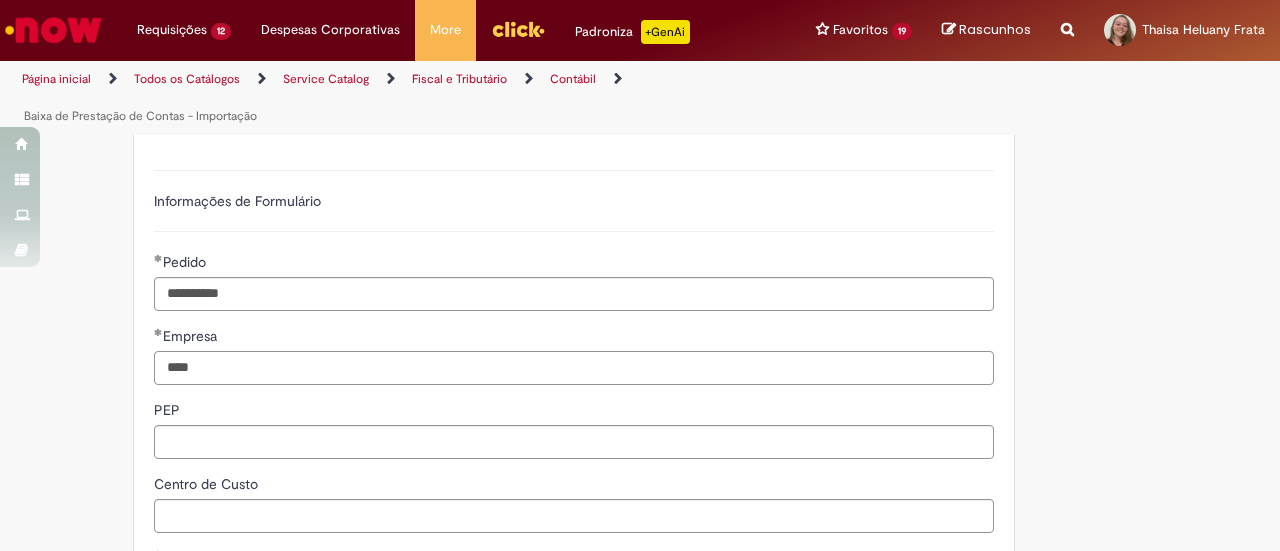 type on "****" 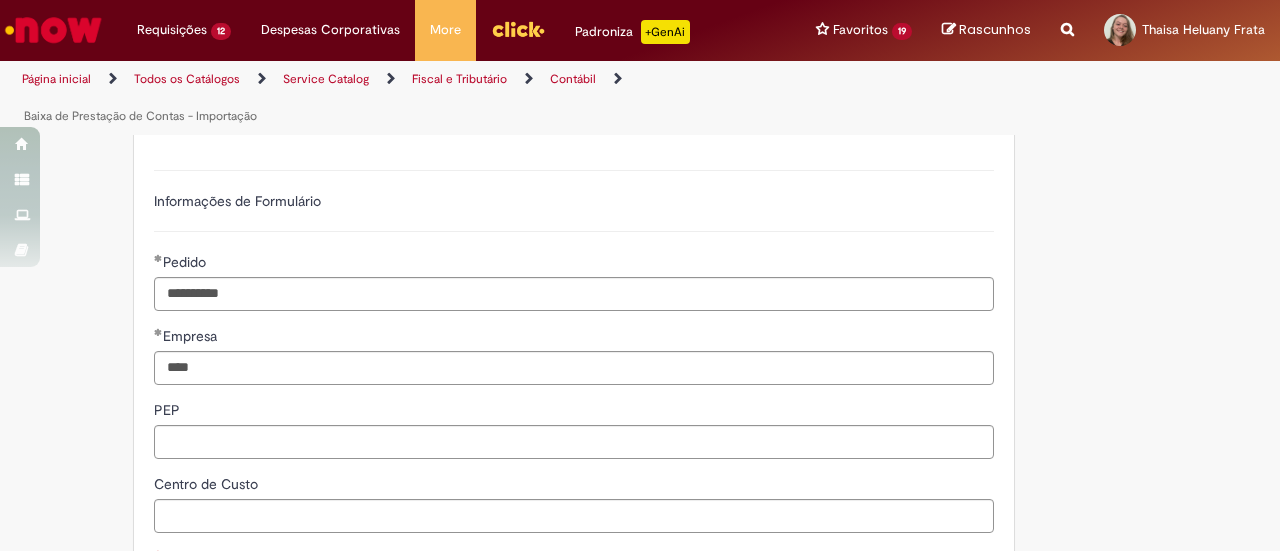 scroll, scrollTop: 746, scrollLeft: 0, axis: vertical 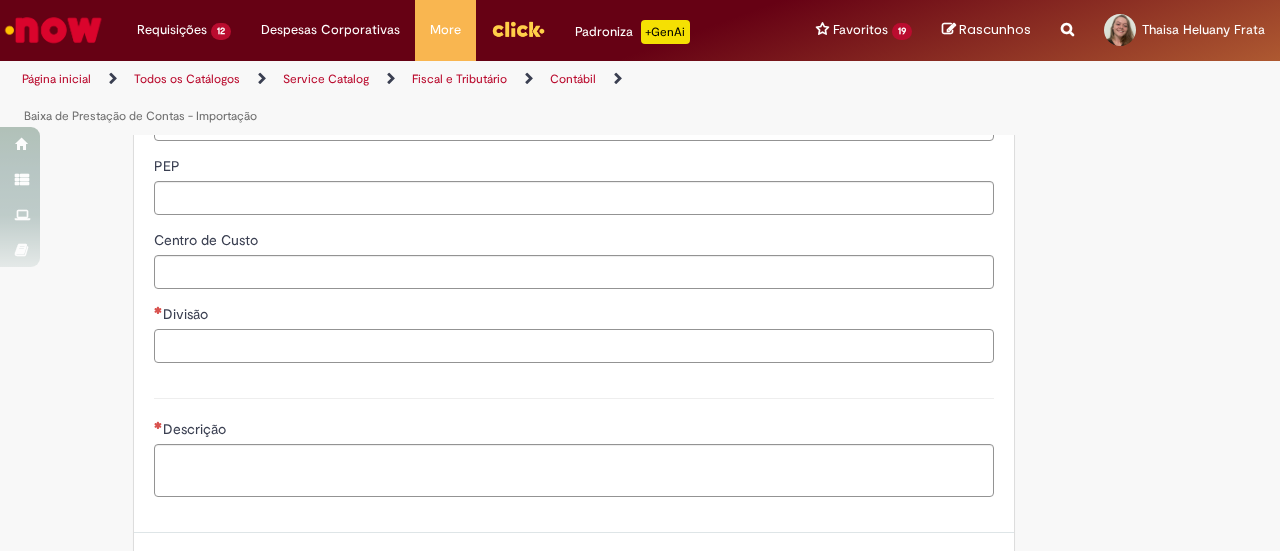 paste on "****" 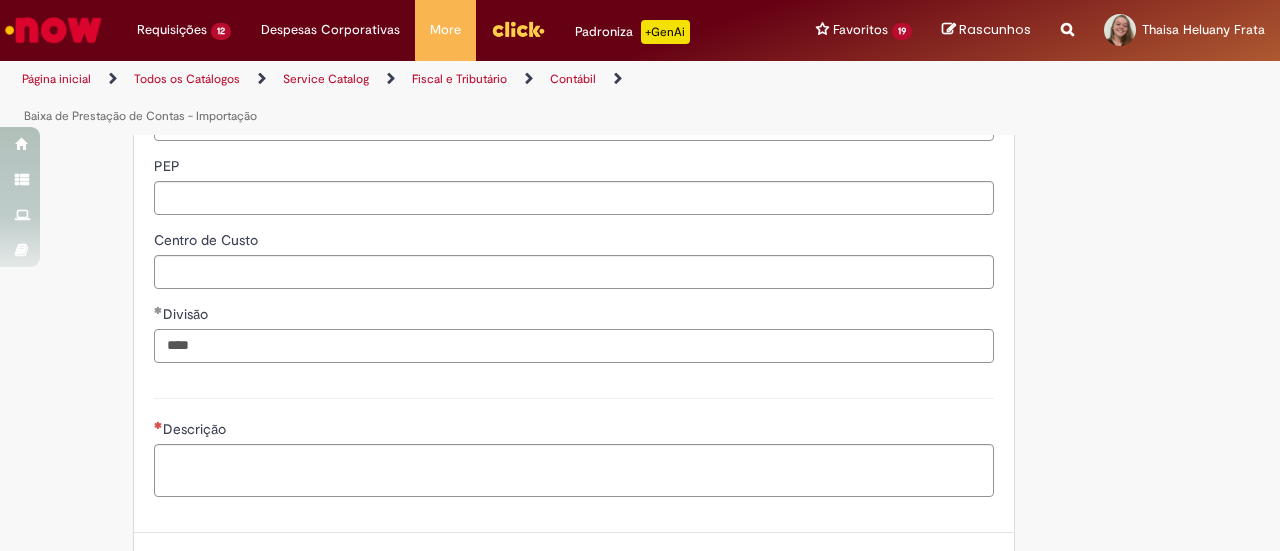 type on "****" 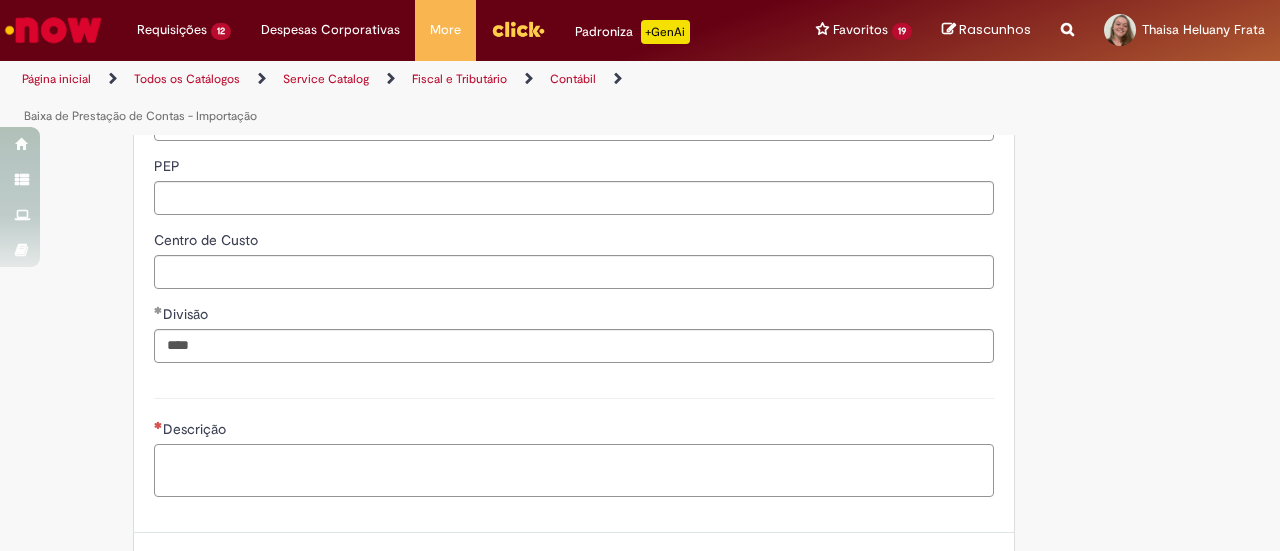 paste on "**********" 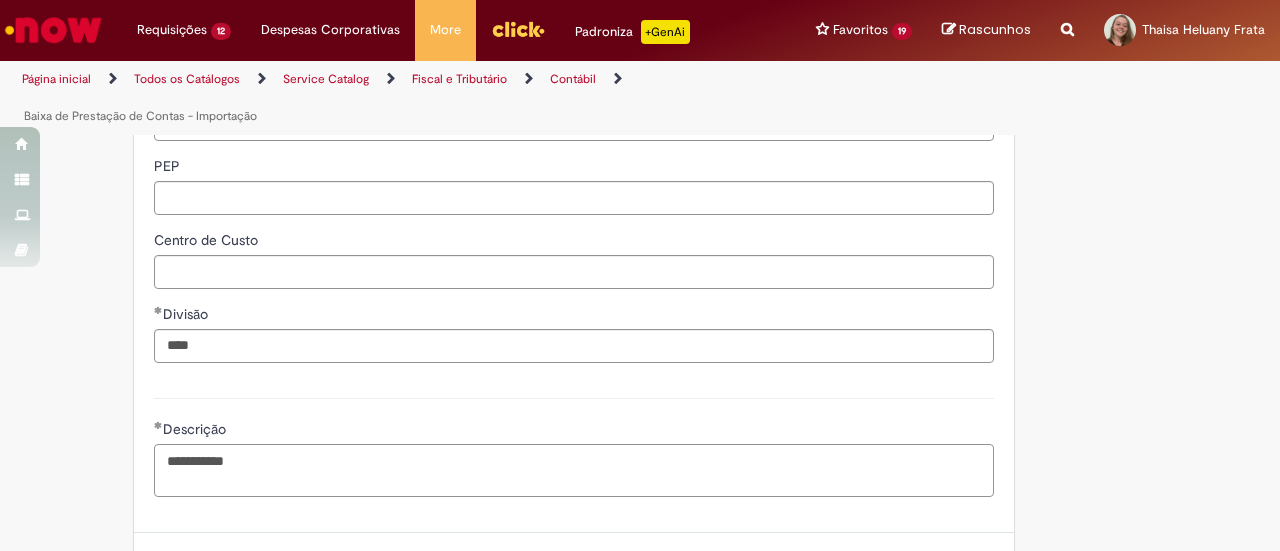 scroll, scrollTop: 908, scrollLeft: 0, axis: vertical 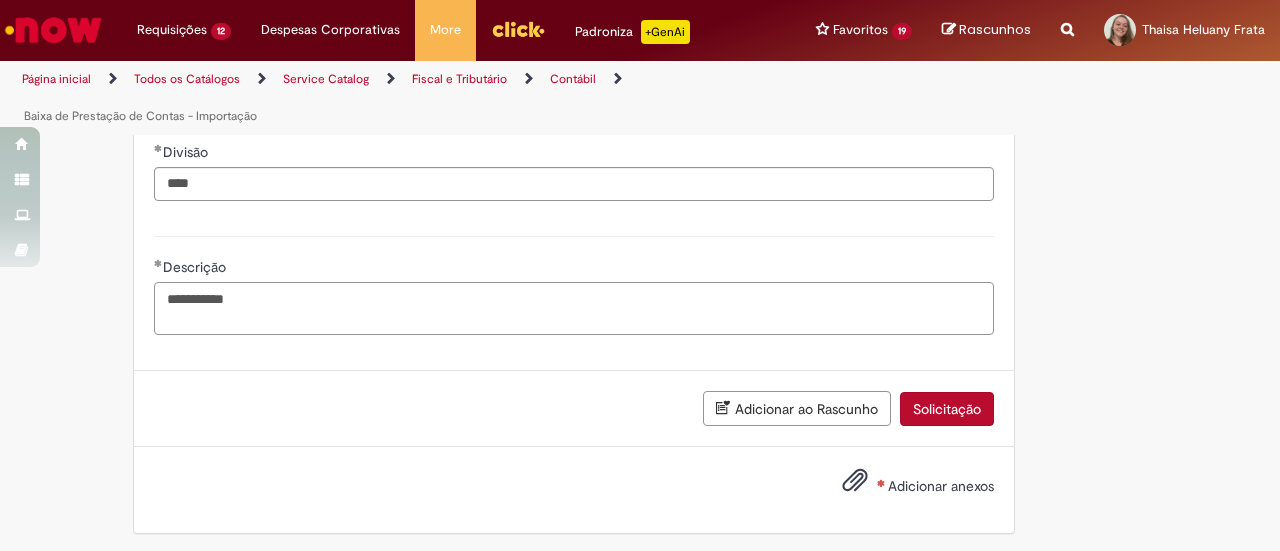 type on "**********" 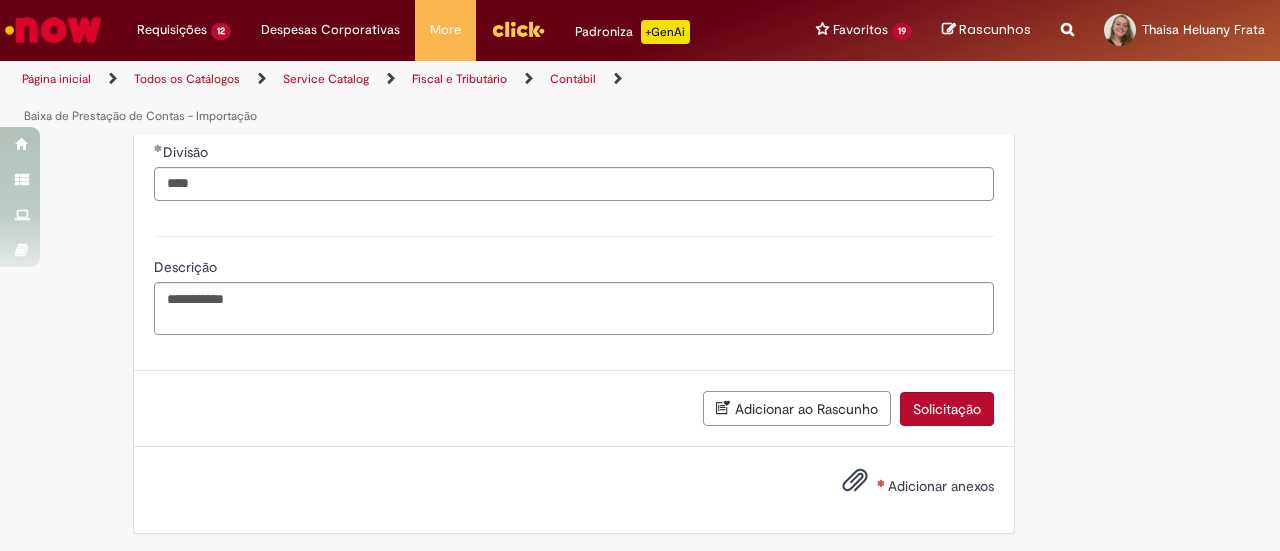 click on "Adicionar anexos" at bounding box center [941, 486] 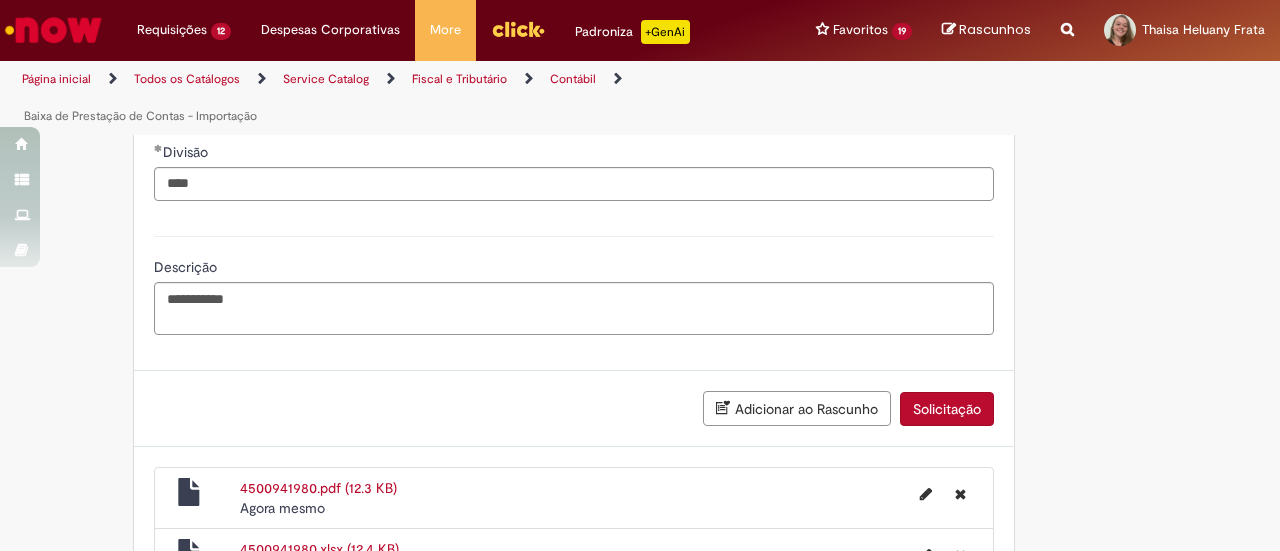 click on "Solicitação" at bounding box center [947, 409] 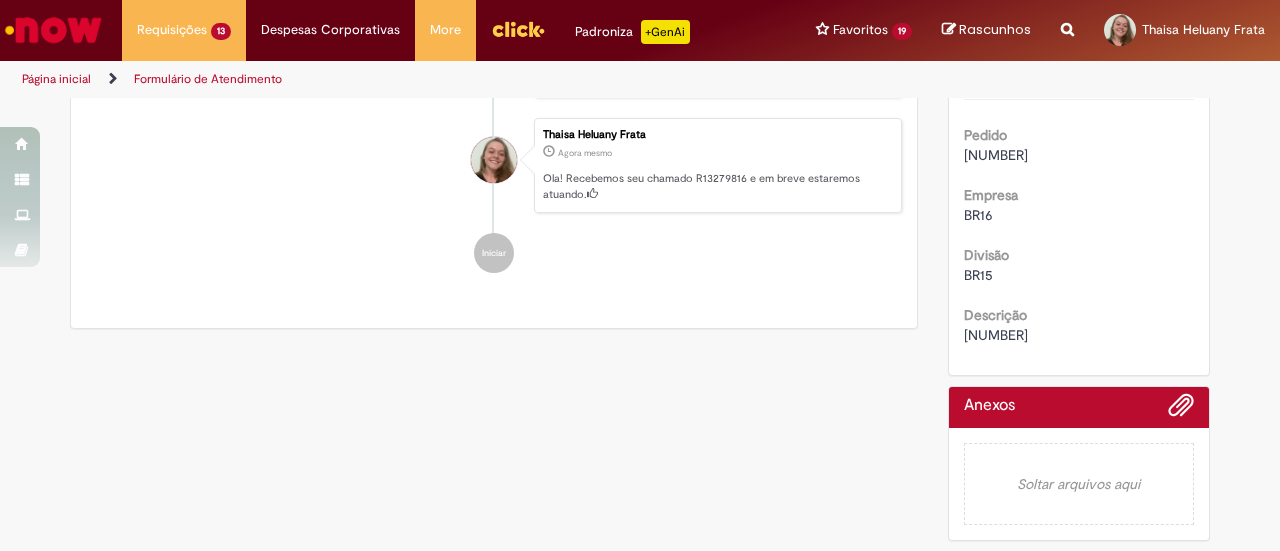 scroll, scrollTop: 0, scrollLeft: 0, axis: both 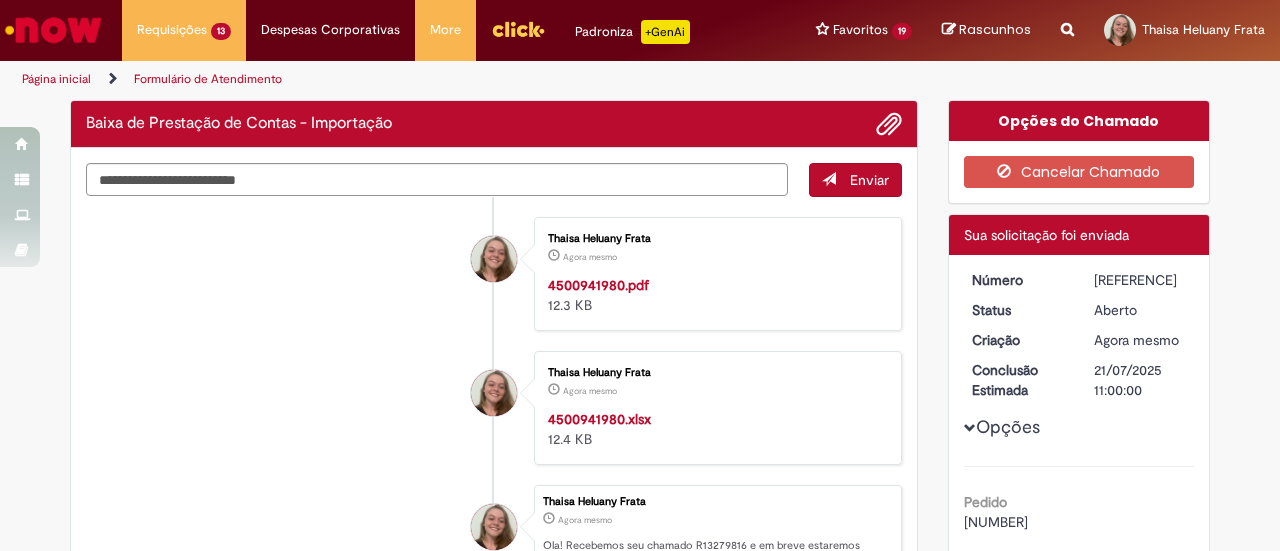 click on "[REFERENCE]" at bounding box center (1140, 280) 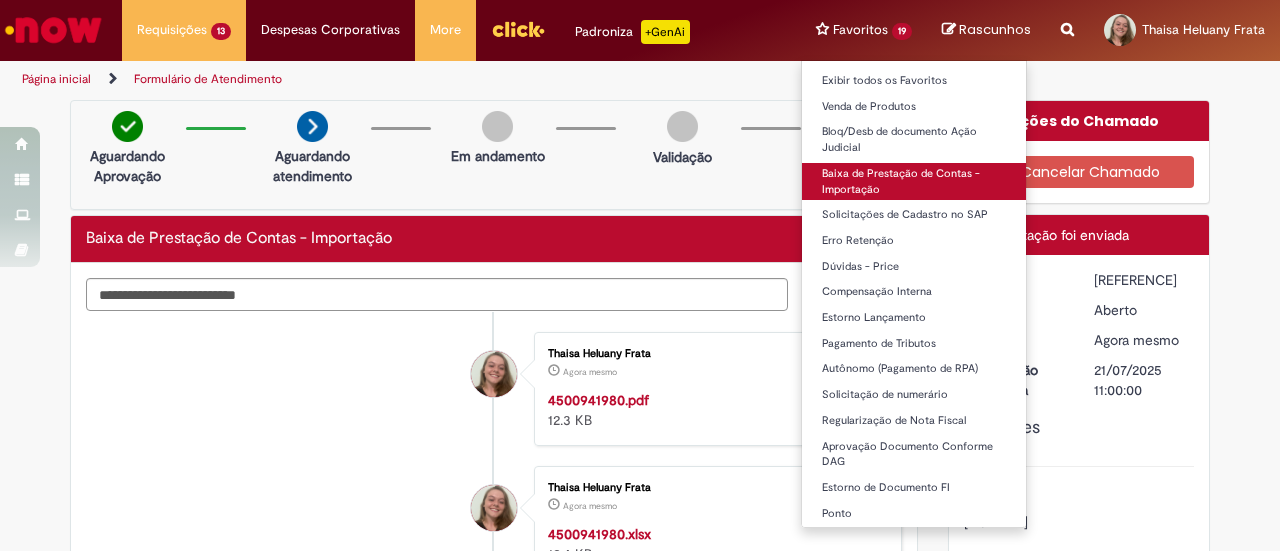 click on "Baixa de Prestação de Contas - Importação" at bounding box center [914, 181] 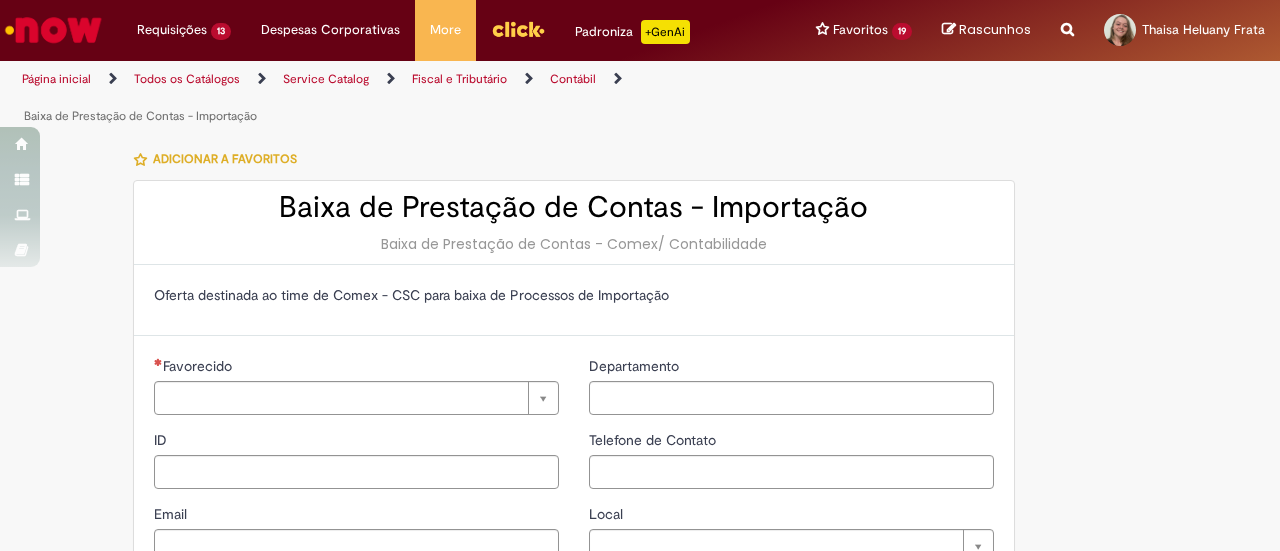 type on "********" 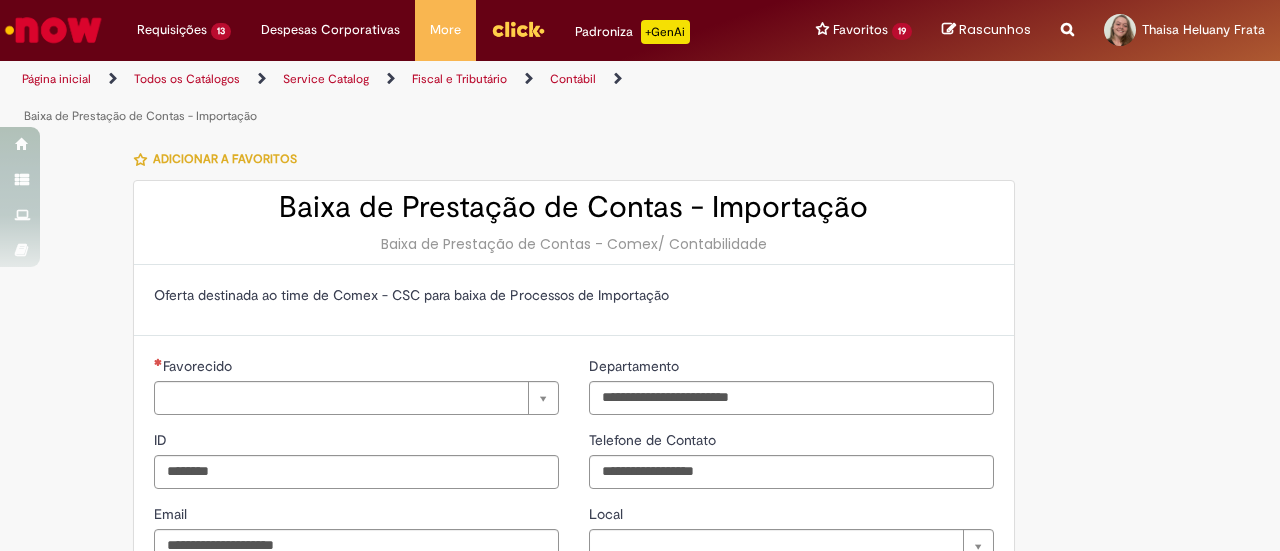 type on "**********" 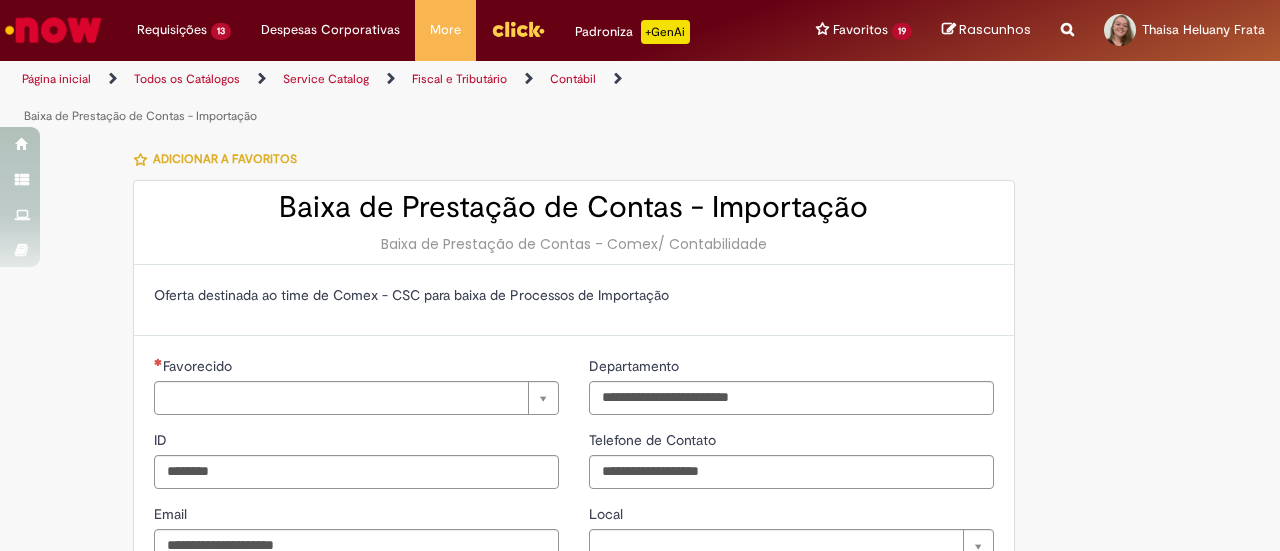 type on "**********" 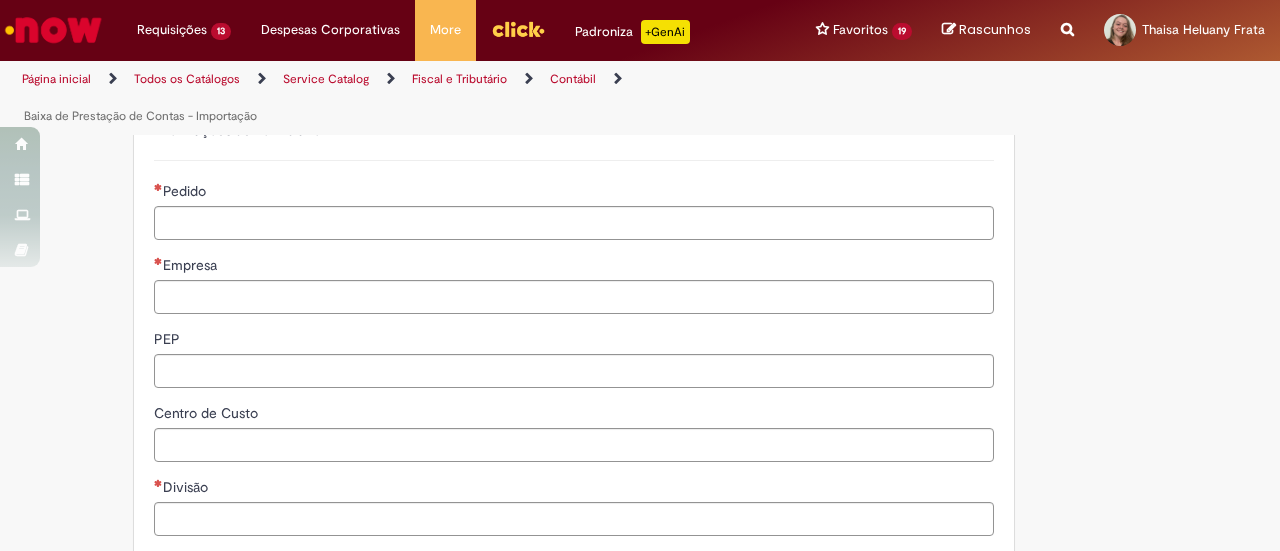 scroll, scrollTop: 574, scrollLeft: 0, axis: vertical 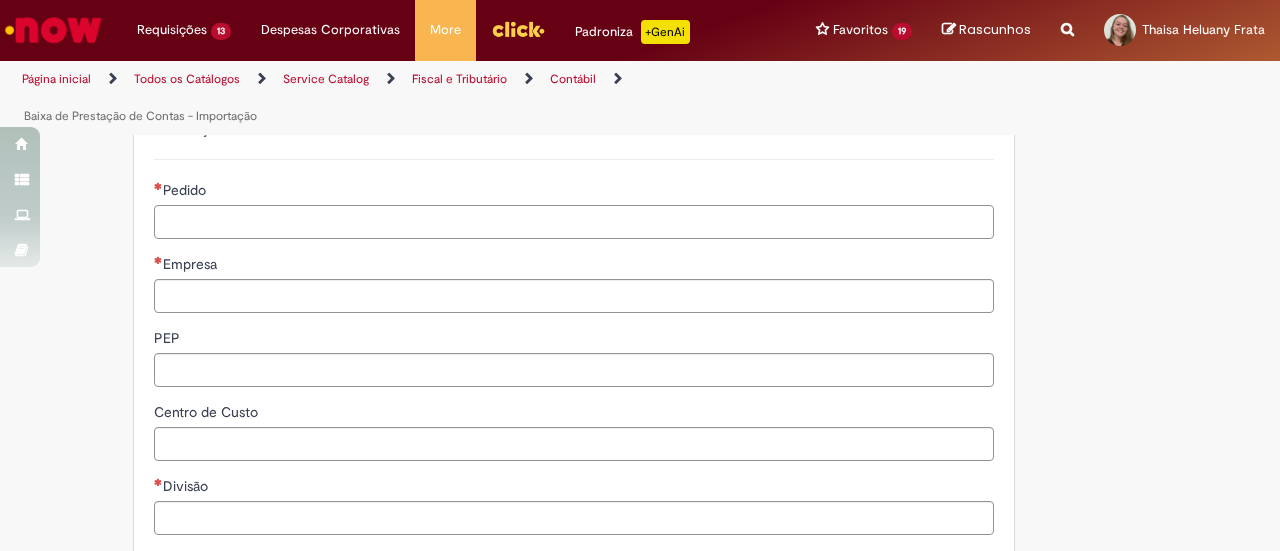click on "Pedido" at bounding box center (574, 222) 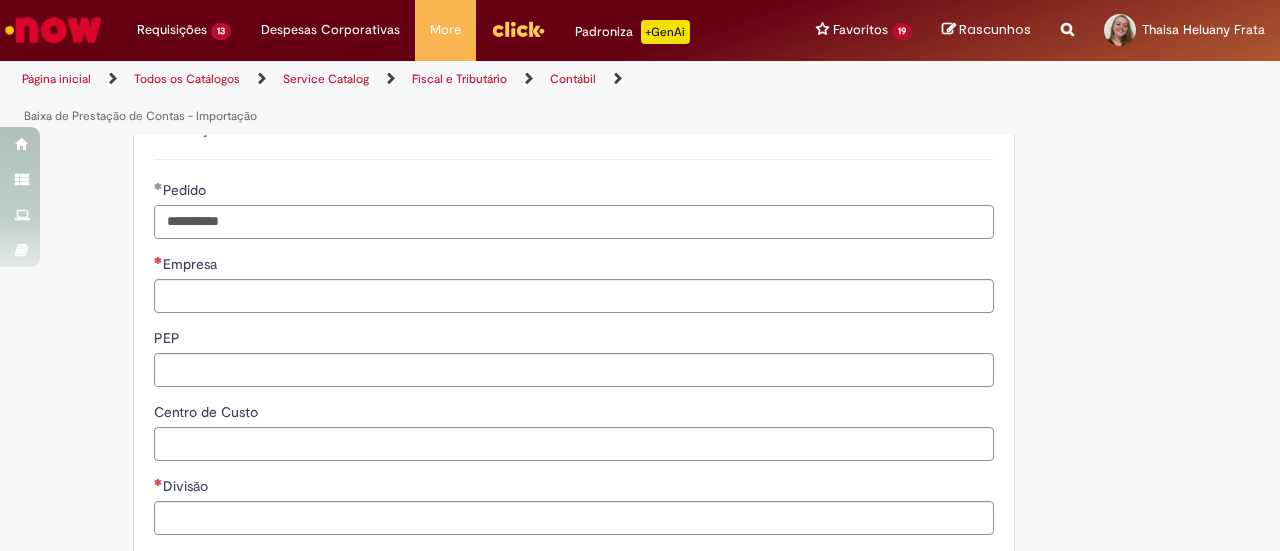 type on "**********" 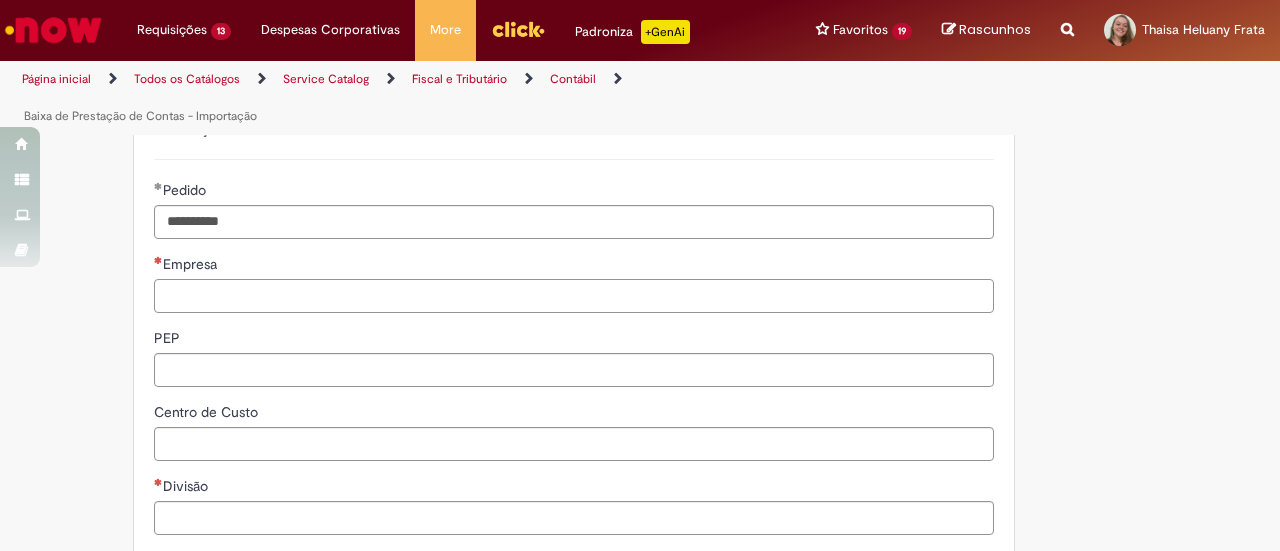 paste on "****" 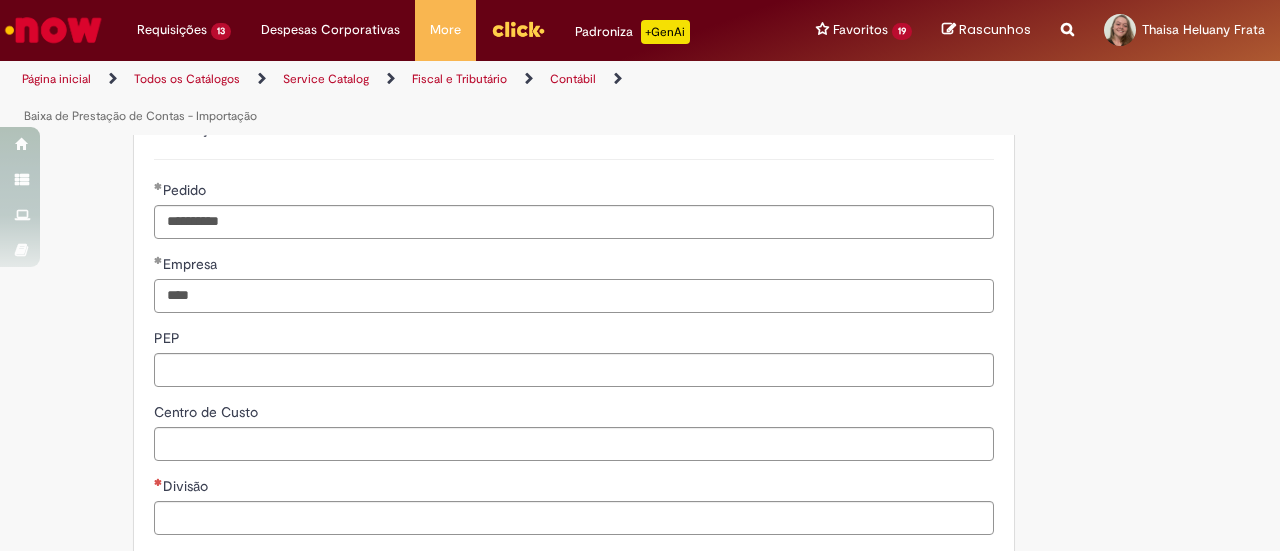 type on "****" 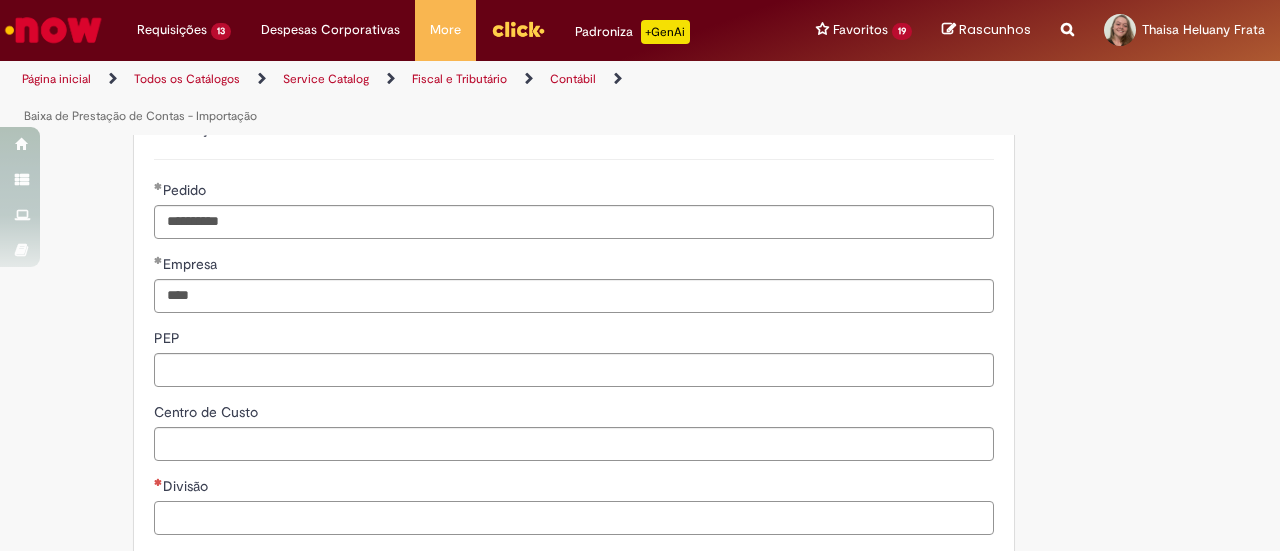 paste on "****" 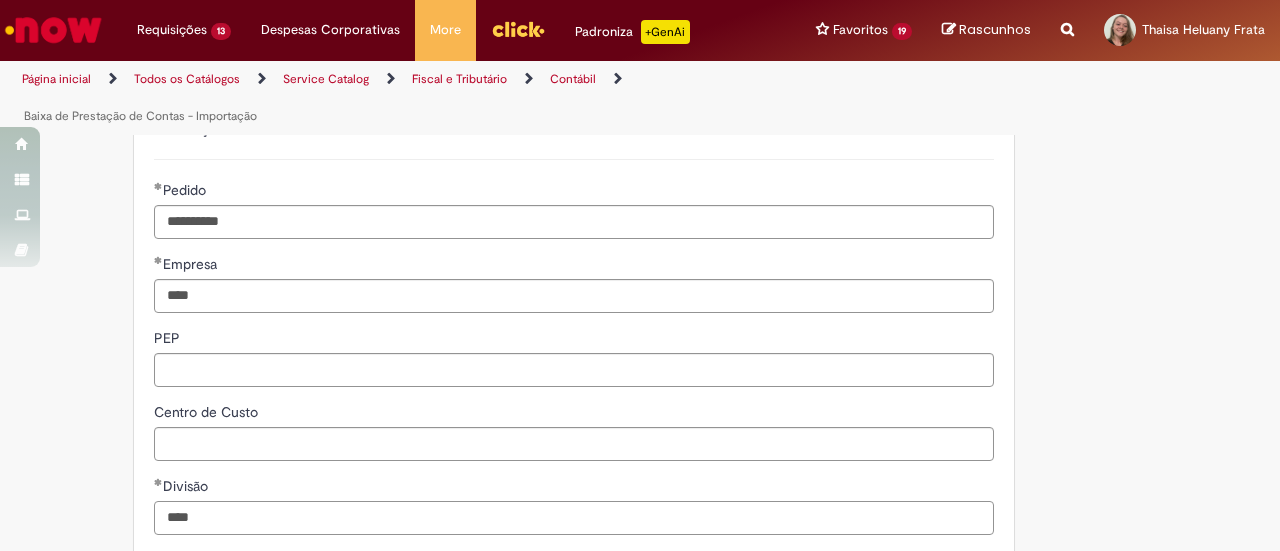 type on "****" 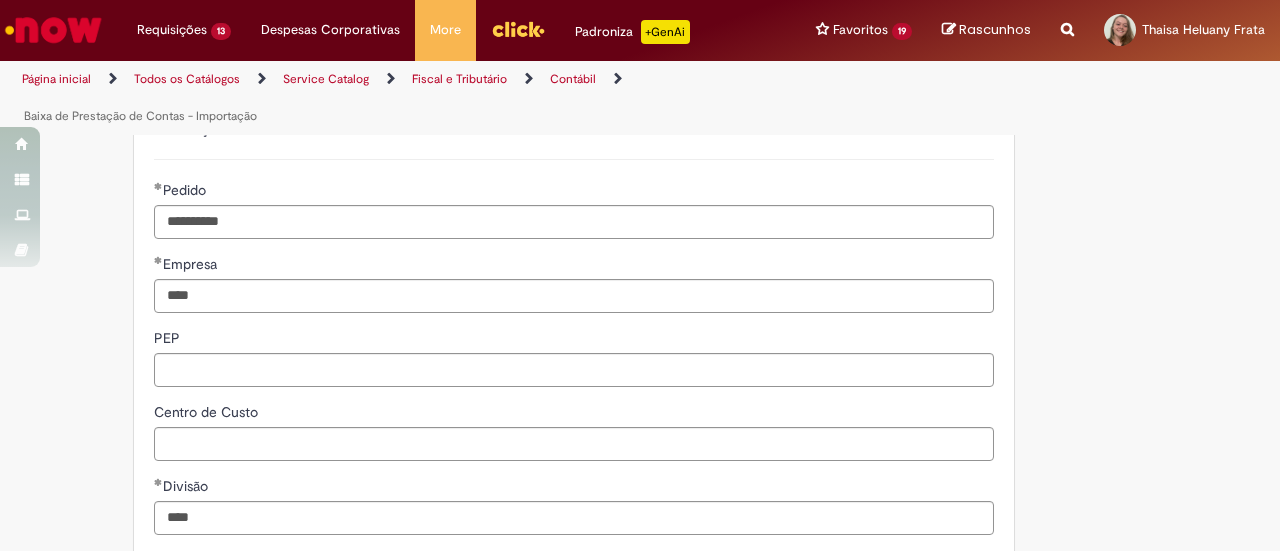 scroll, scrollTop: 860, scrollLeft: 0, axis: vertical 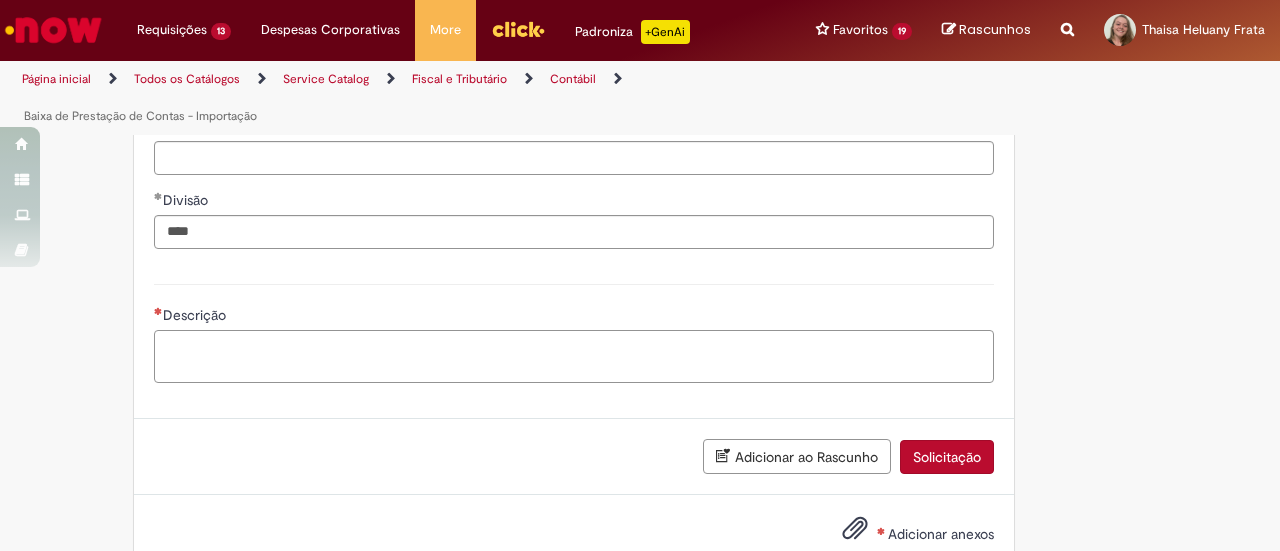 paste on "**********" 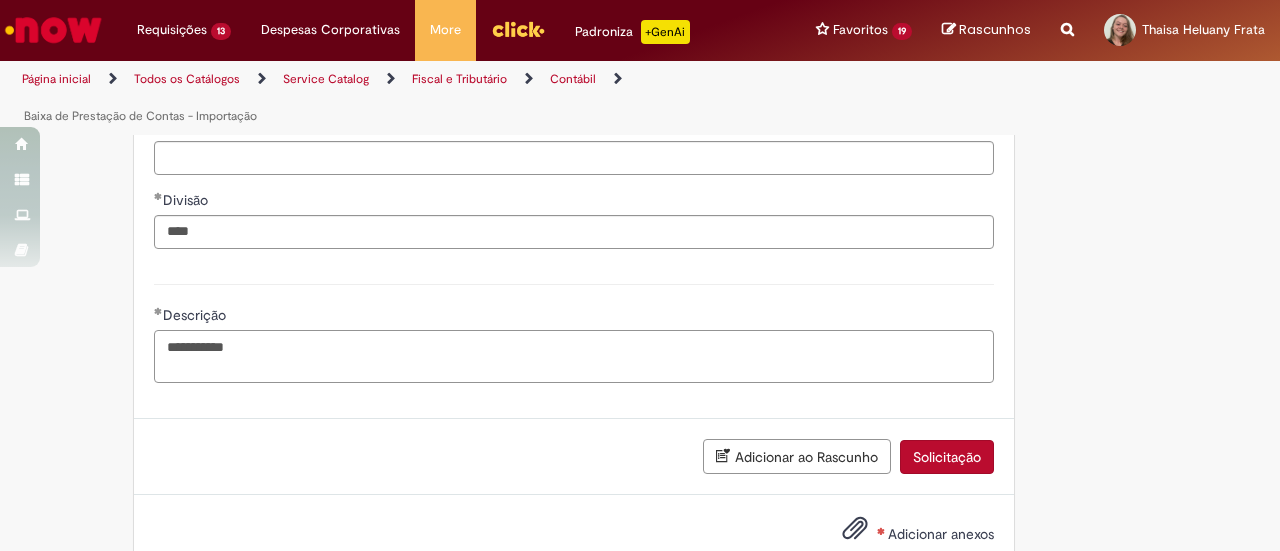 scroll, scrollTop: 908, scrollLeft: 0, axis: vertical 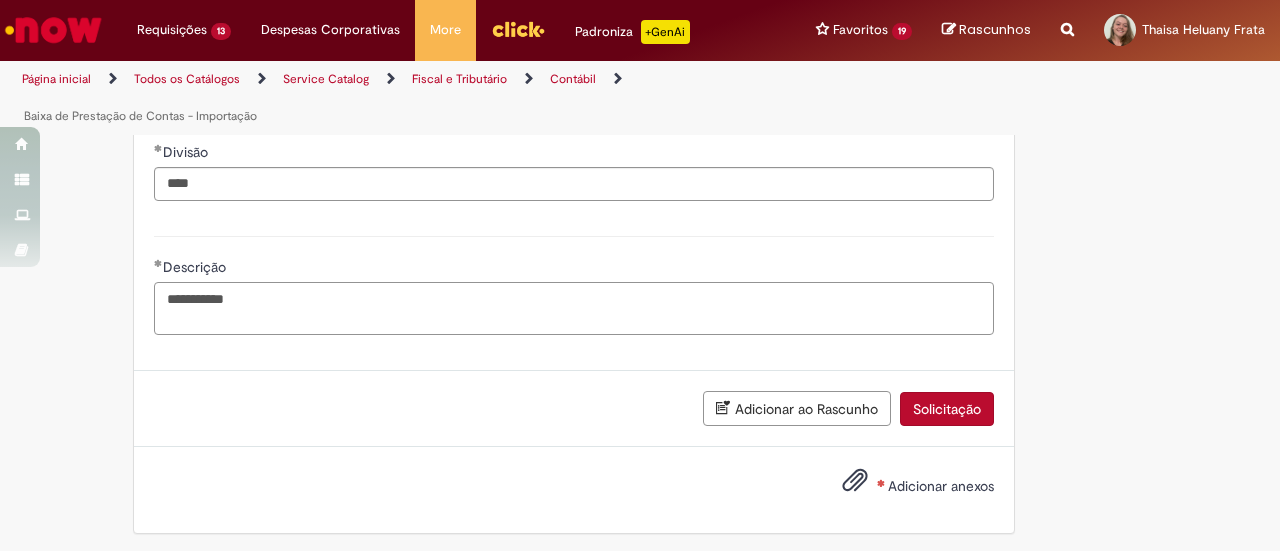 type on "**********" 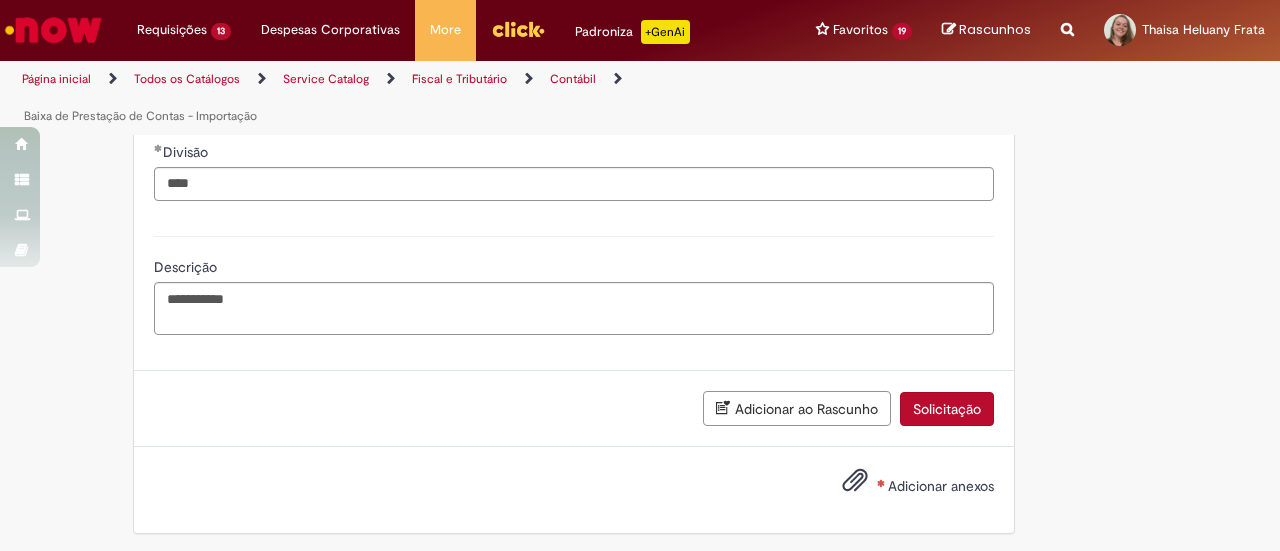 click on "Adicionar anexos" at bounding box center [903, 487] 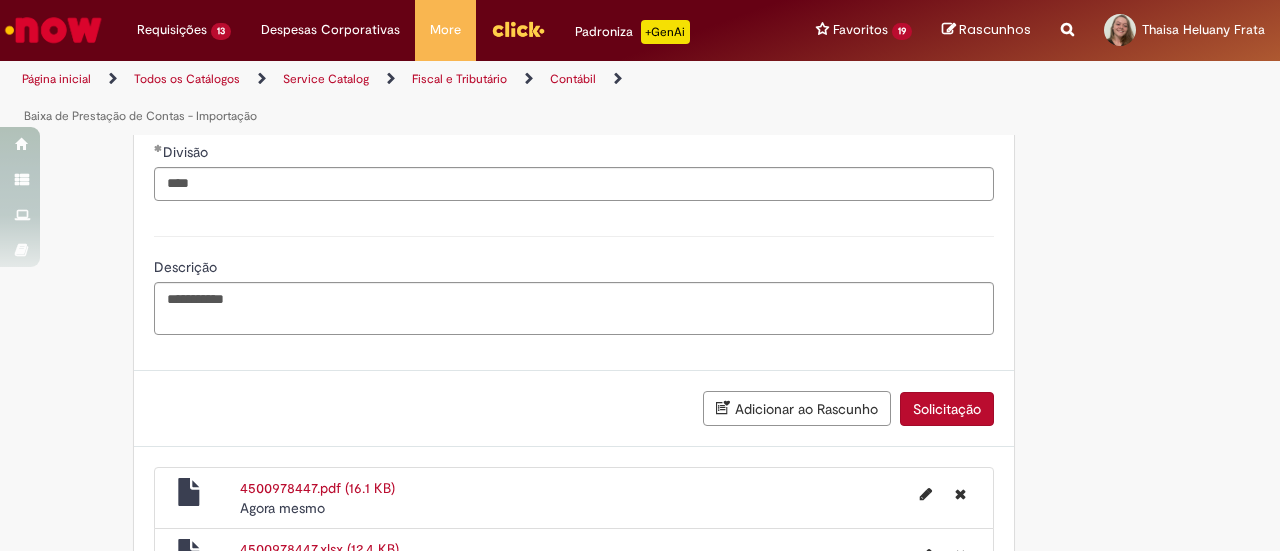 click on "Solicitação" at bounding box center [947, 409] 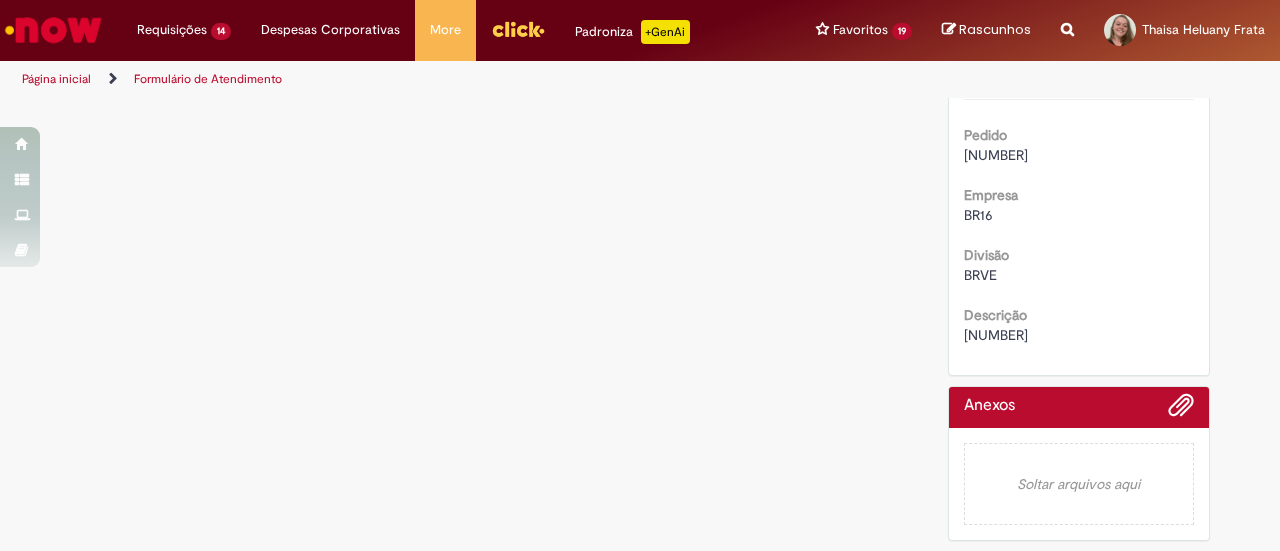 scroll, scrollTop: 0, scrollLeft: 0, axis: both 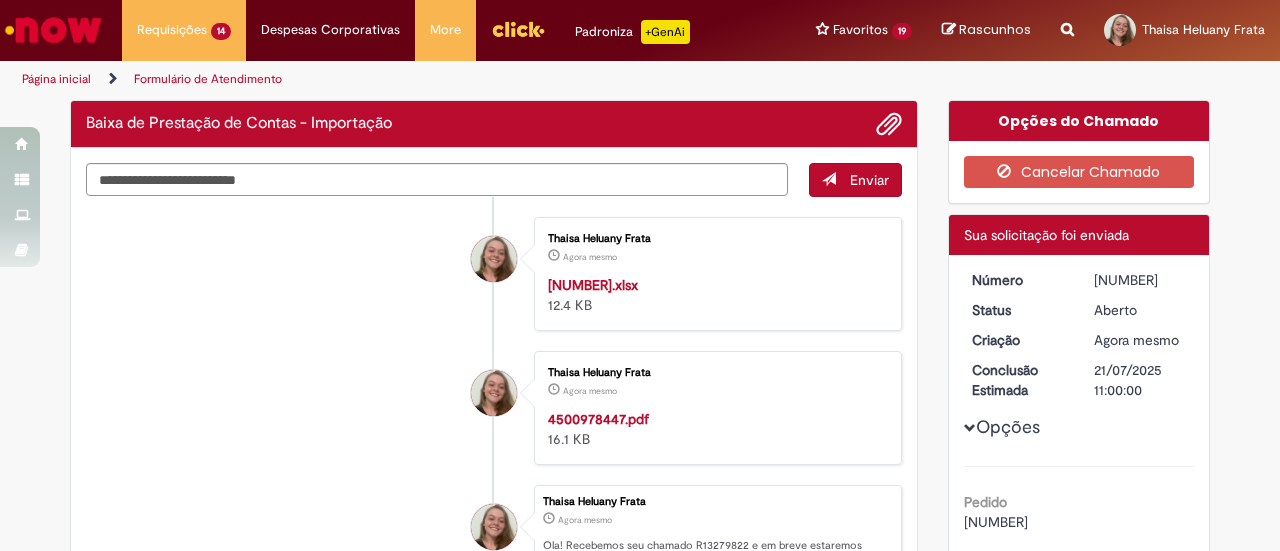 click on "[NUMBER]" at bounding box center [1140, 280] 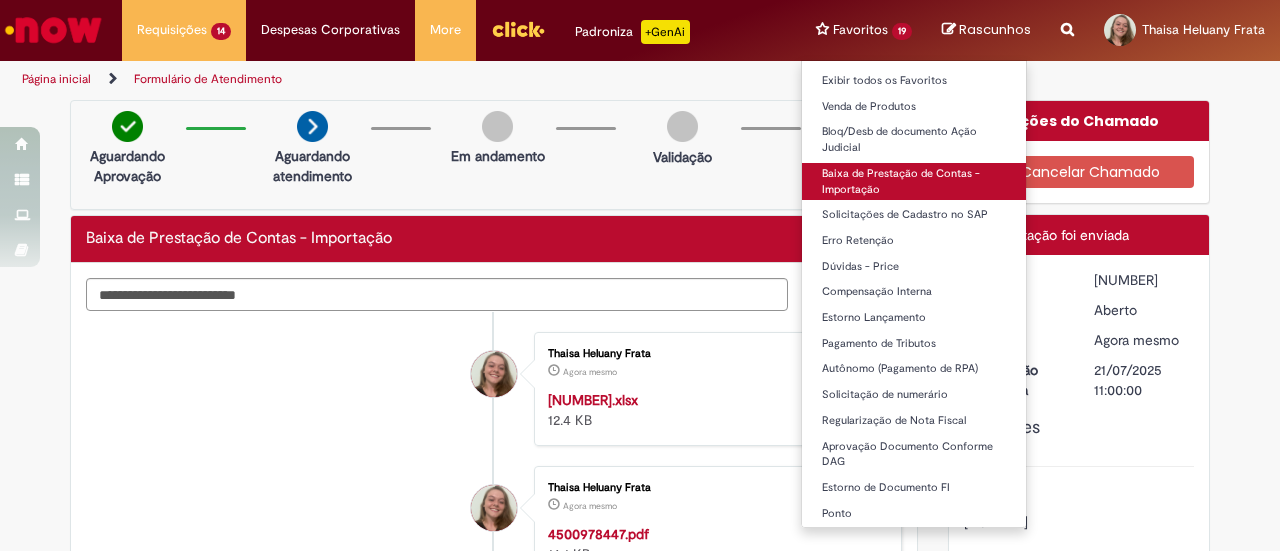 click on "Baixa de Prestação de Contas - Importação" at bounding box center [914, 181] 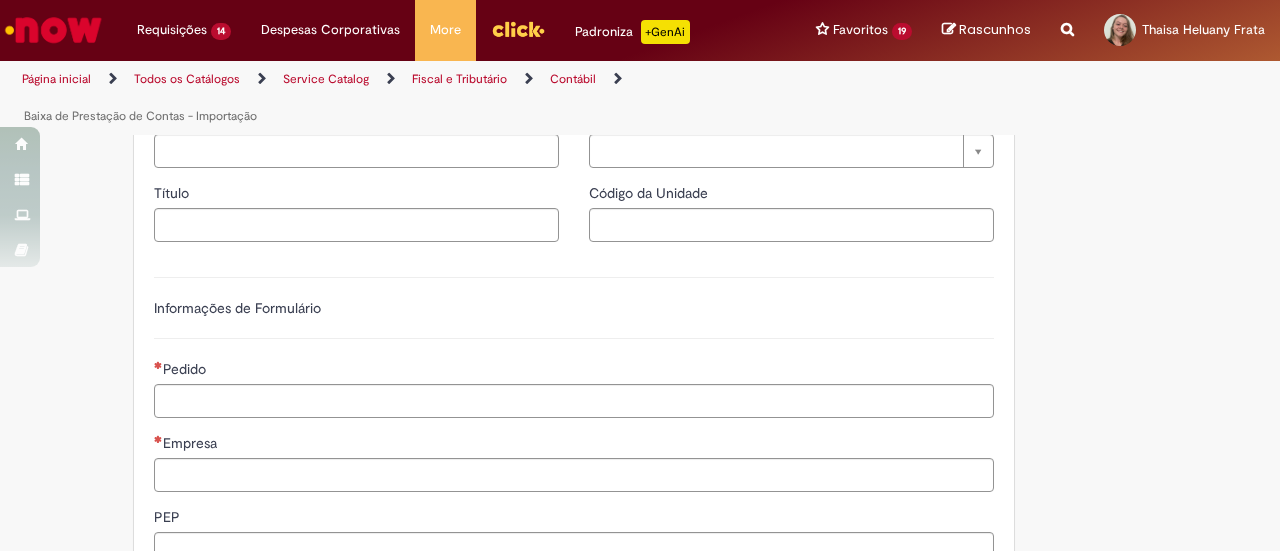 scroll, scrollTop: 398, scrollLeft: 0, axis: vertical 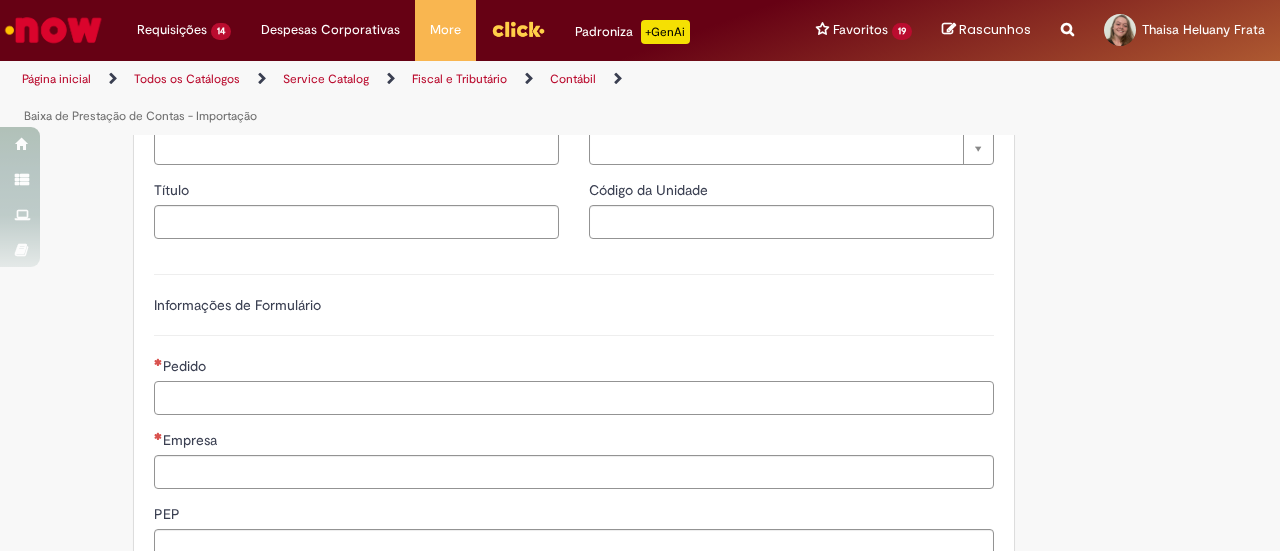 paste on "**********" 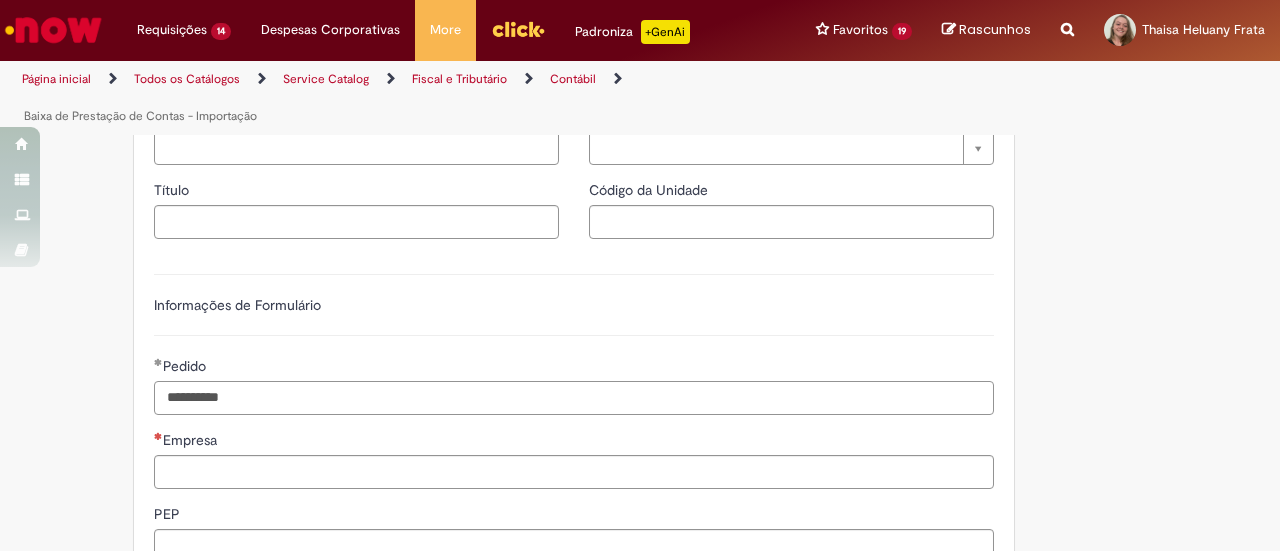 type on "**********" 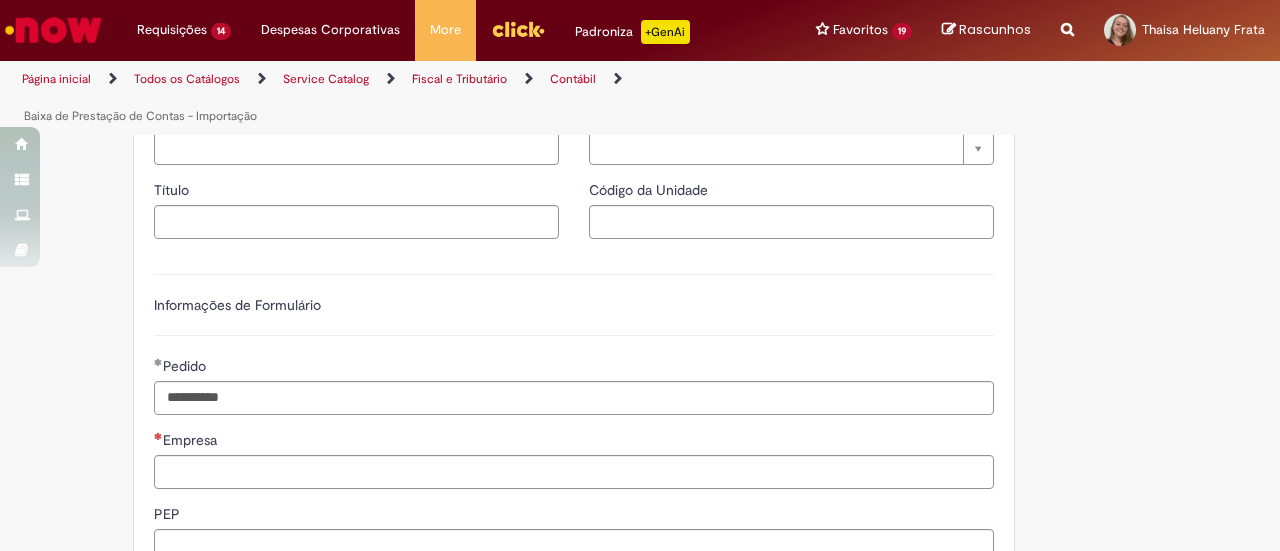 type on "********" 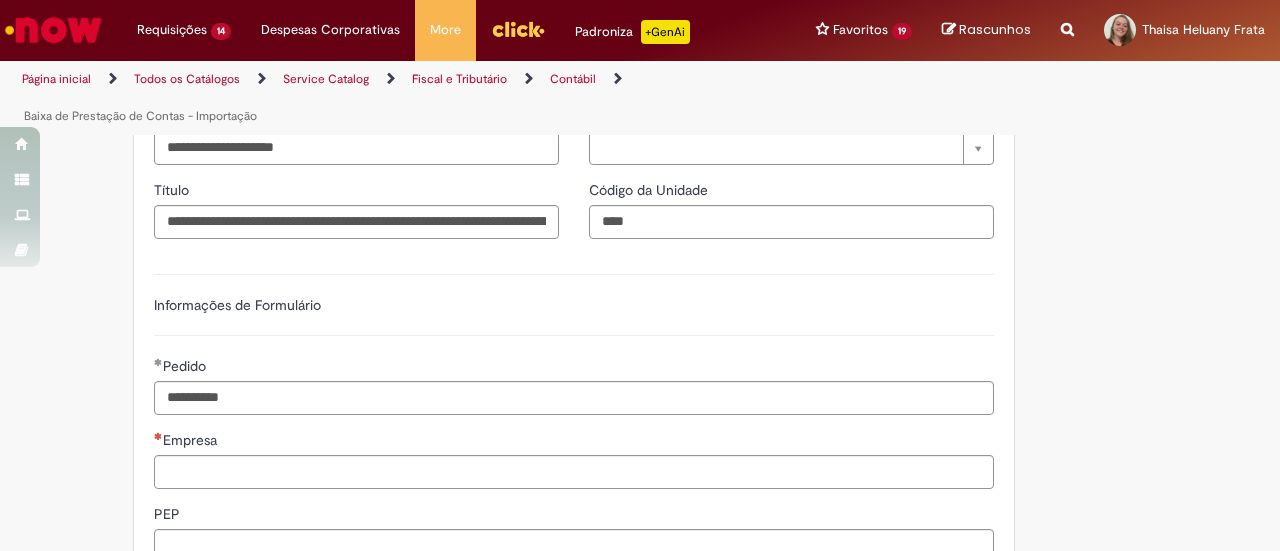 type on "**********" 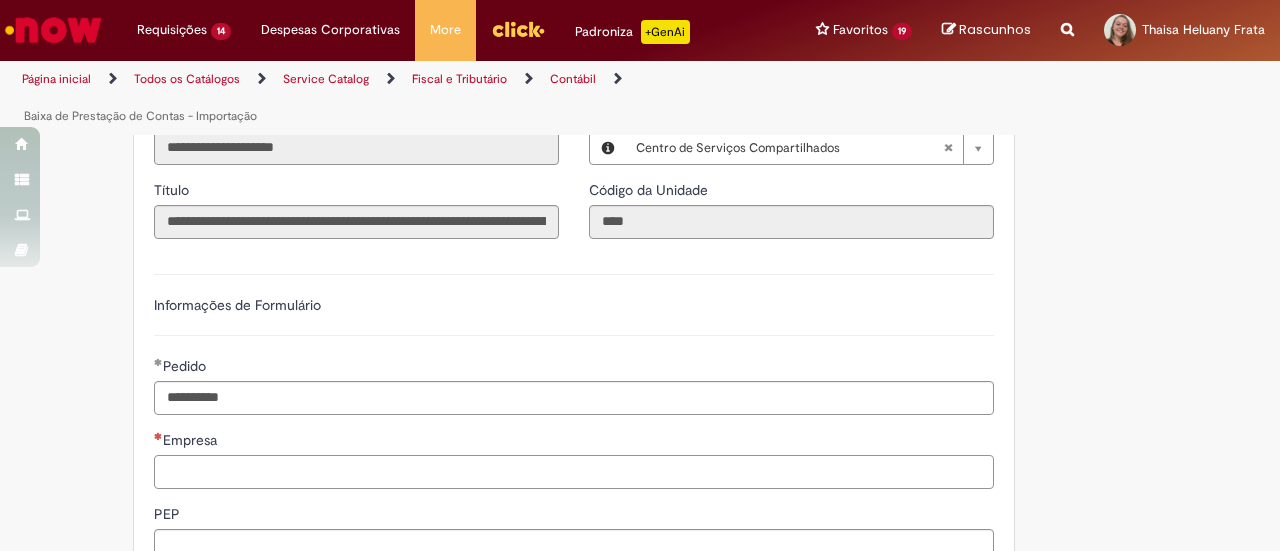 paste on "****" 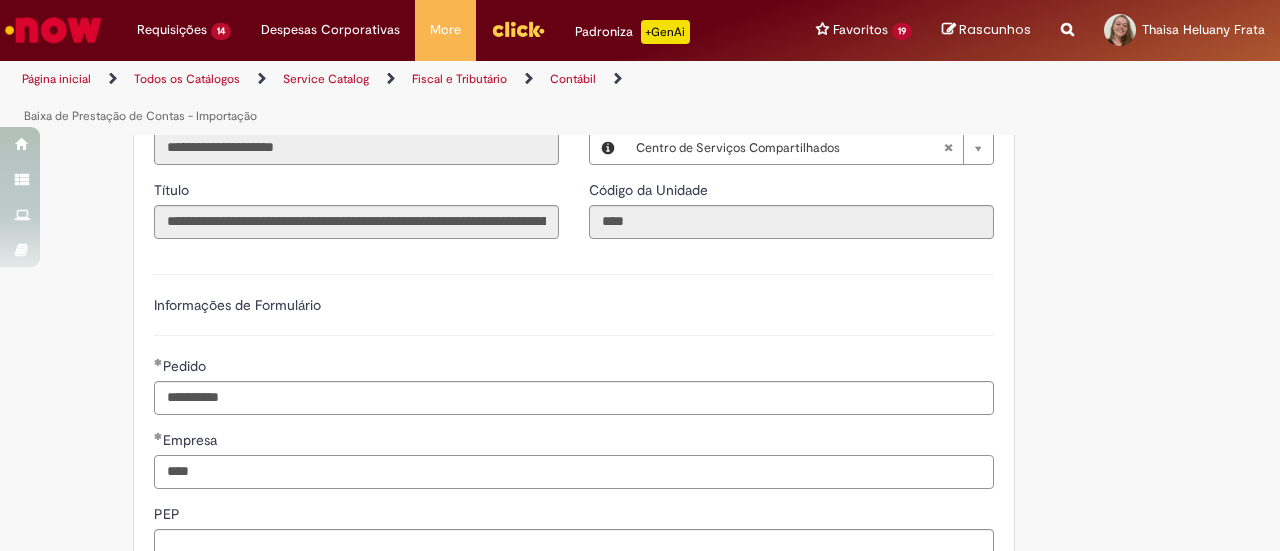 type on "****" 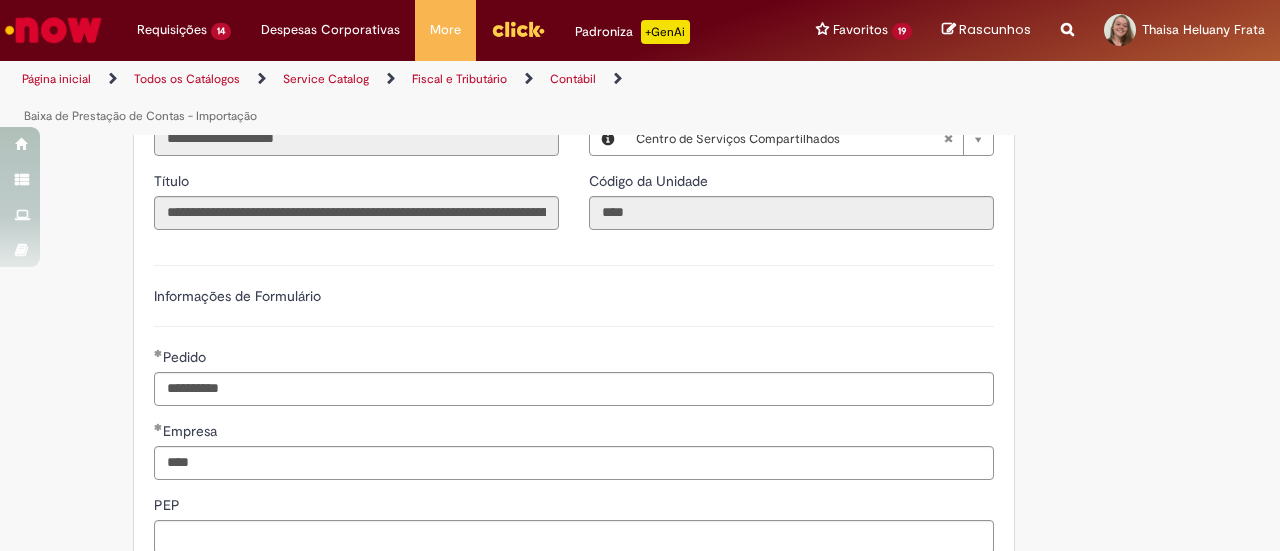 scroll, scrollTop: 672, scrollLeft: 0, axis: vertical 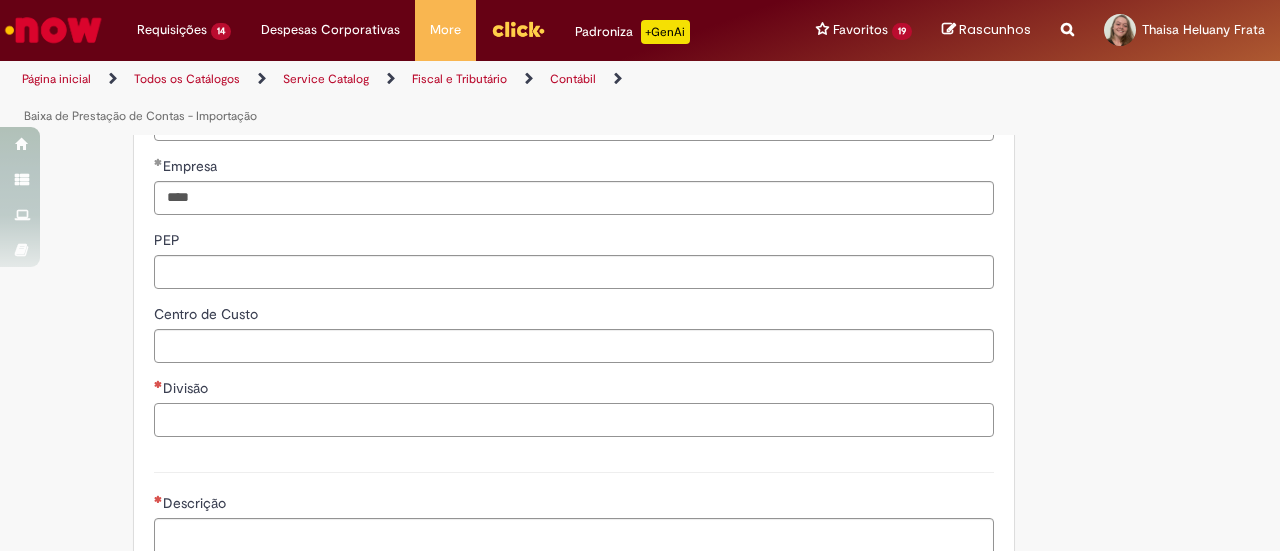 paste on "****" 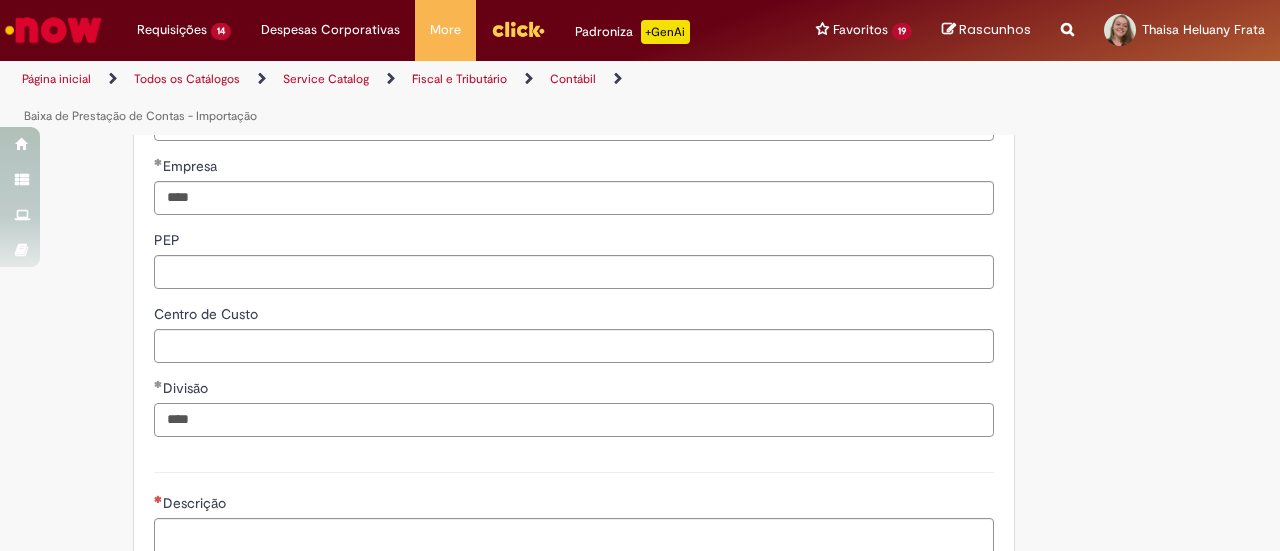 type on "****" 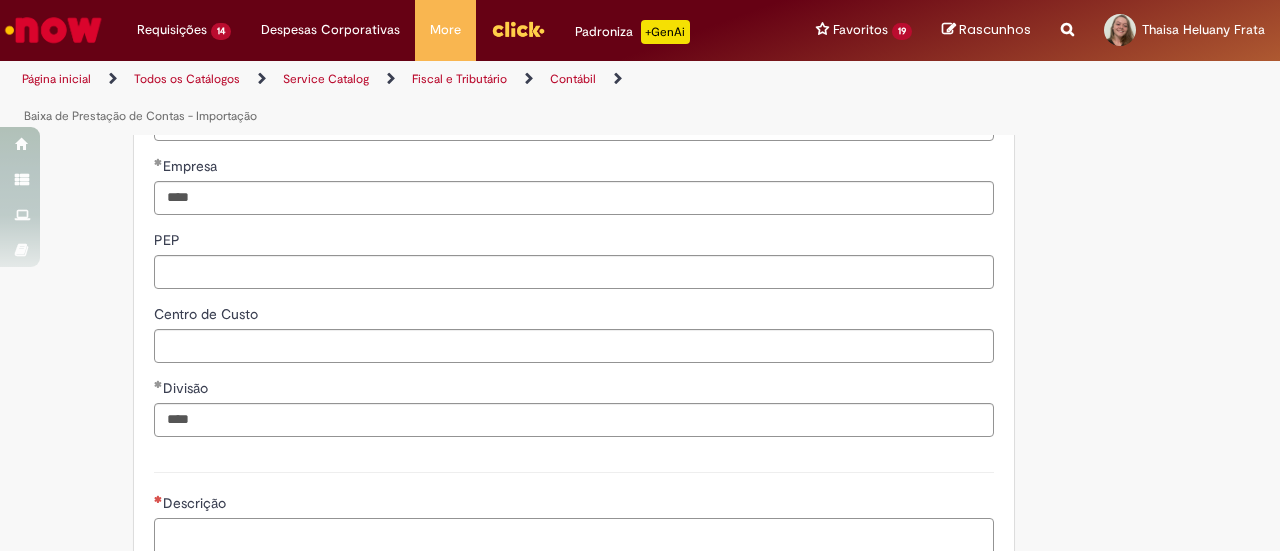 paste on "**********" 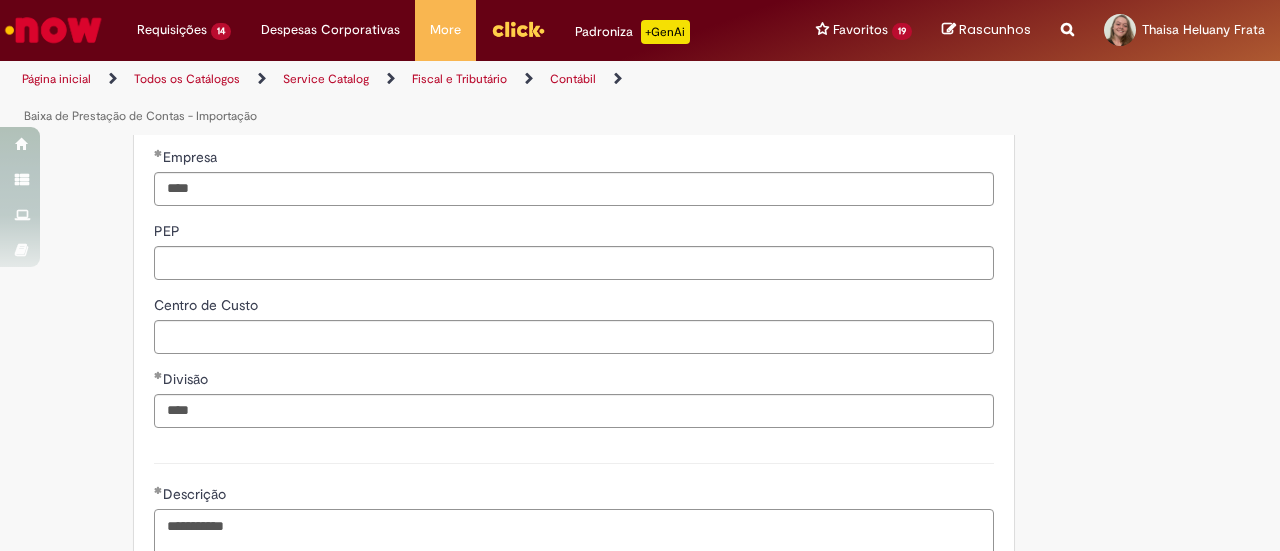 scroll, scrollTop: 908, scrollLeft: 0, axis: vertical 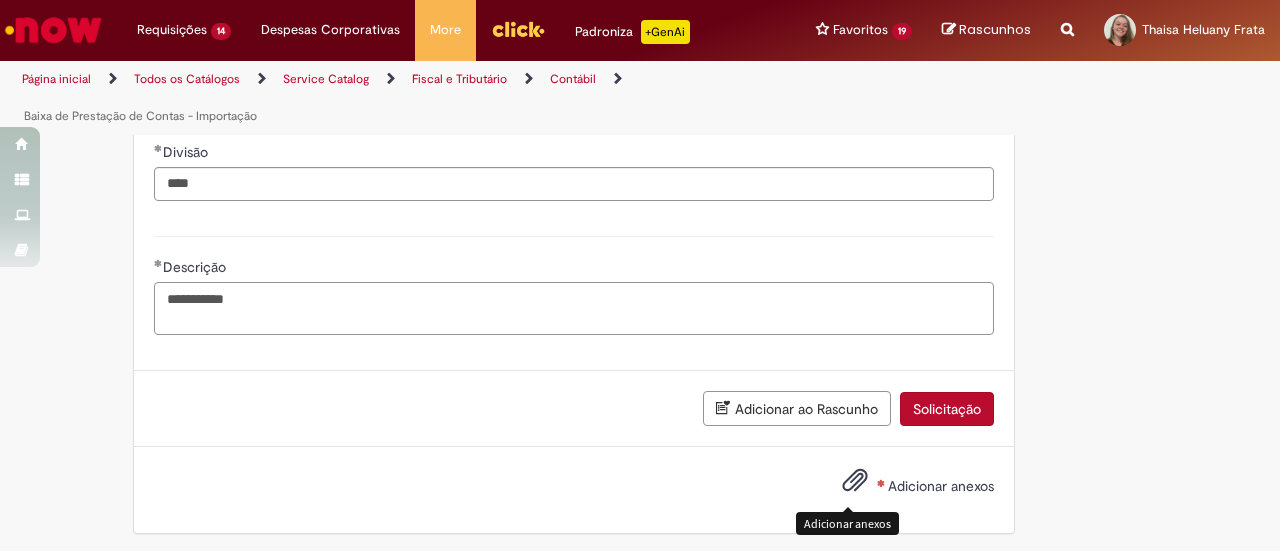 type on "**********" 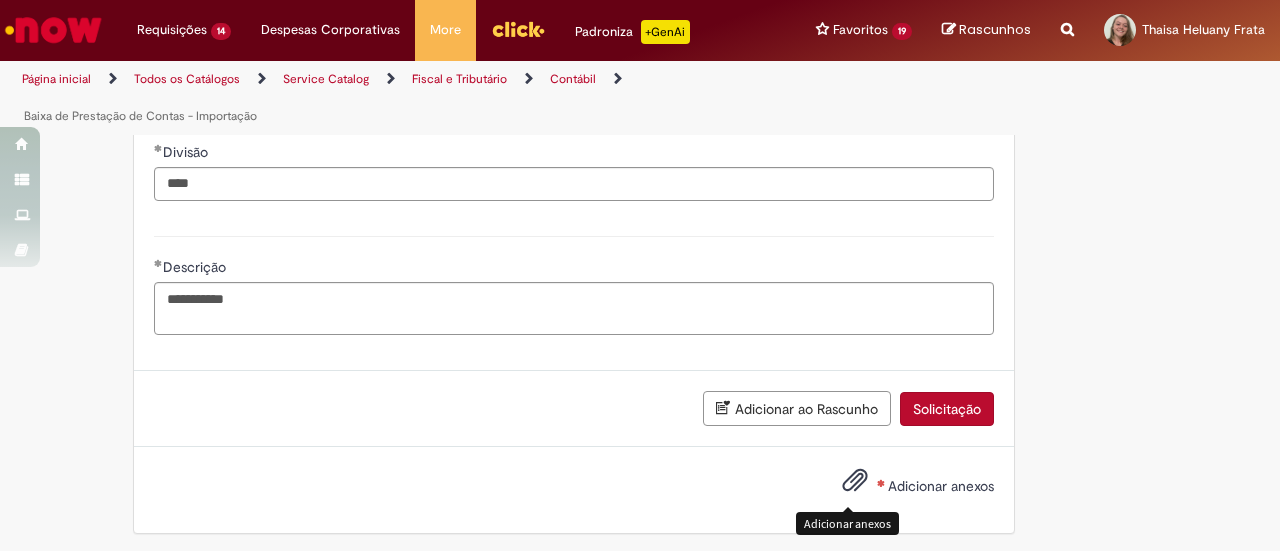 click on "Adicionar anexos" at bounding box center (941, 486) 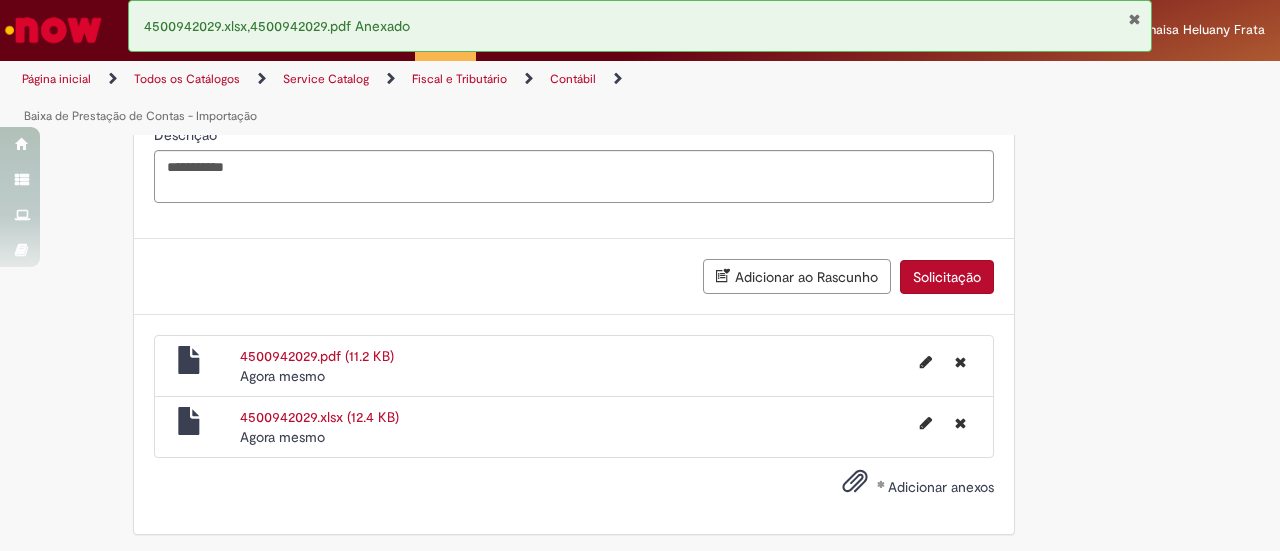 click on "Solicitação" at bounding box center [947, 277] 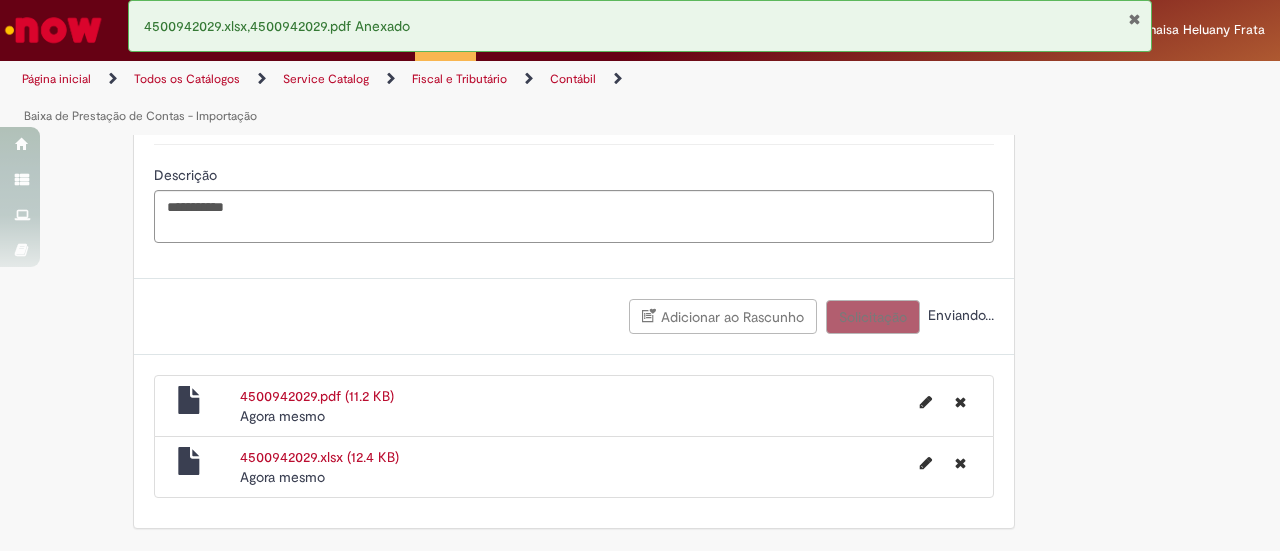 scroll, scrollTop: 994, scrollLeft: 0, axis: vertical 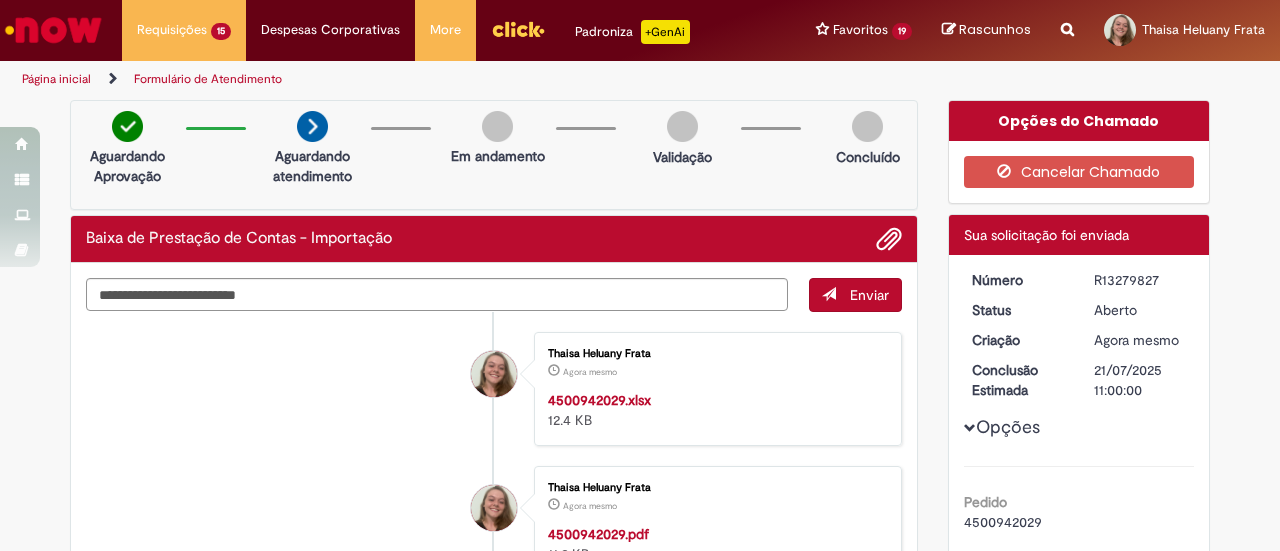 click on "R13279827" at bounding box center (1140, 280) 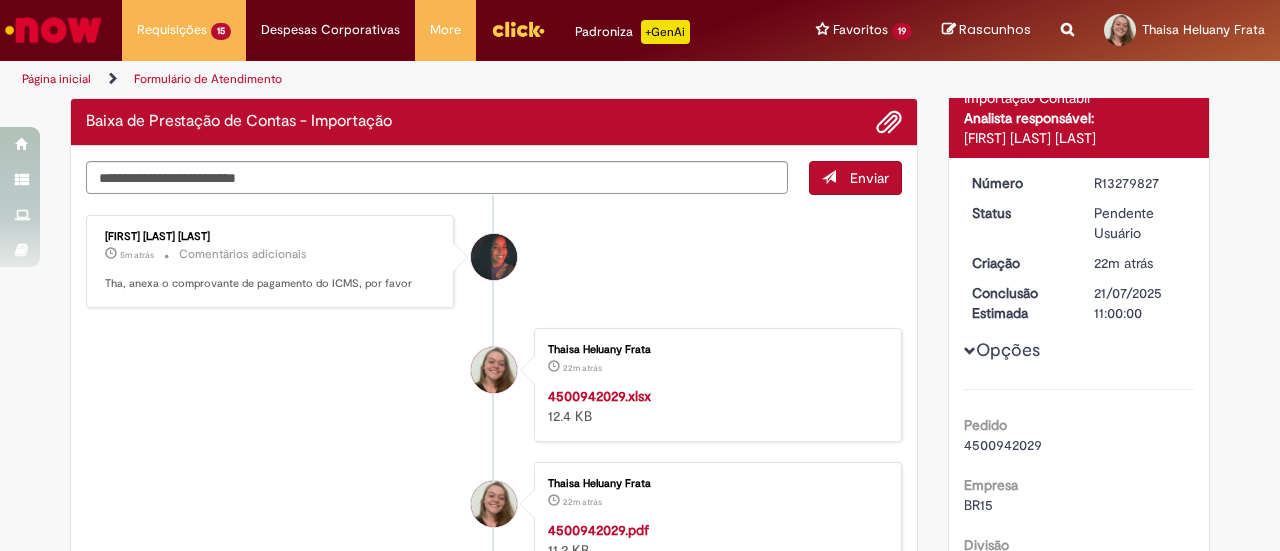 scroll, scrollTop: 158, scrollLeft: 0, axis: vertical 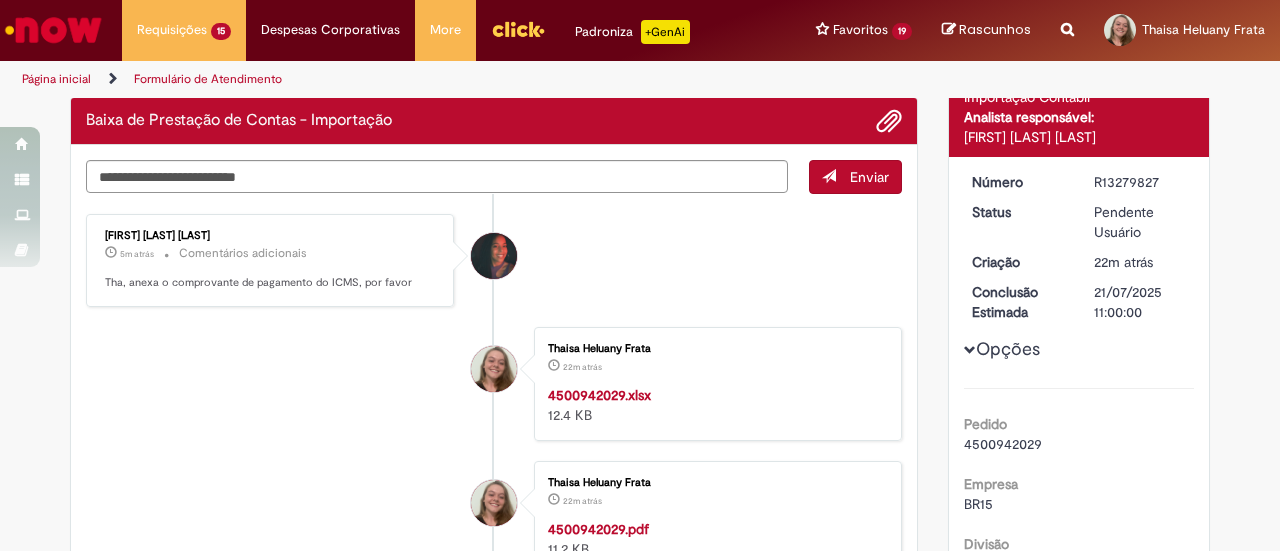 click on "4500942029" at bounding box center (1003, 444) 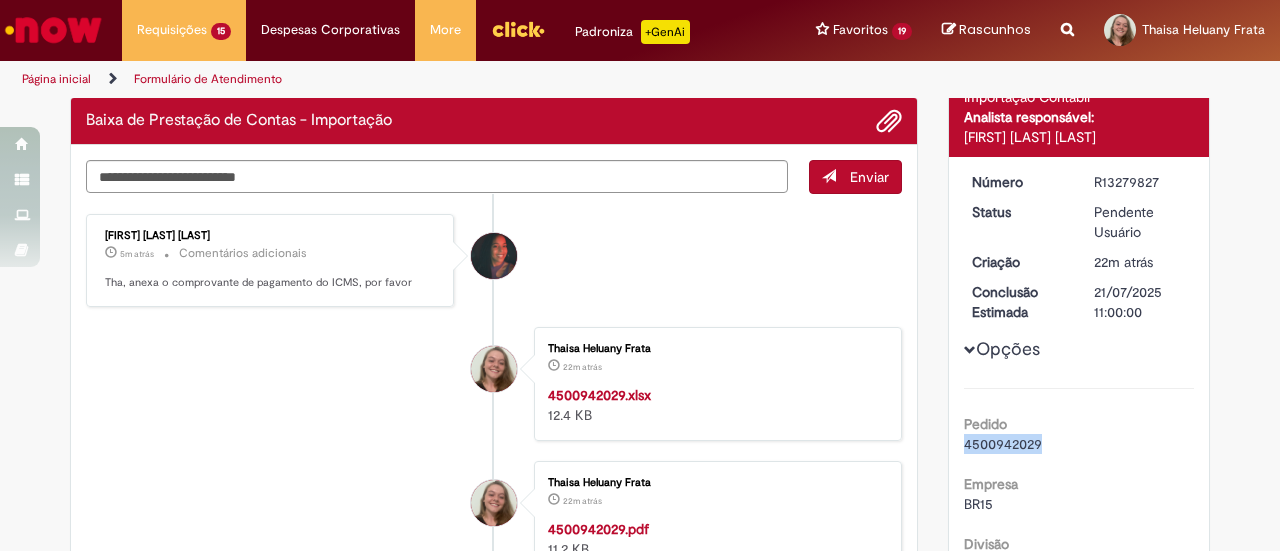click on "4500942029" at bounding box center (1003, 444) 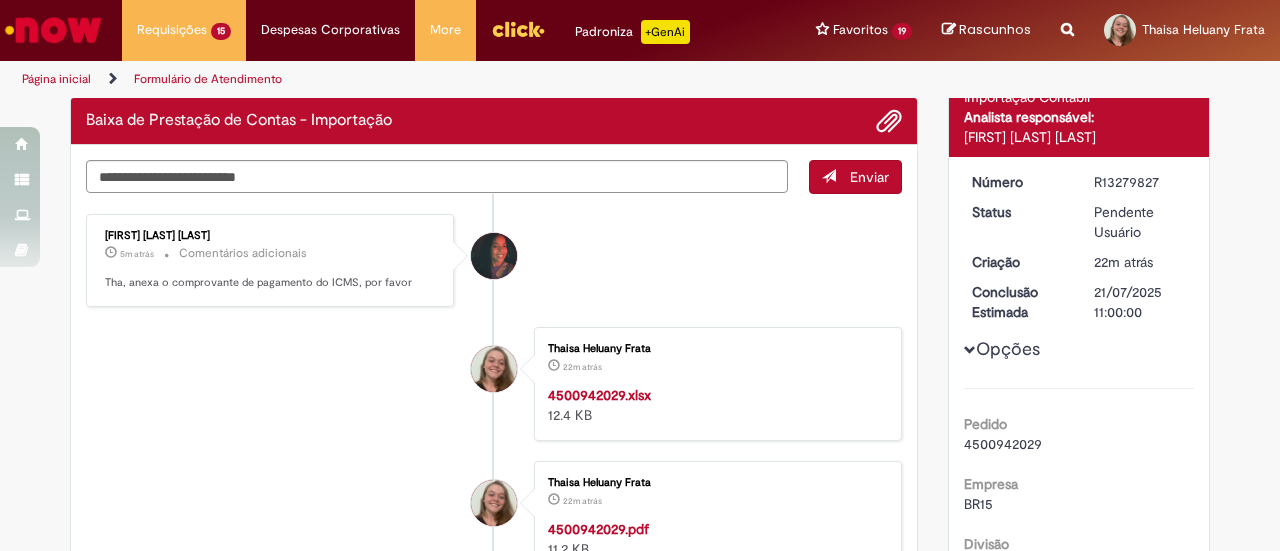 click on "[FIRST] [LAST]
5m atrás 5 minutos atrás     Comentários adicionais
Tha, anexa o comprovante de pagamento do ICMS, por favor" at bounding box center (494, 260) 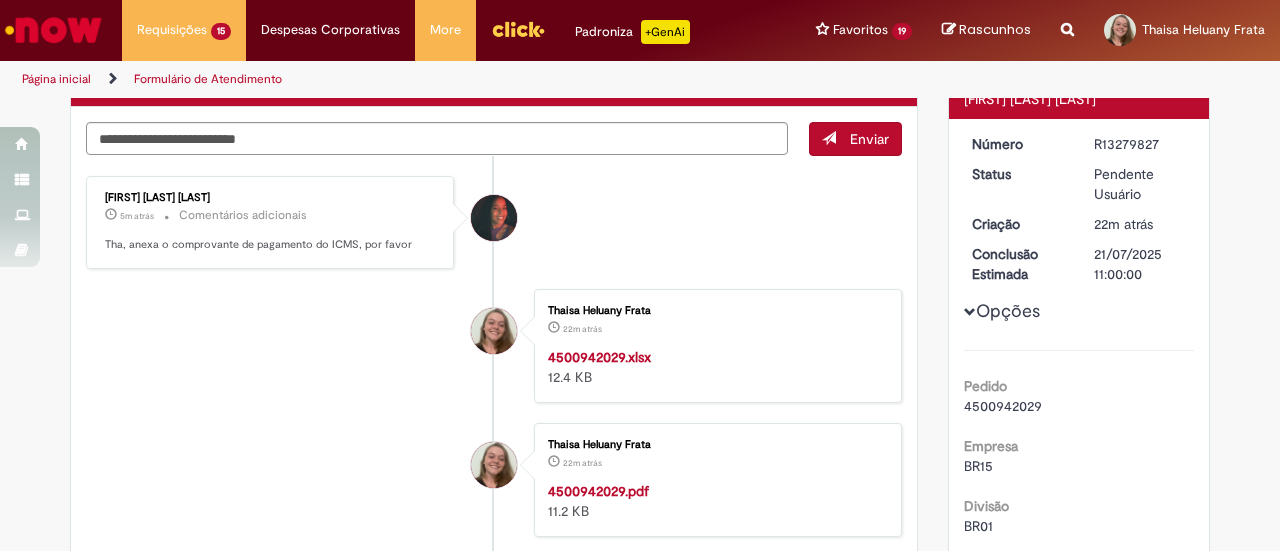 scroll, scrollTop: 167, scrollLeft: 0, axis: vertical 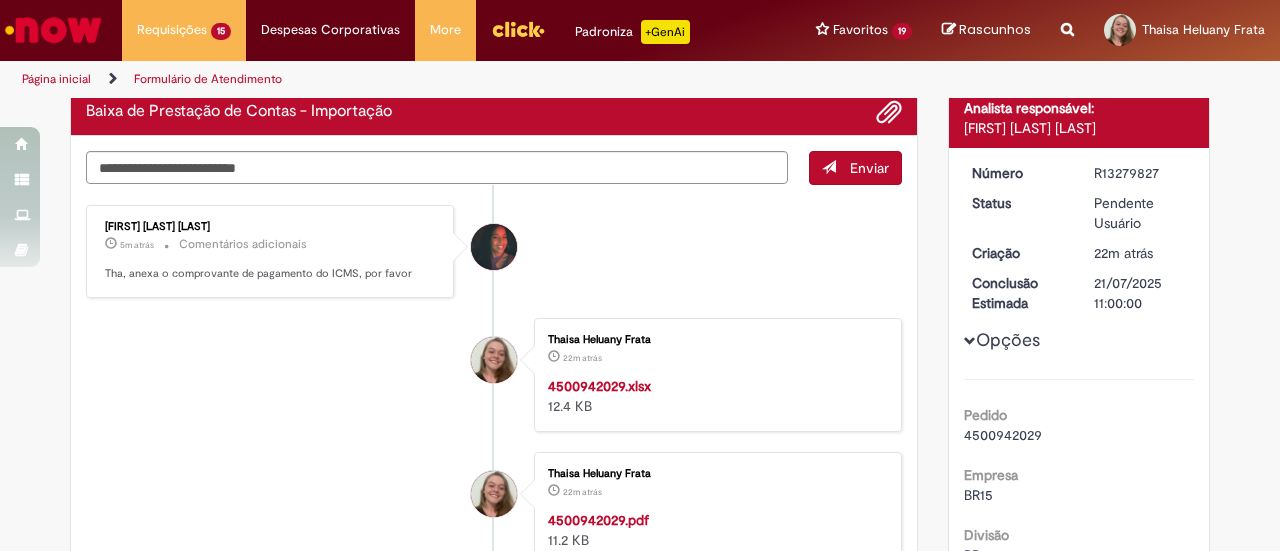 click on "4500942029" at bounding box center [1003, 435] 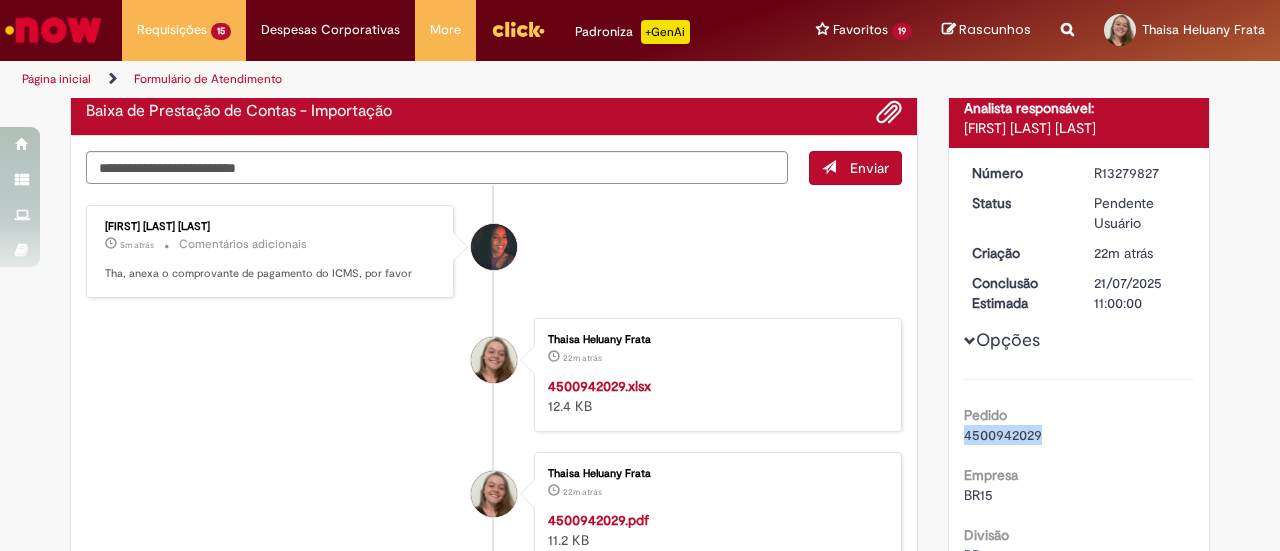 click on "4500942029" at bounding box center (1003, 435) 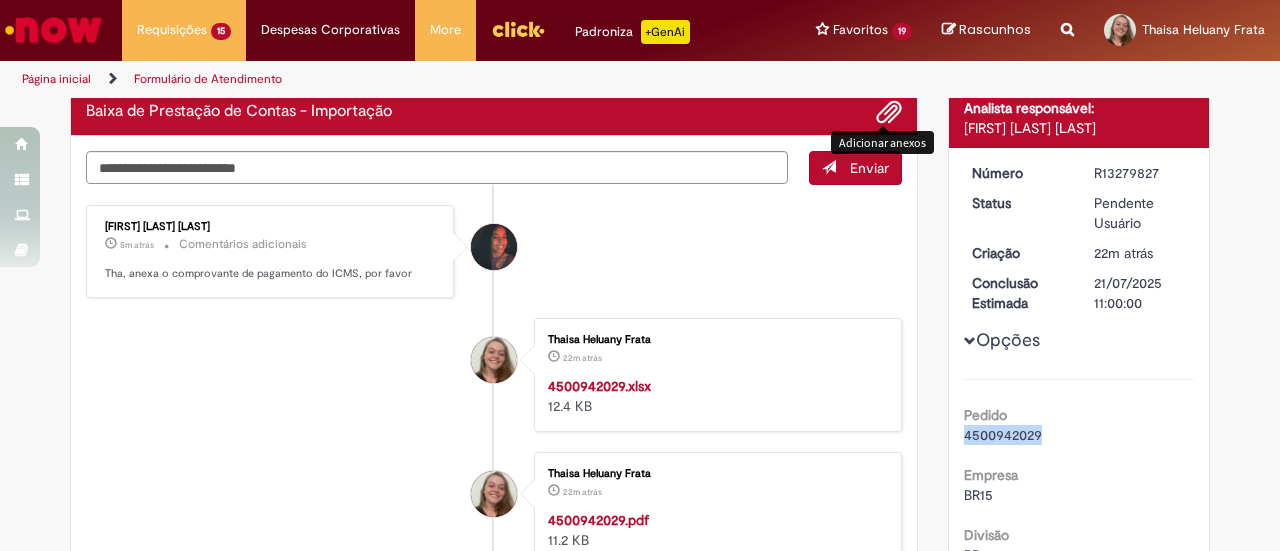 click at bounding box center (889, 113) 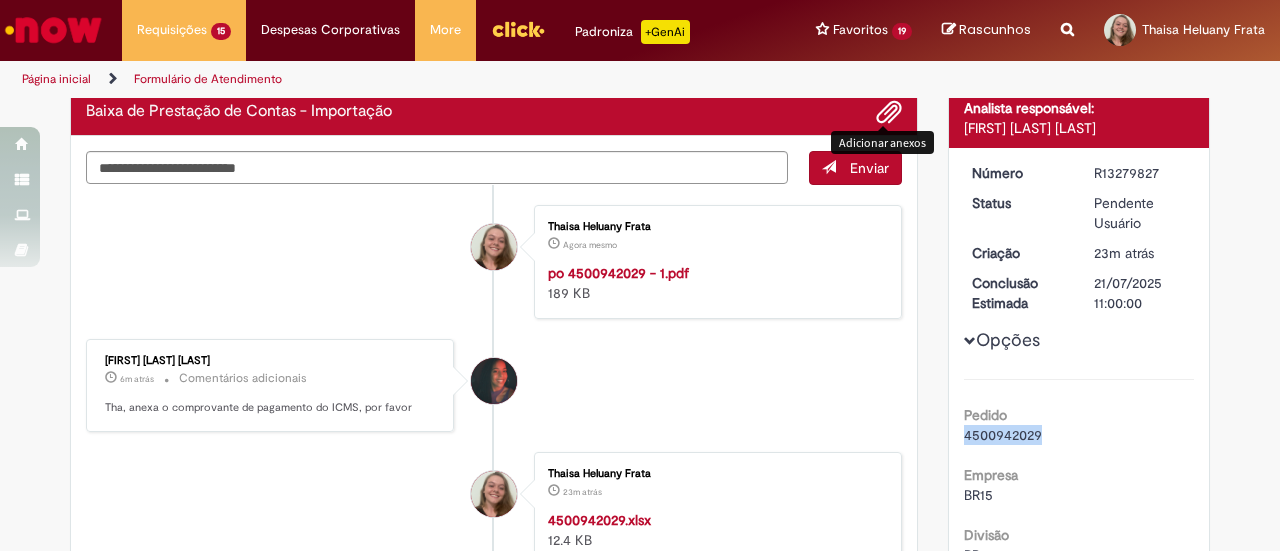 scroll, scrollTop: 127, scrollLeft: 0, axis: vertical 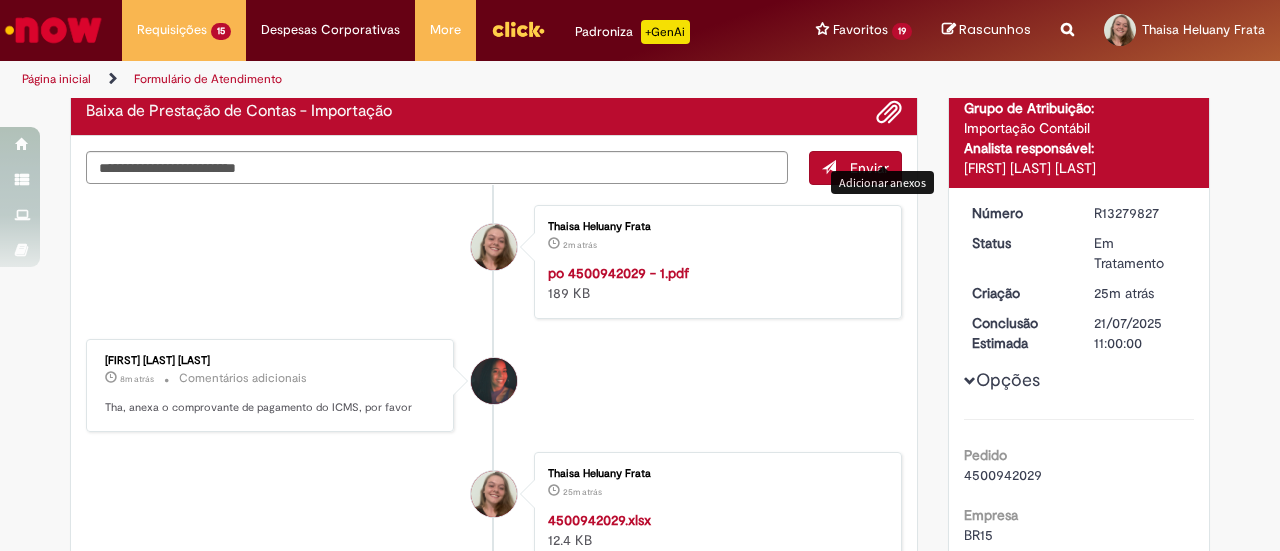 type 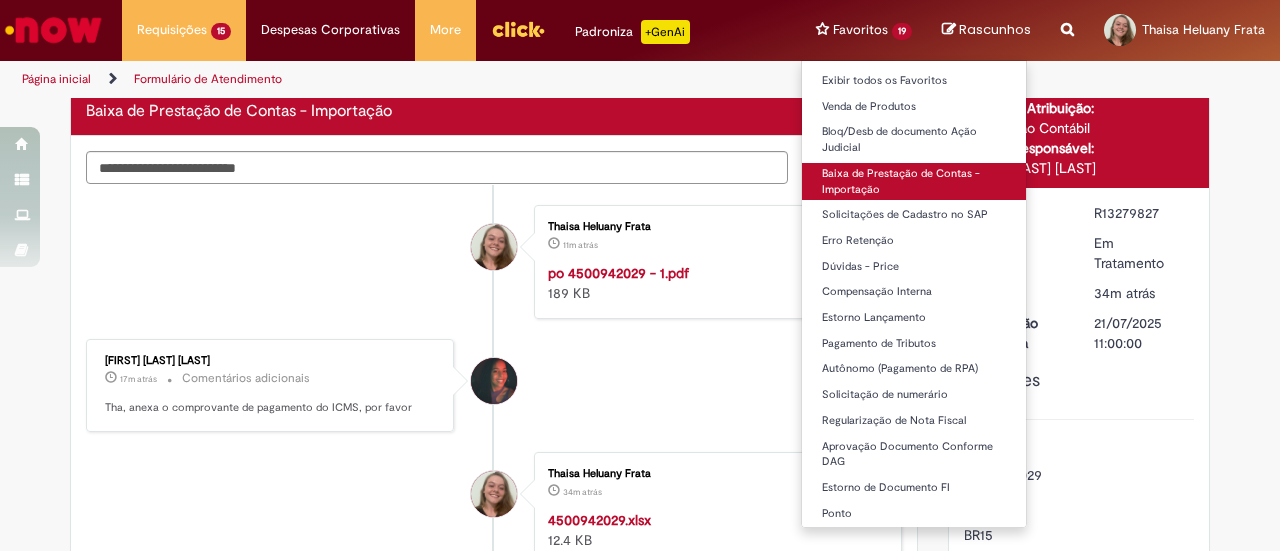 click on "Baixa de Prestação de Contas - Importação" at bounding box center (914, 181) 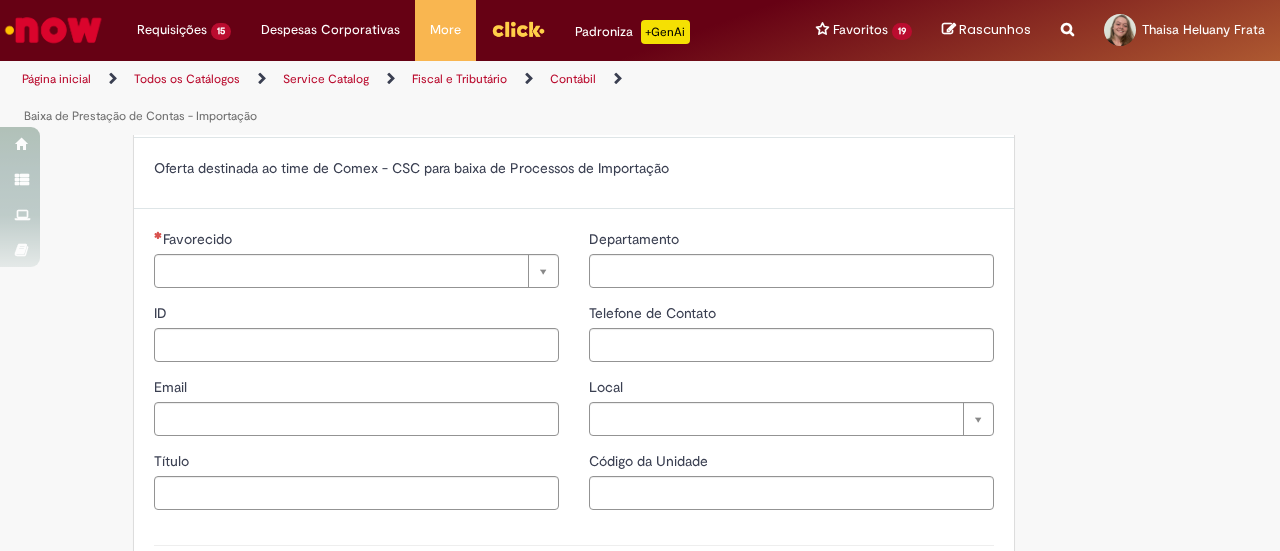 type on "********" 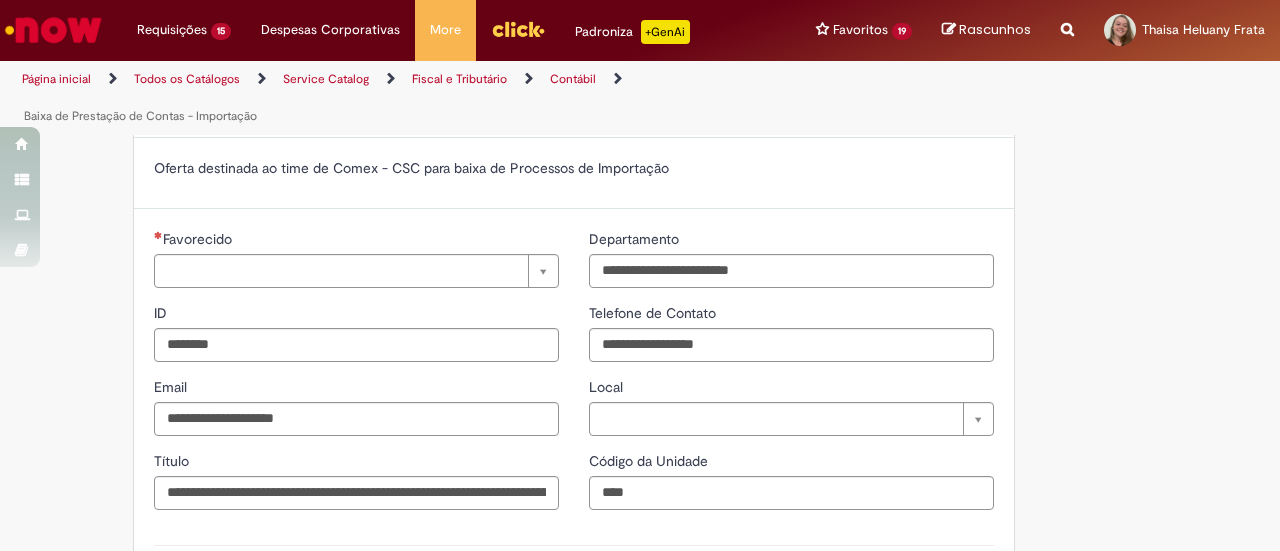 scroll, scrollTop: 0, scrollLeft: 0, axis: both 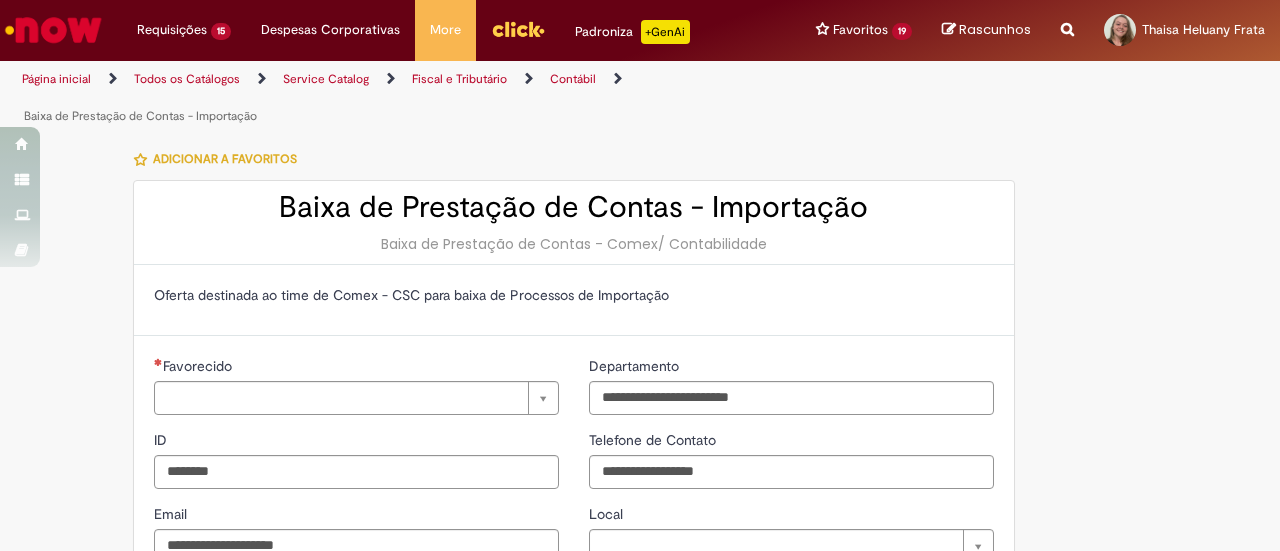 type on "**********" 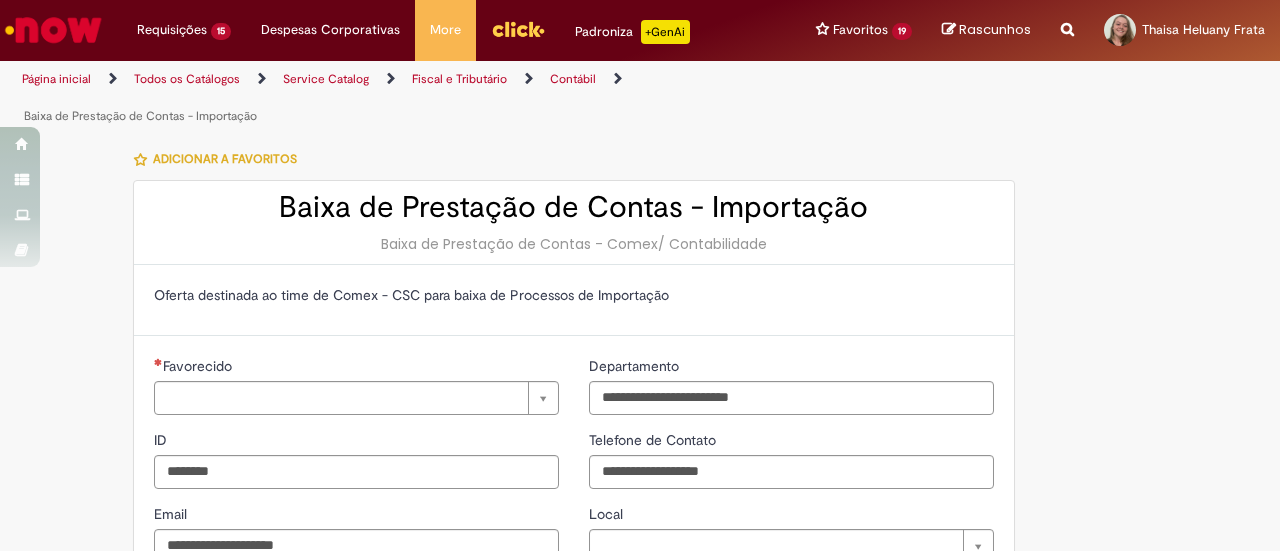 type on "**********" 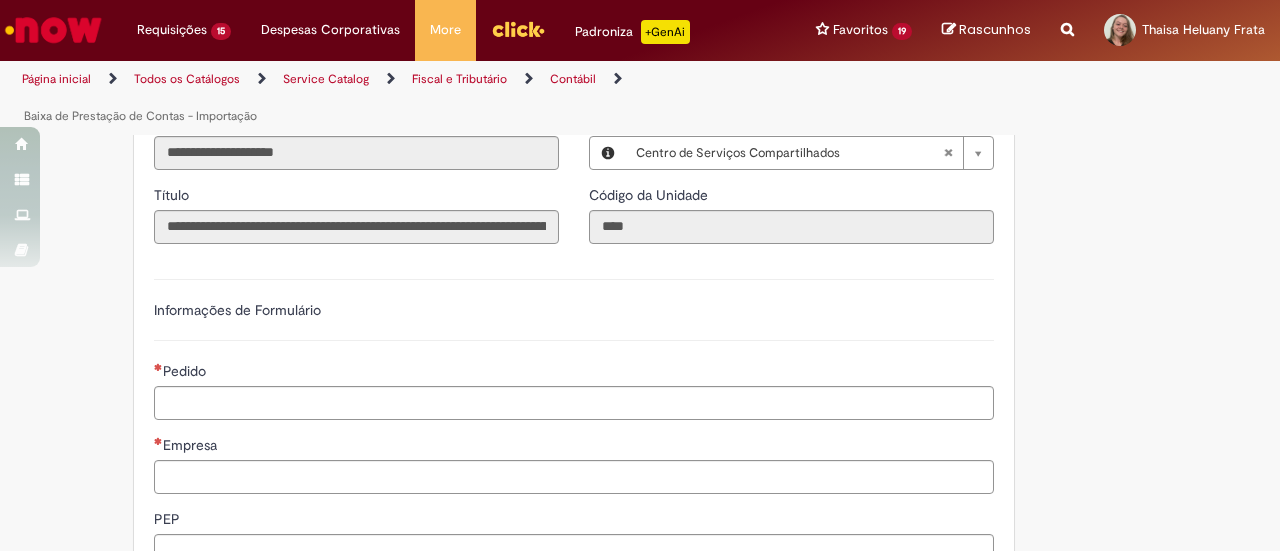scroll, scrollTop: 408, scrollLeft: 0, axis: vertical 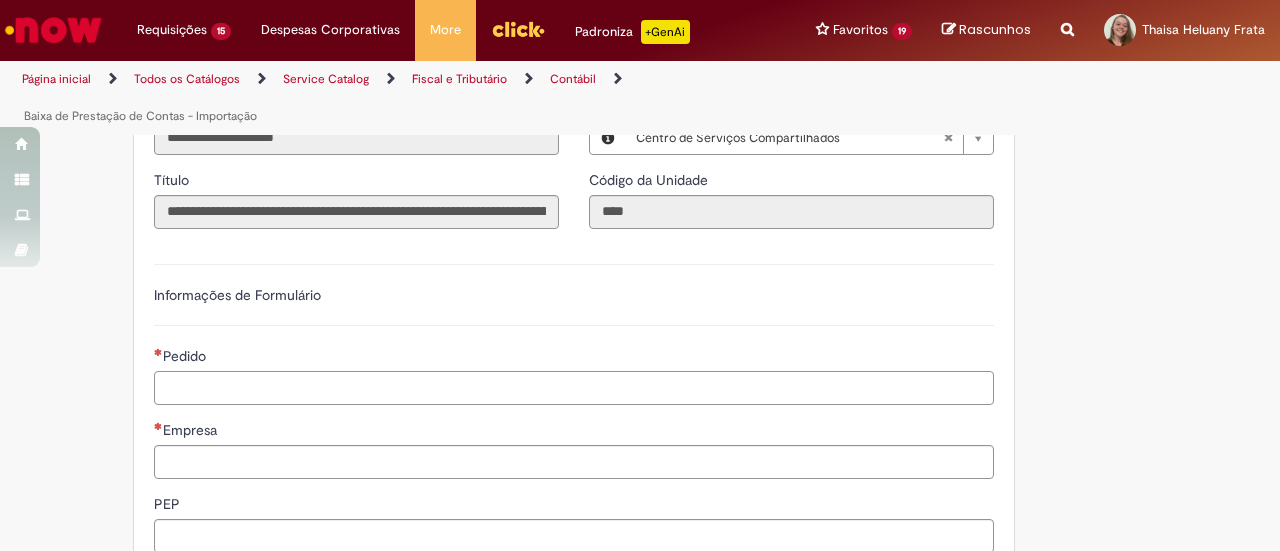 click on "Pedido" at bounding box center (574, 388) 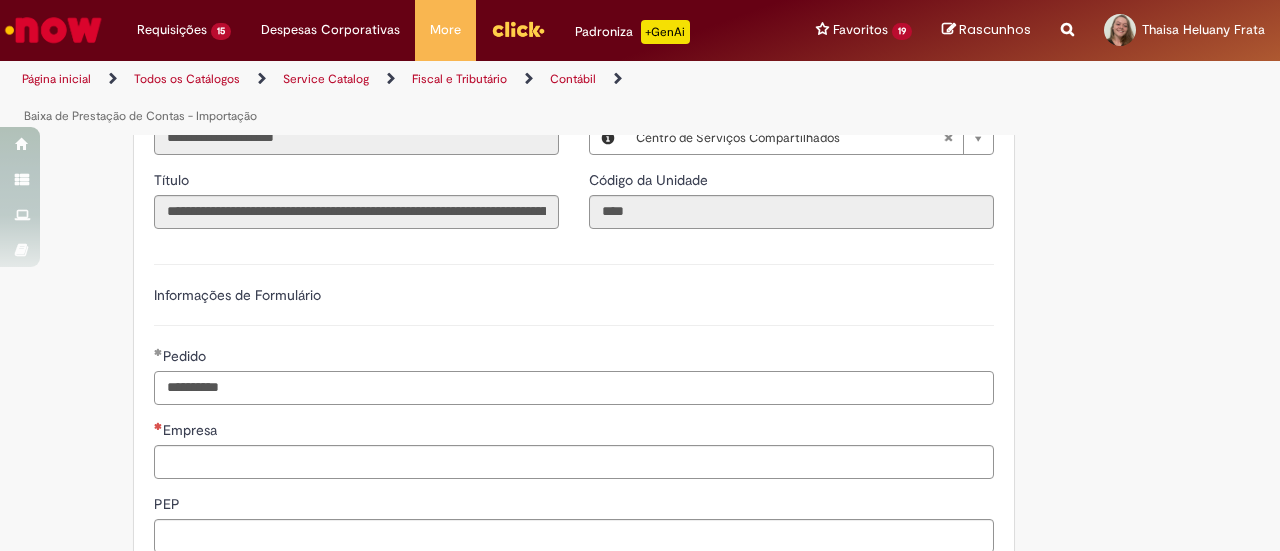 type on "**********" 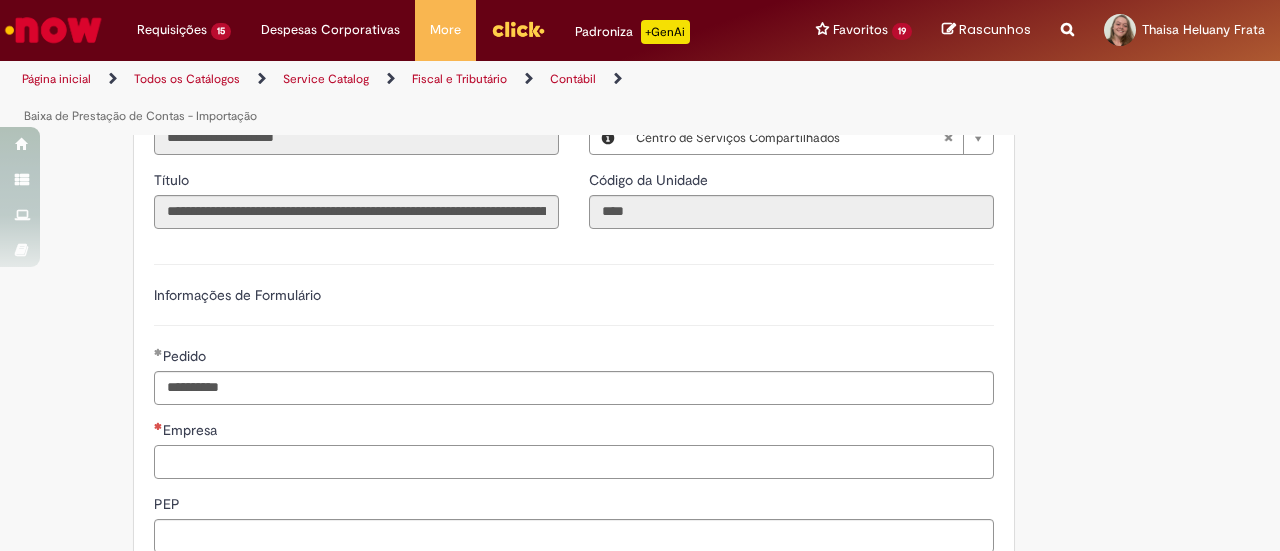 paste on "****" 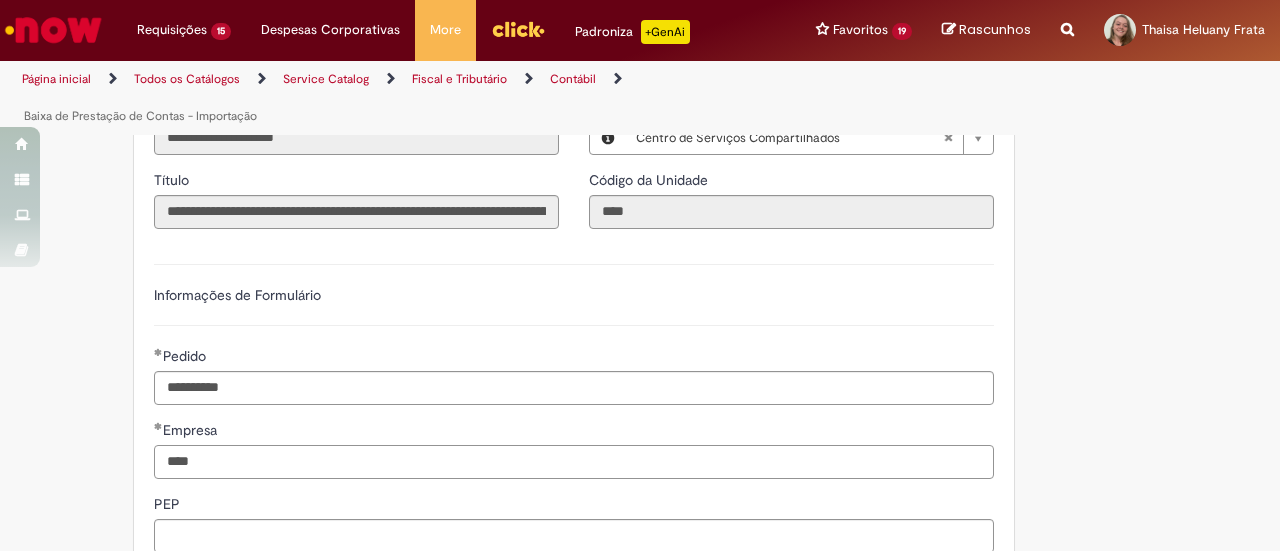 type on "****" 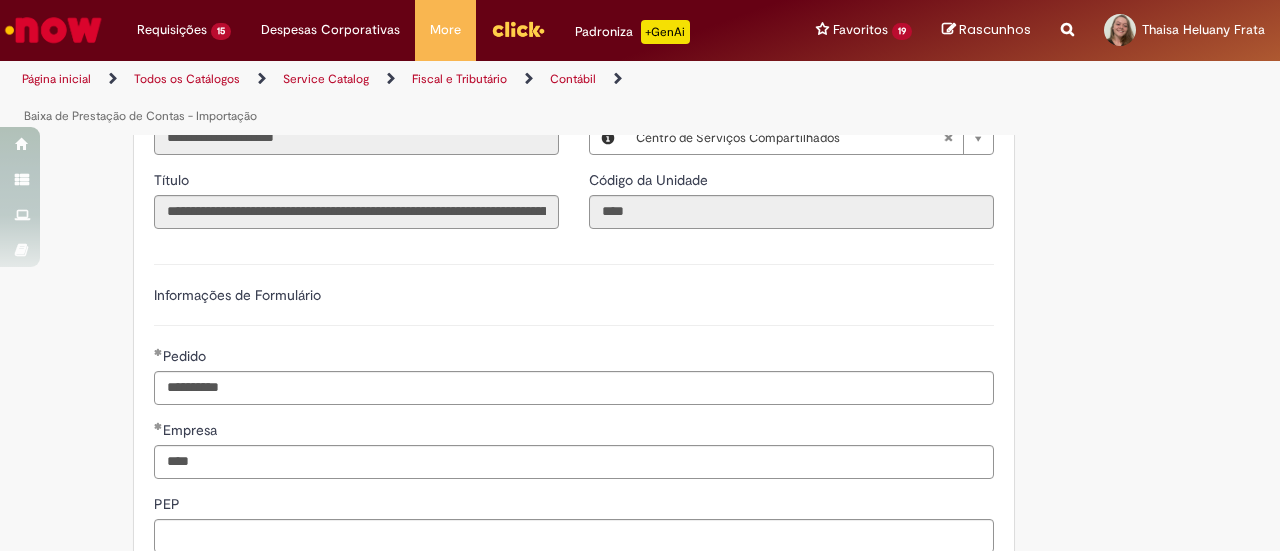 scroll, scrollTop: 672, scrollLeft: 0, axis: vertical 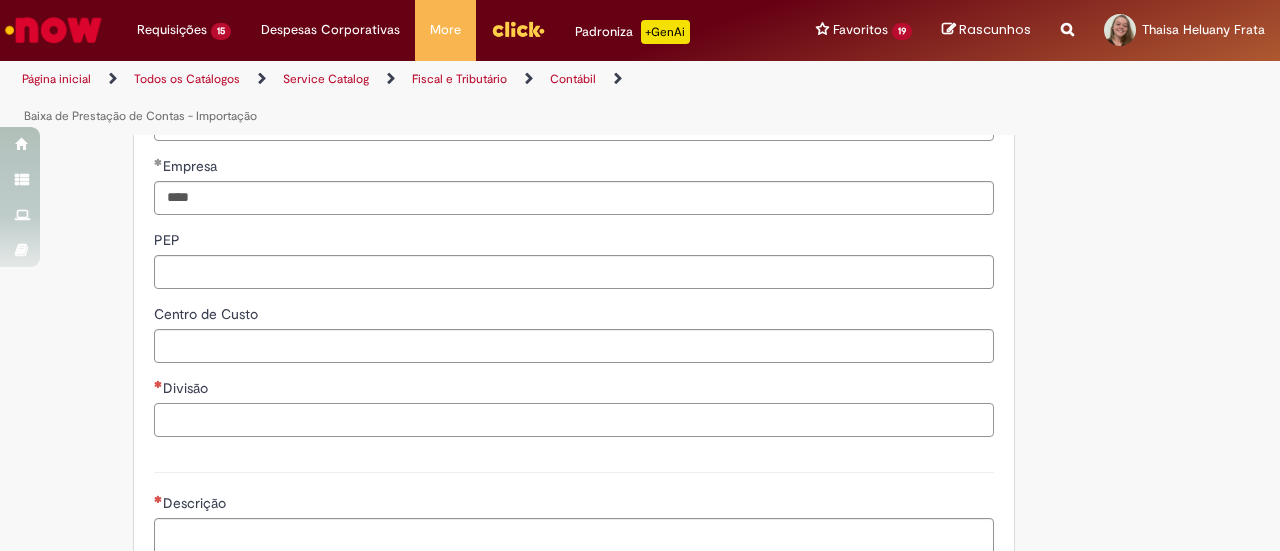 paste on "****" 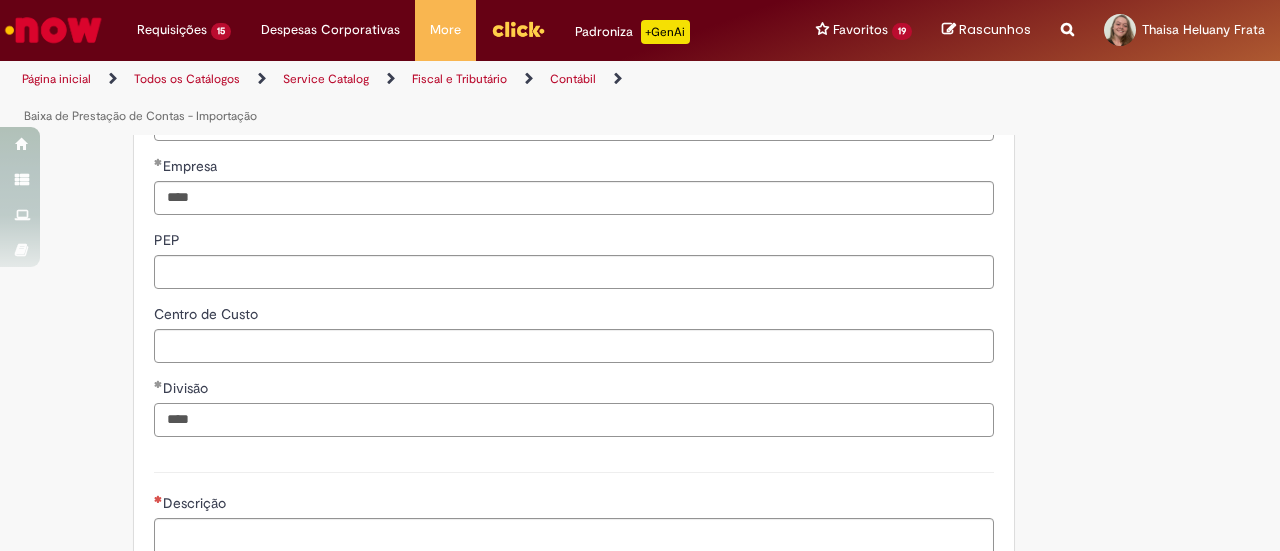 type on "****" 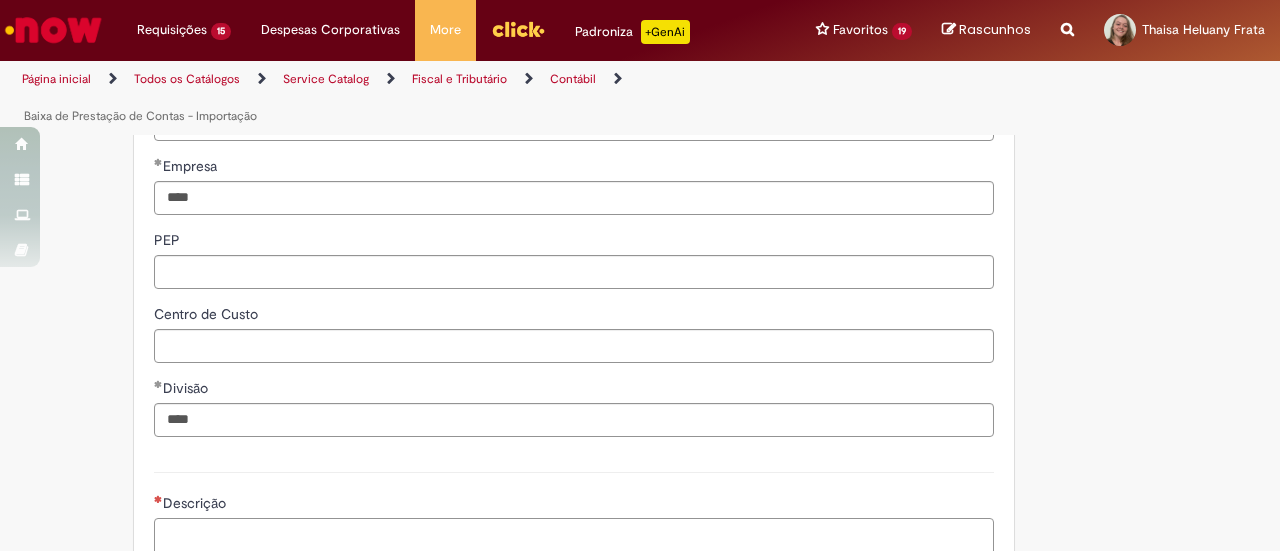paste on "**********" 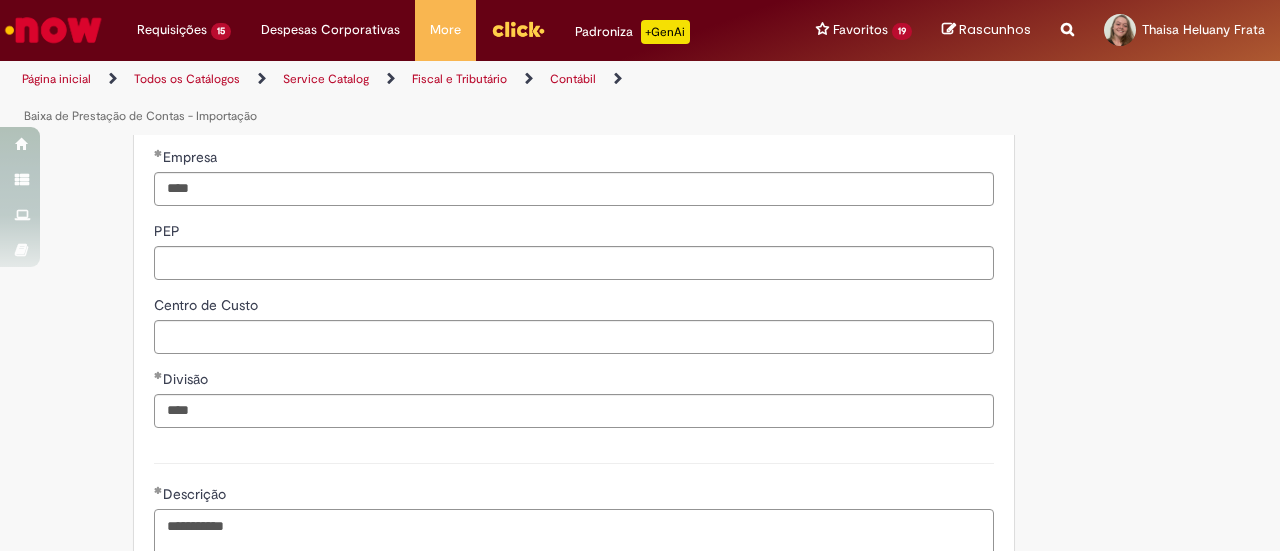 scroll, scrollTop: 908, scrollLeft: 0, axis: vertical 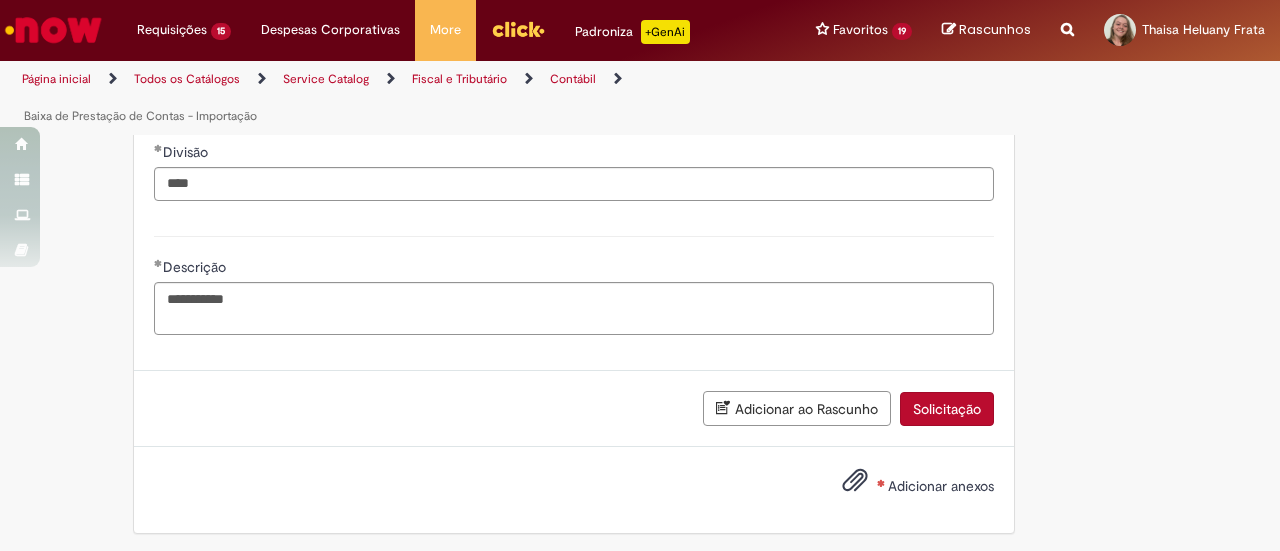 click on "Adicionar anexos" at bounding box center (941, 486) 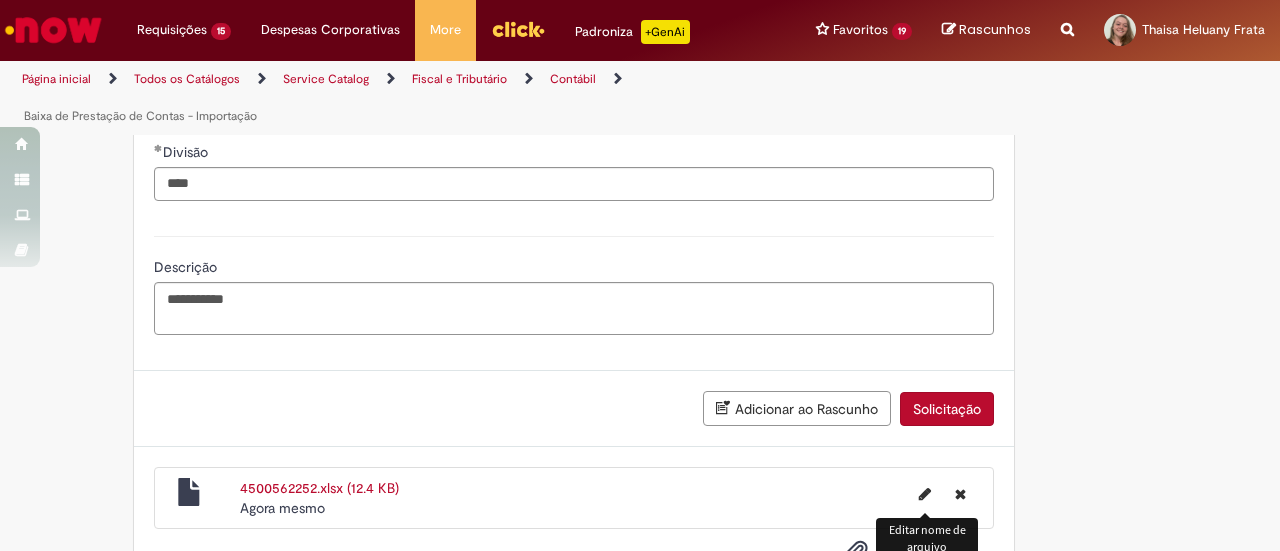 scroll, scrollTop: 979, scrollLeft: 0, axis: vertical 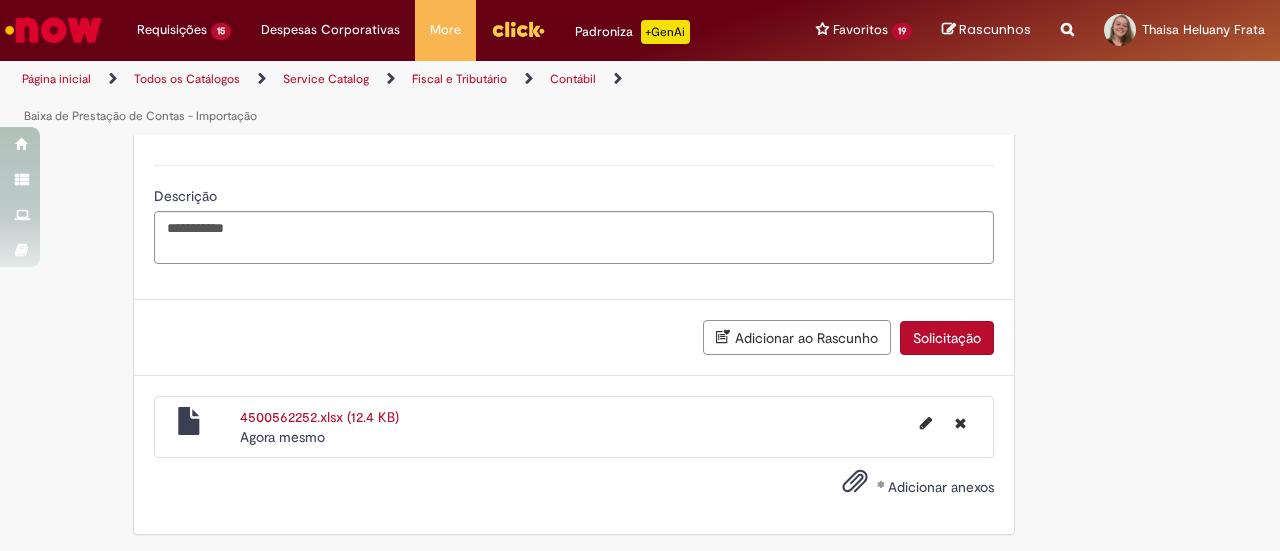 click on "Adicionar anexos" at bounding box center (941, 487) 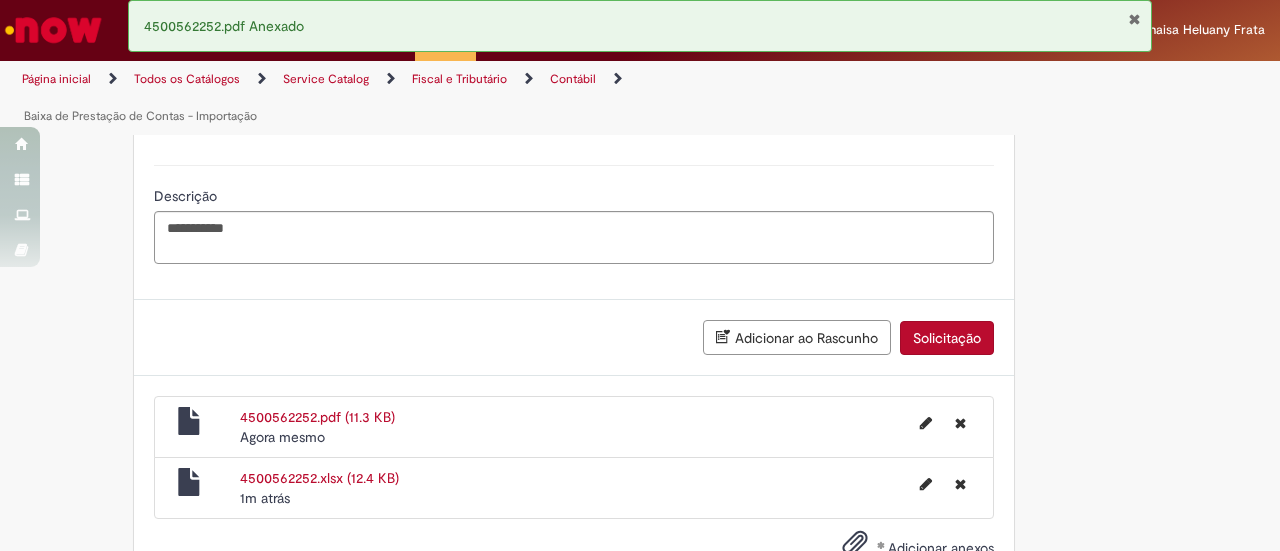 click on "Solicitação" at bounding box center (947, 338) 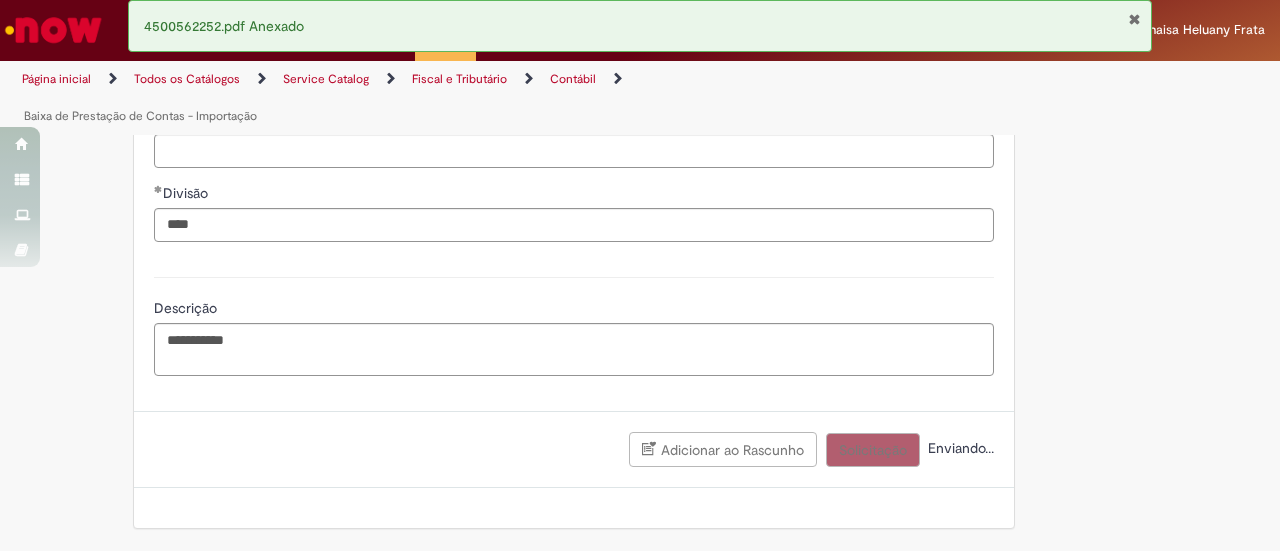 scroll, scrollTop: 862, scrollLeft: 0, axis: vertical 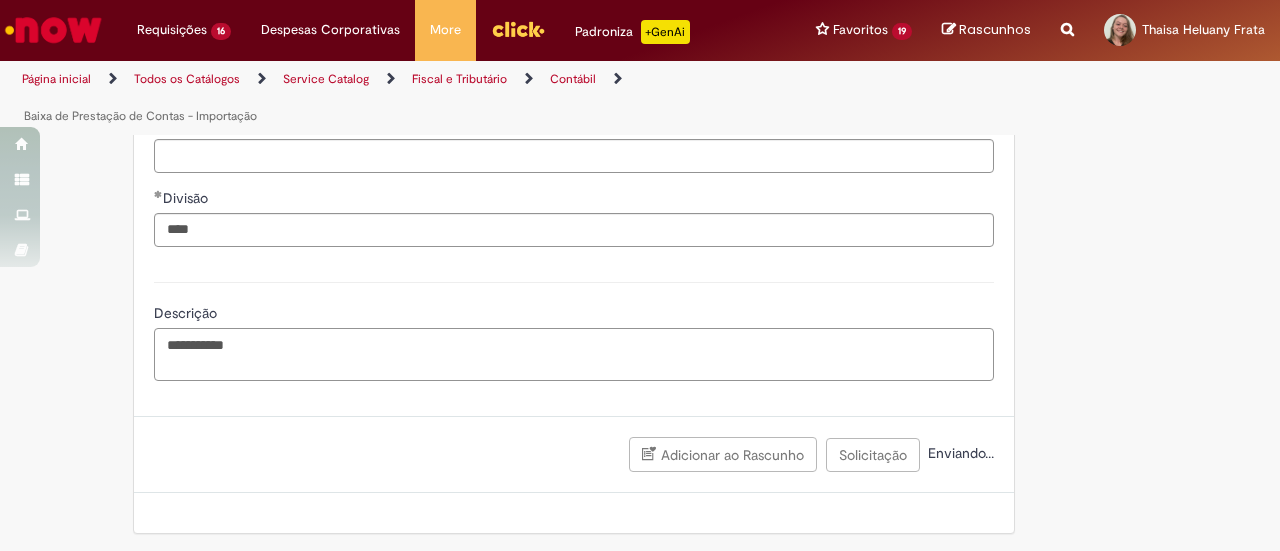 click on "**********" at bounding box center (574, 354) 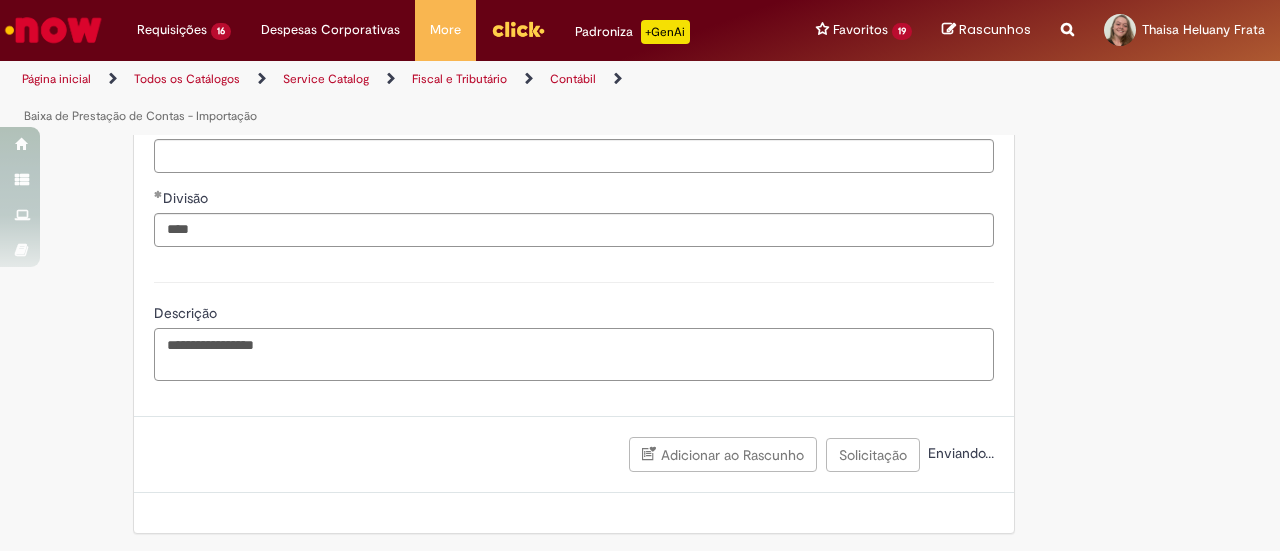 click on "**********" at bounding box center [574, 354] 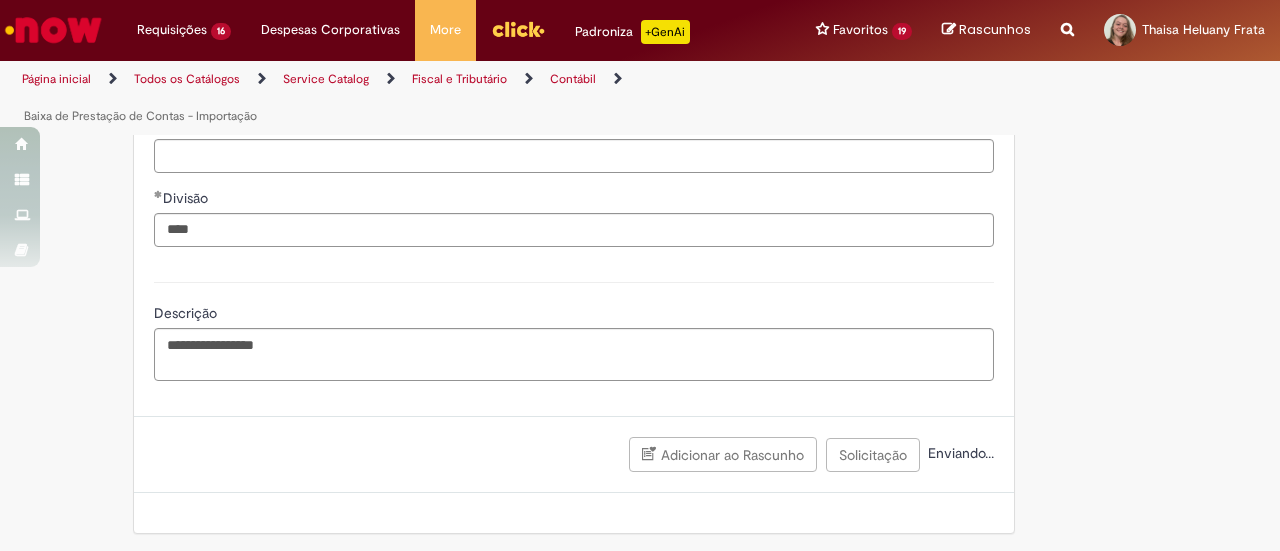 click on "**********" at bounding box center [640, -85] 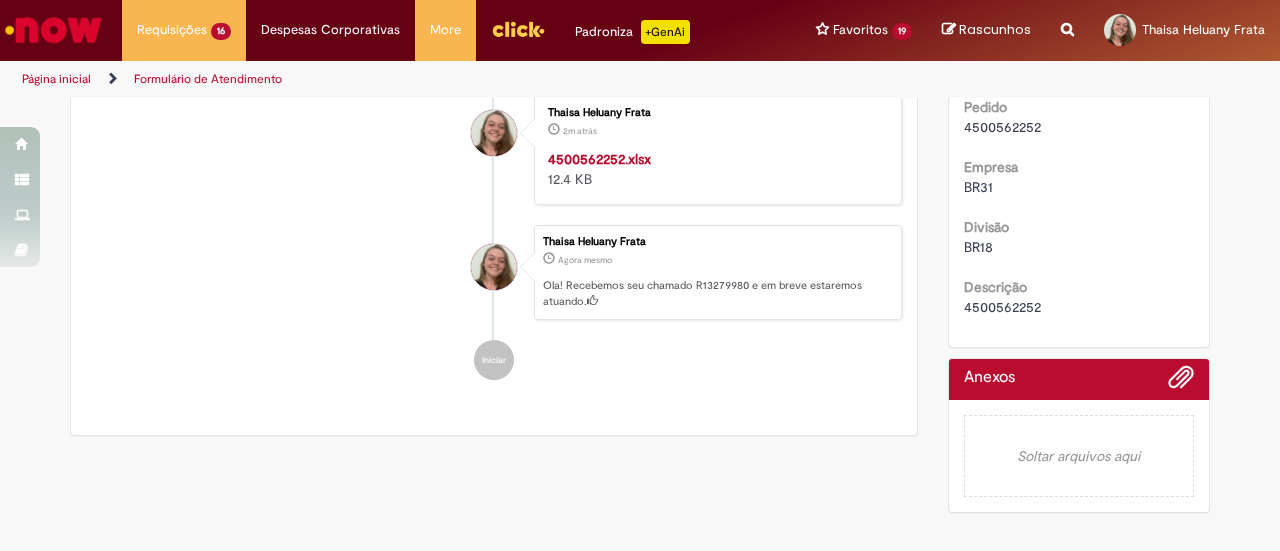 scroll, scrollTop: 0, scrollLeft: 0, axis: both 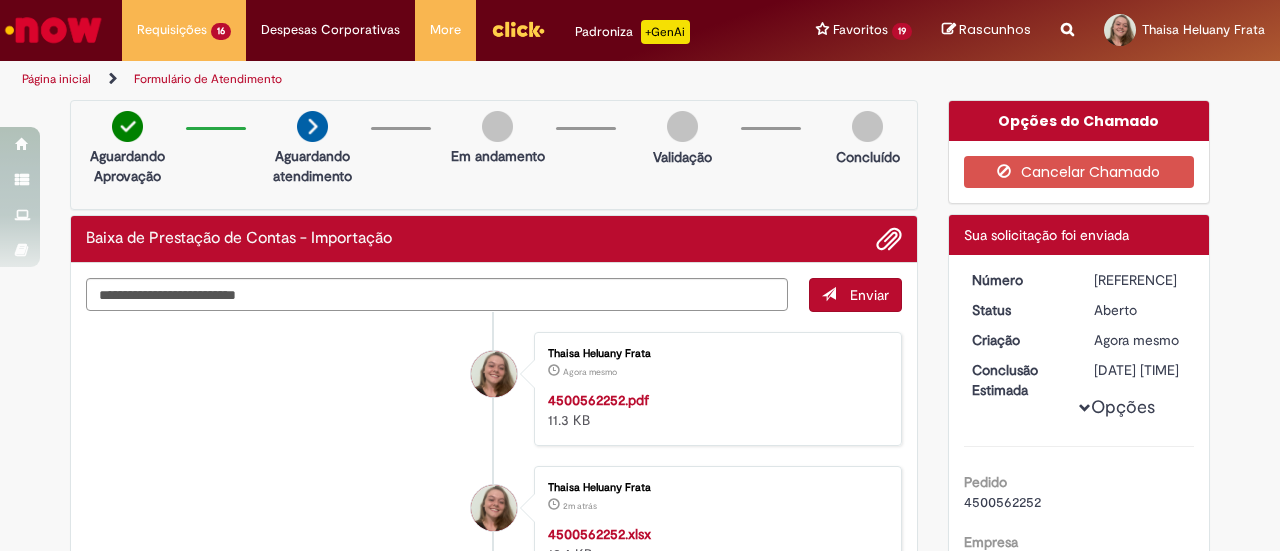 click on "[REFERENCE]" at bounding box center (1140, 280) 